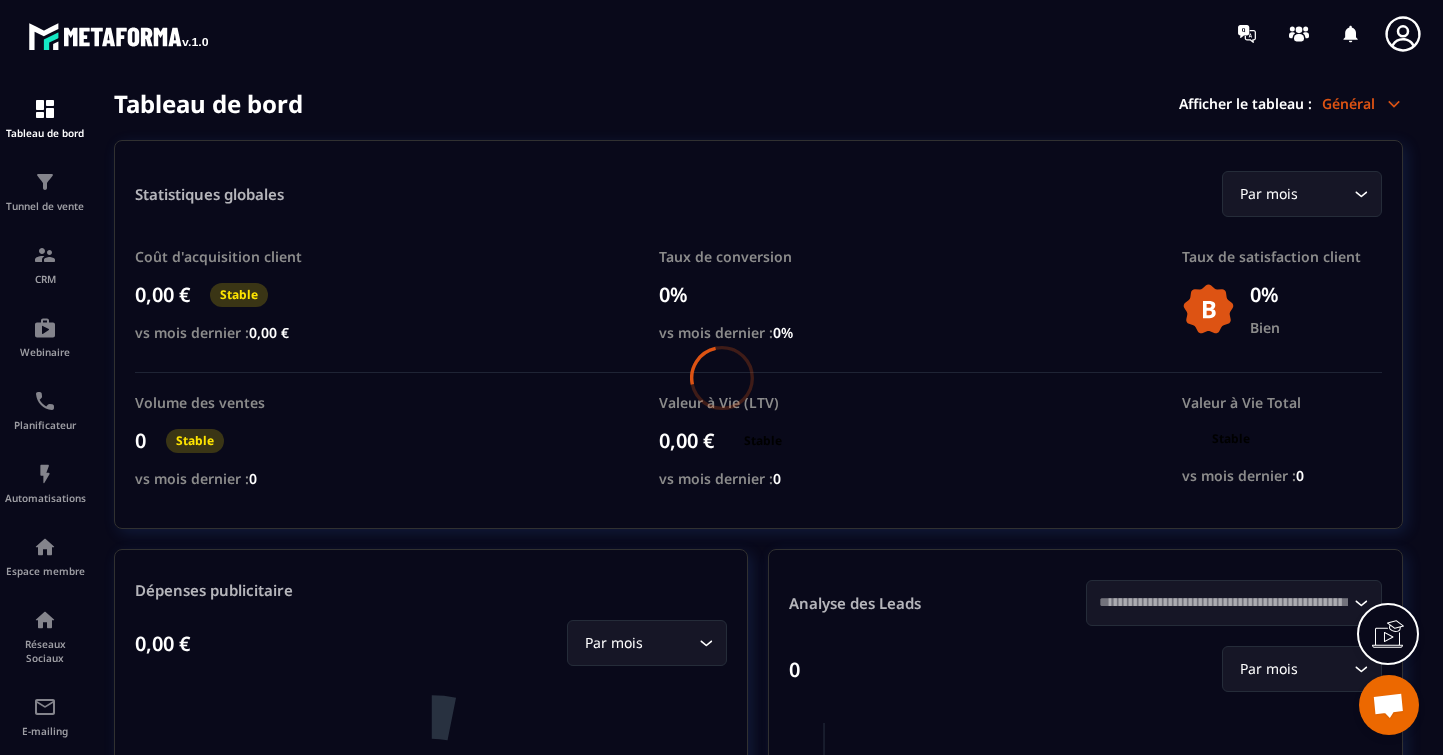 scroll, scrollTop: 0, scrollLeft: 0, axis: both 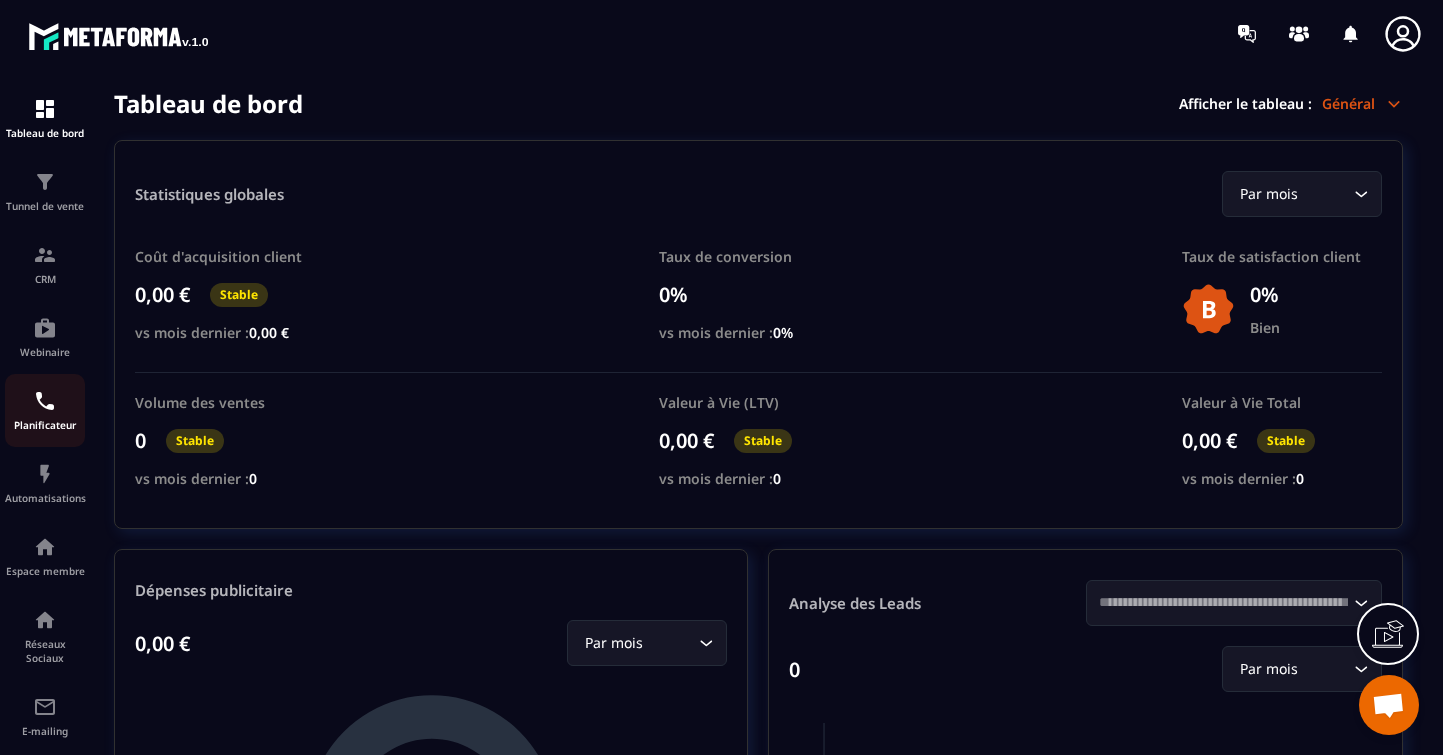 click on "Planificateur" at bounding box center (45, 410) 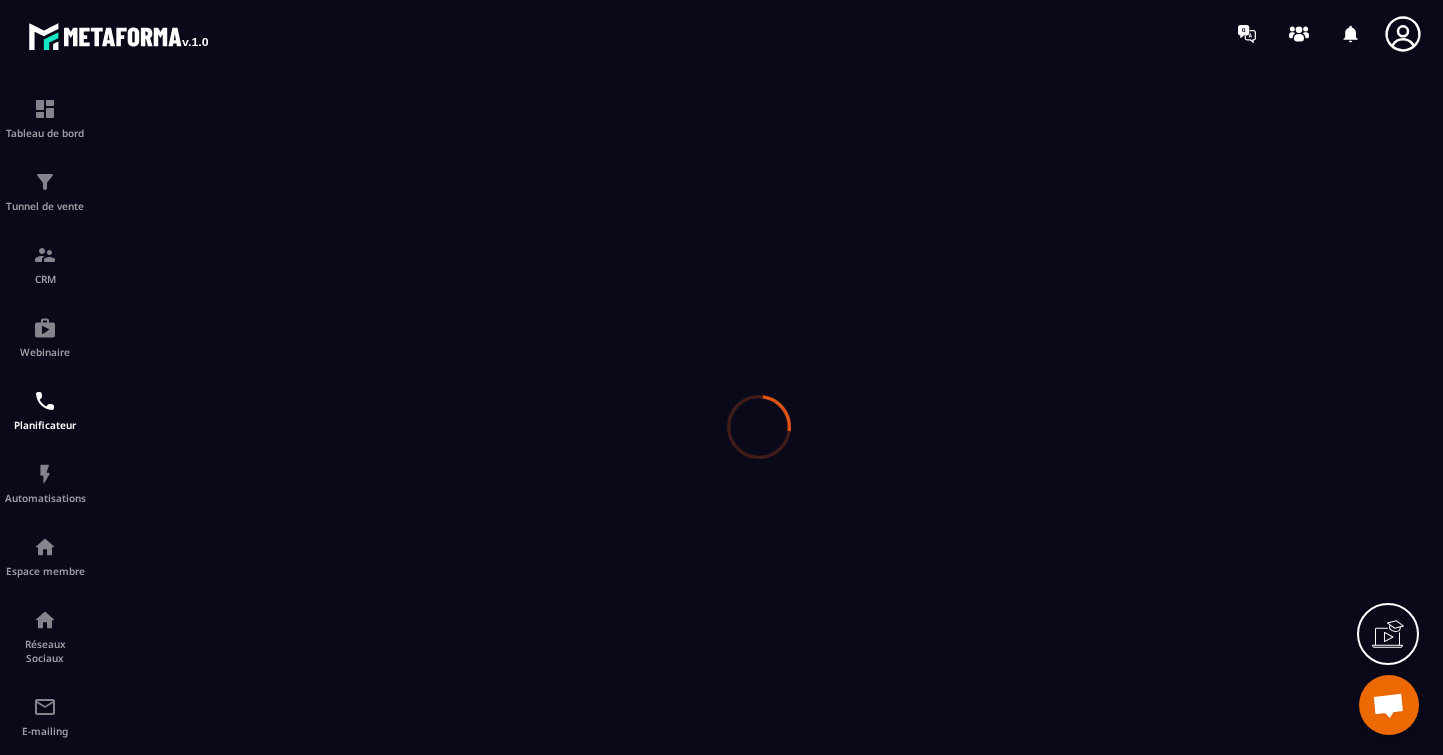 scroll, scrollTop: 0, scrollLeft: 0, axis: both 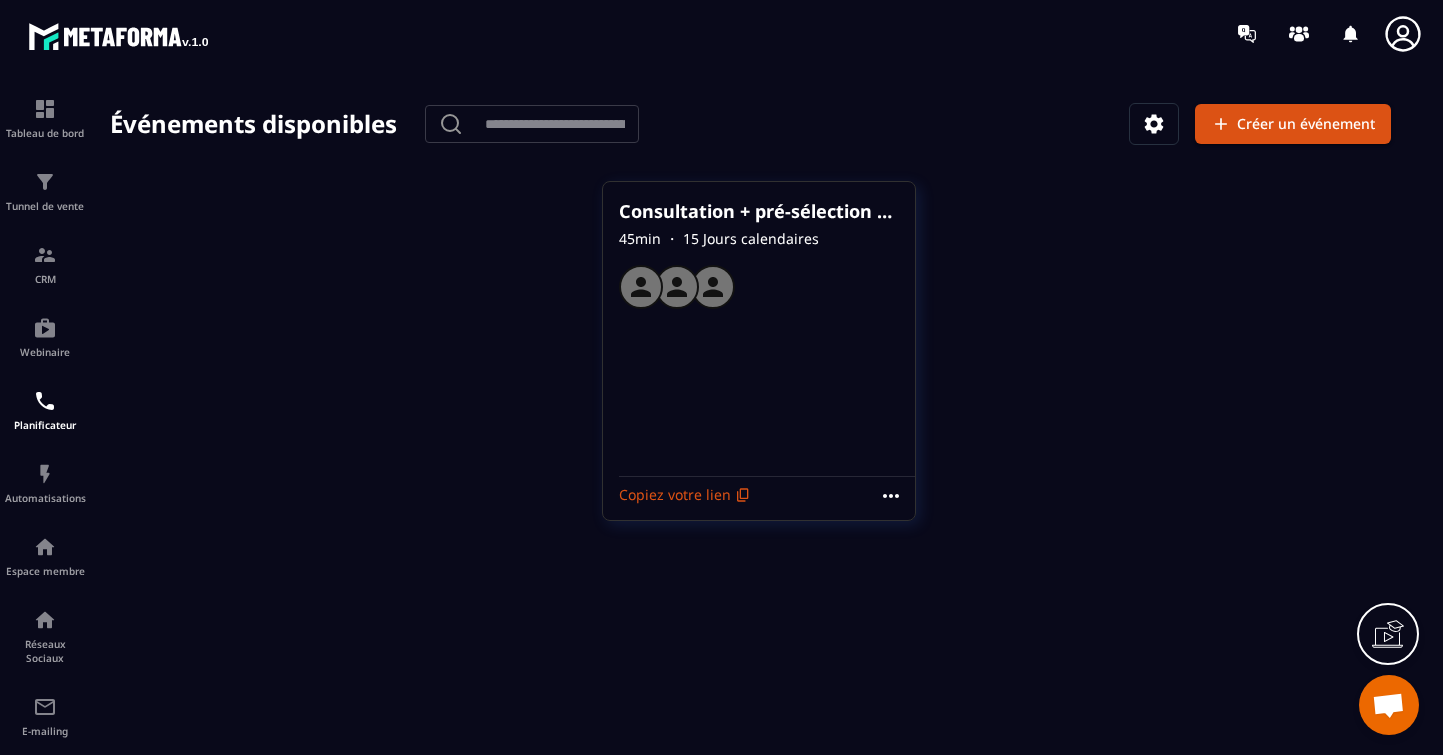 click 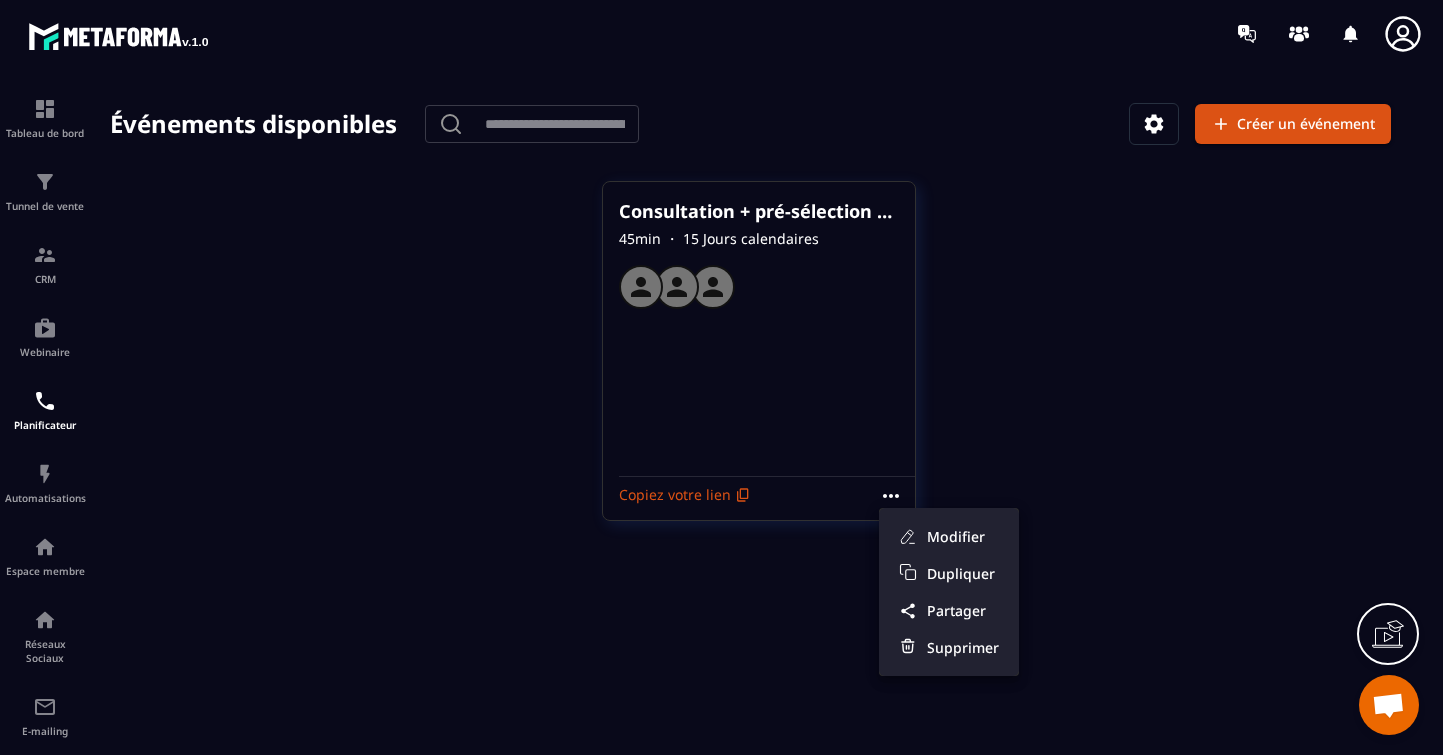 click at bounding box center (758, 427) 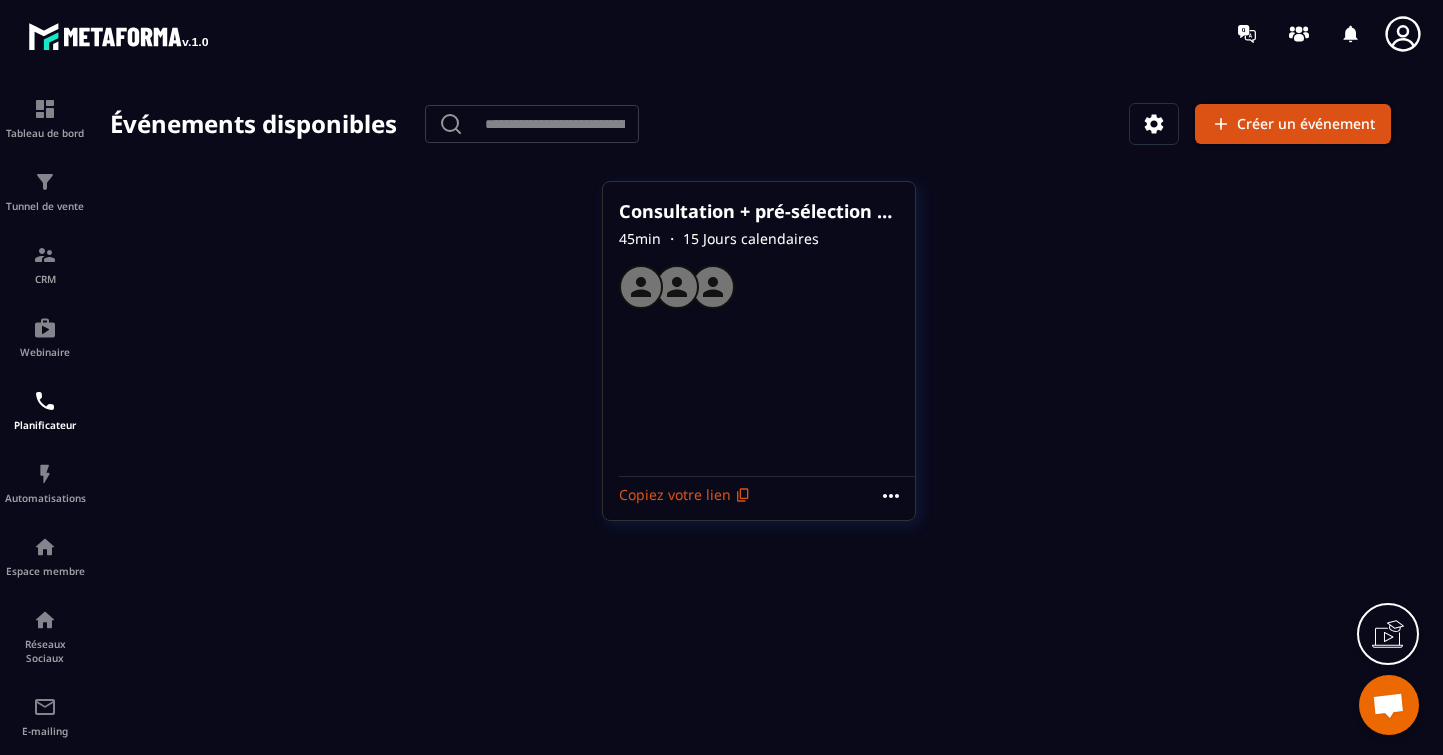 click 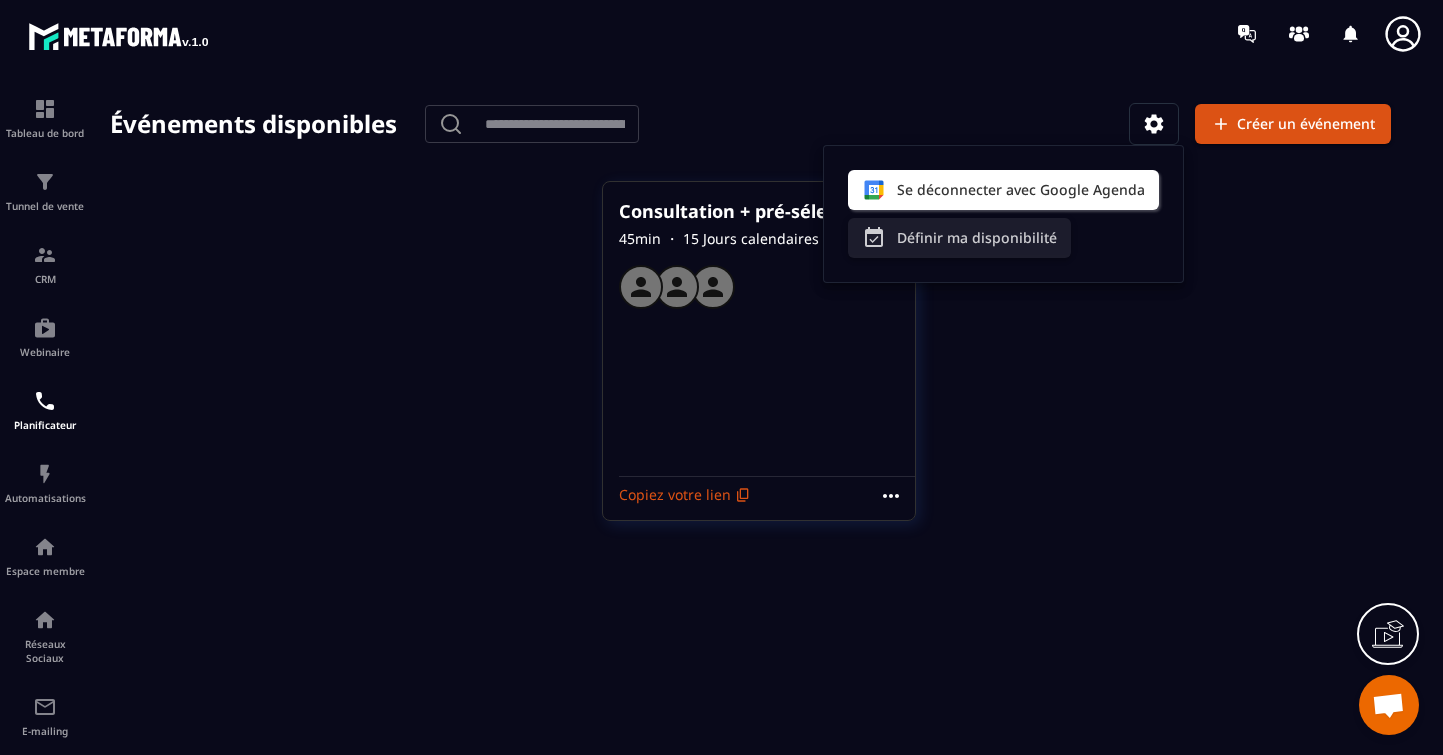 click on "Définir ma disponibilité" at bounding box center [959, 238] 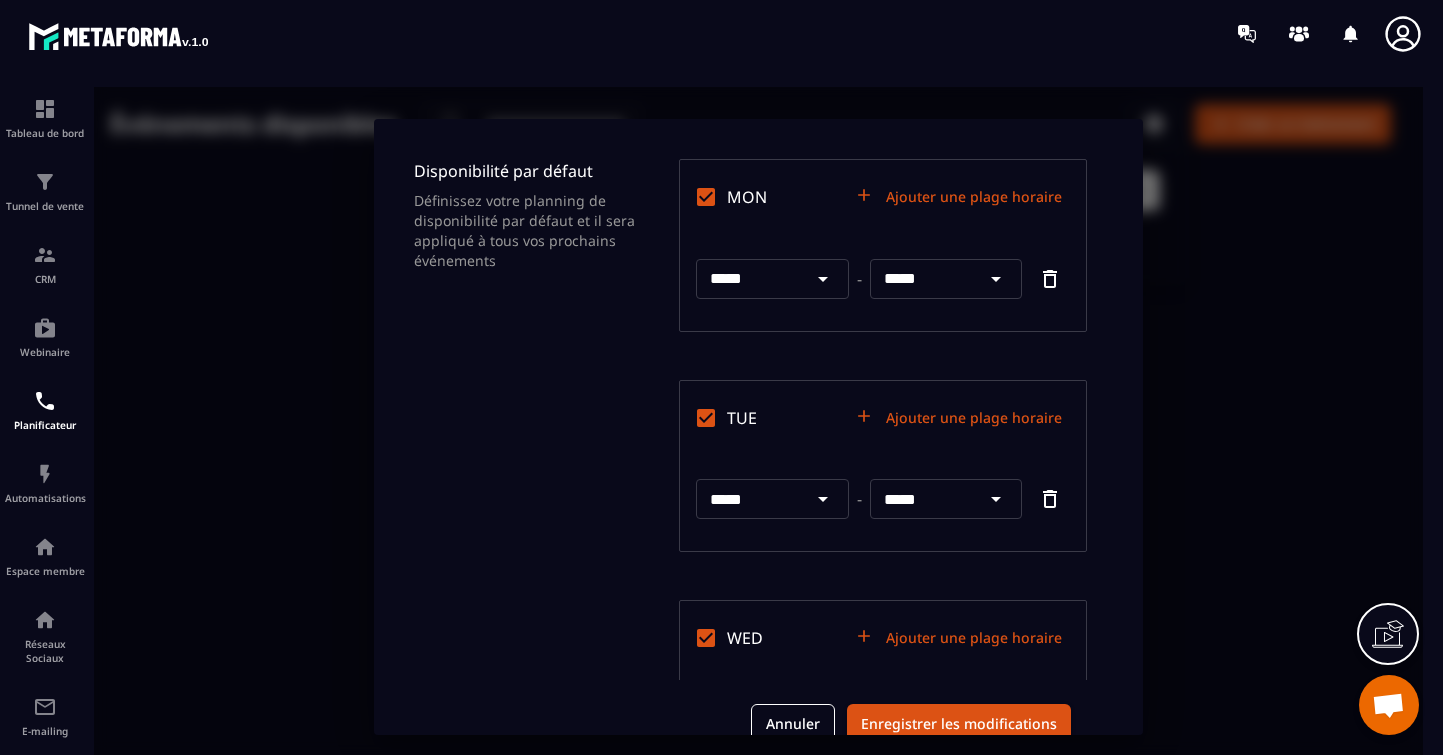 scroll, scrollTop: 33, scrollLeft: 0, axis: vertical 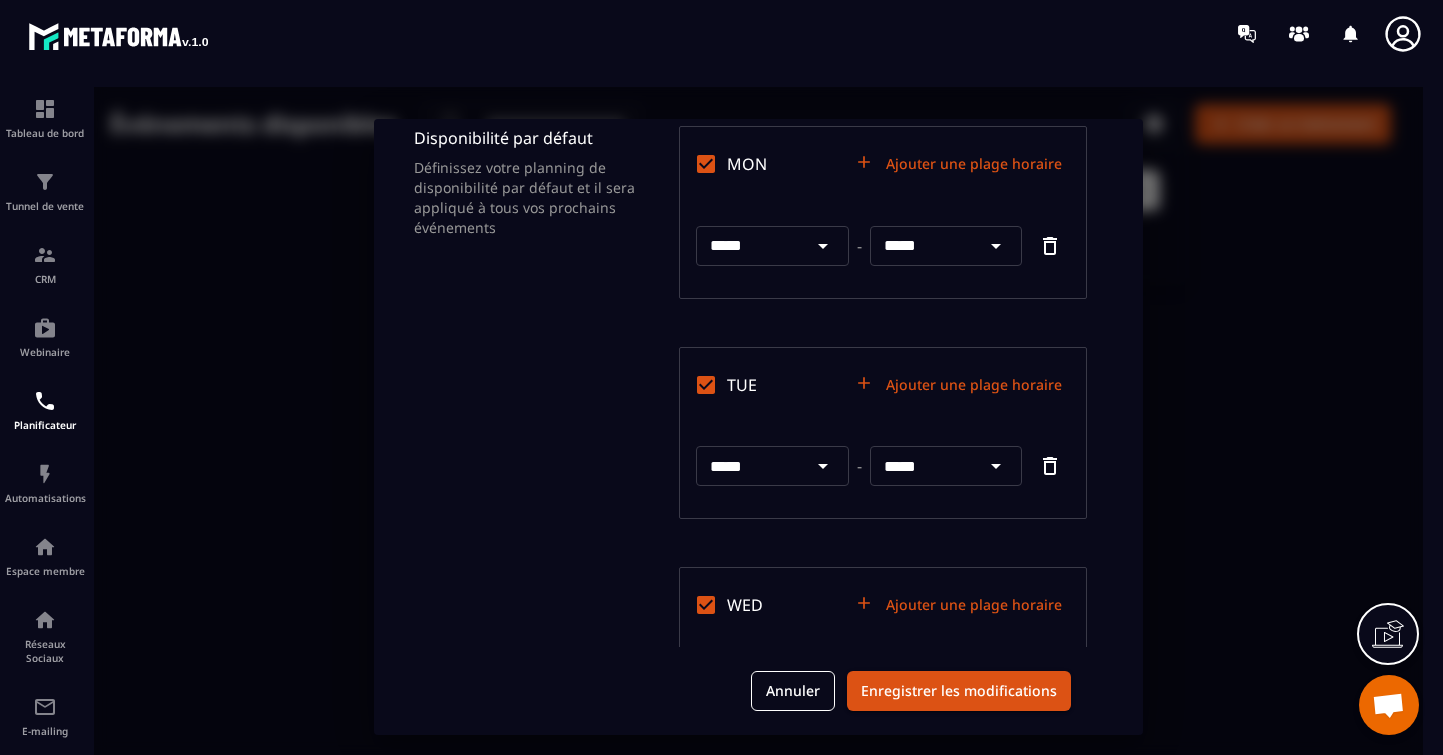 click on "*****" at bounding box center (923, 246) 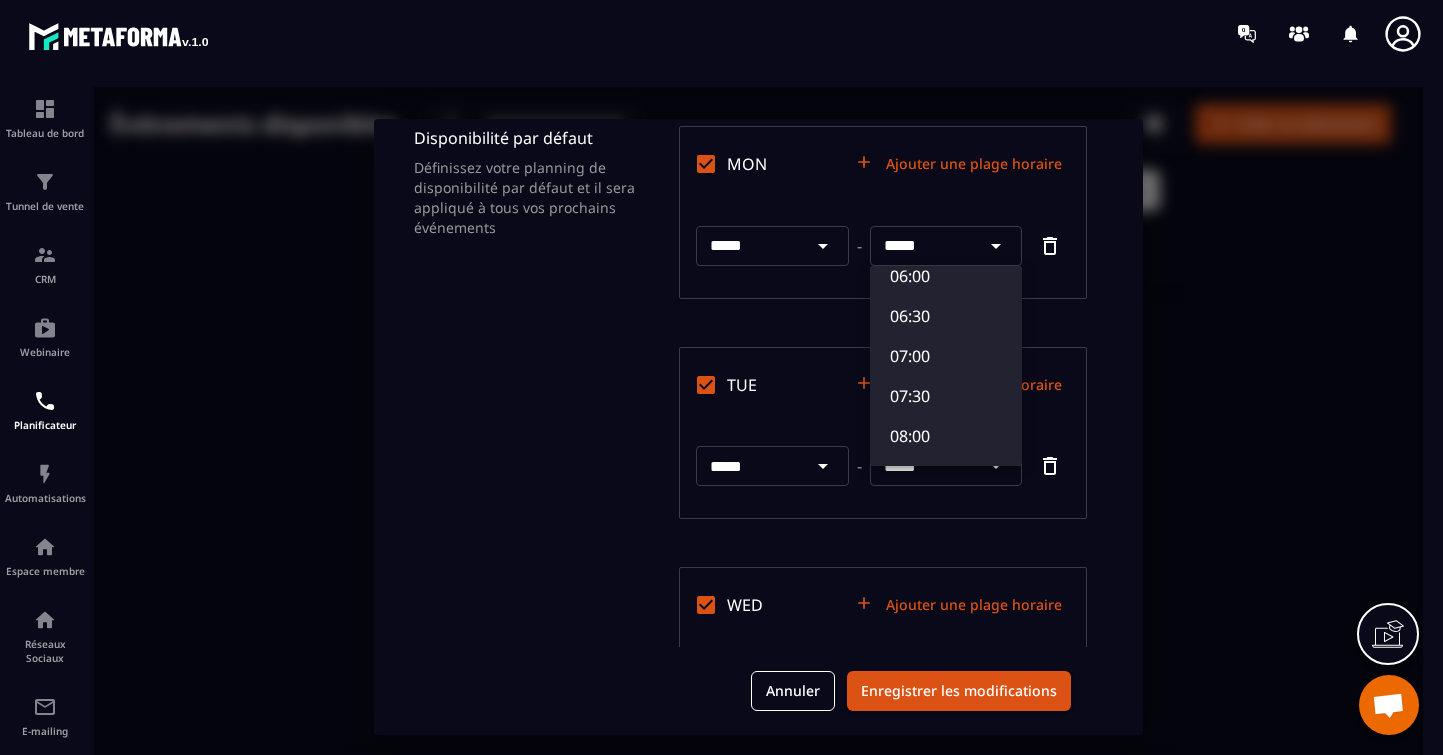 scroll, scrollTop: 501, scrollLeft: 0, axis: vertical 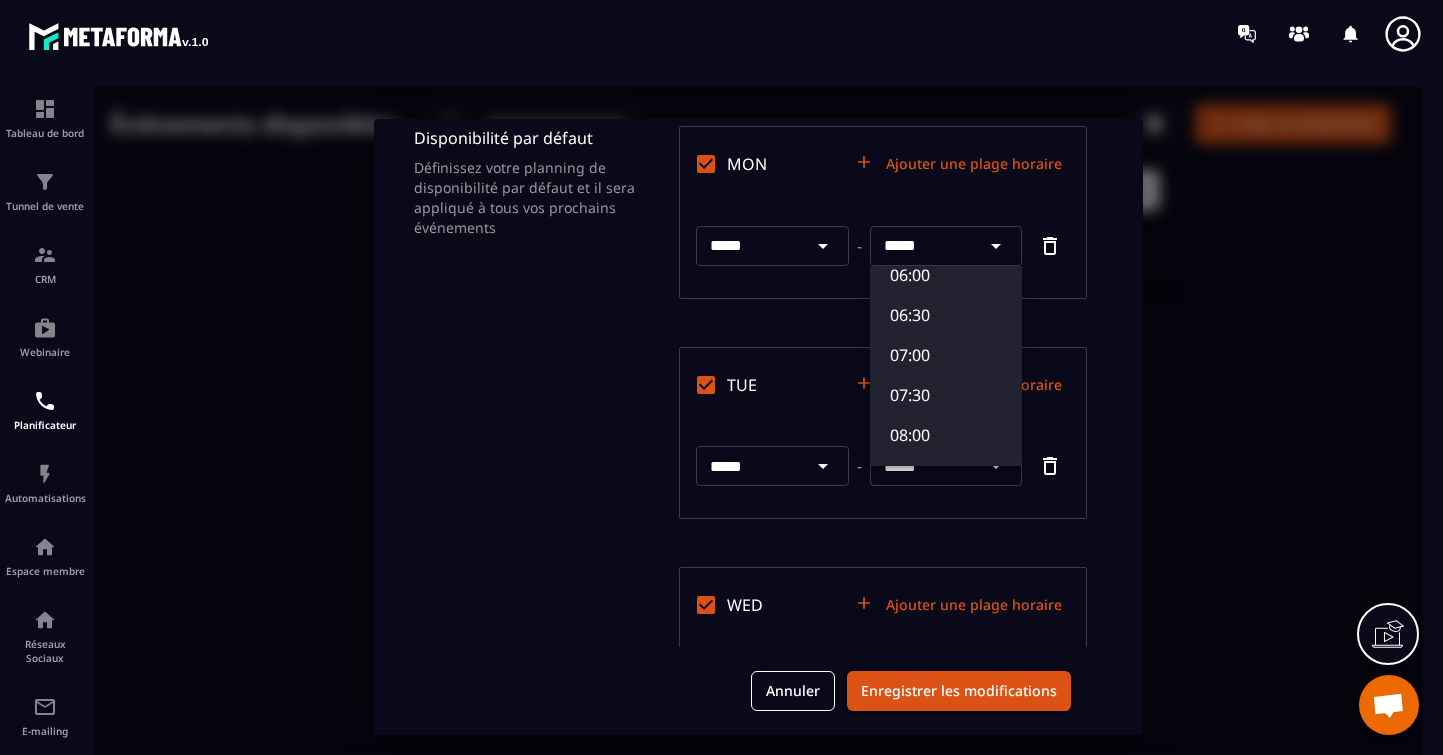 click at bounding box center [758, 427] 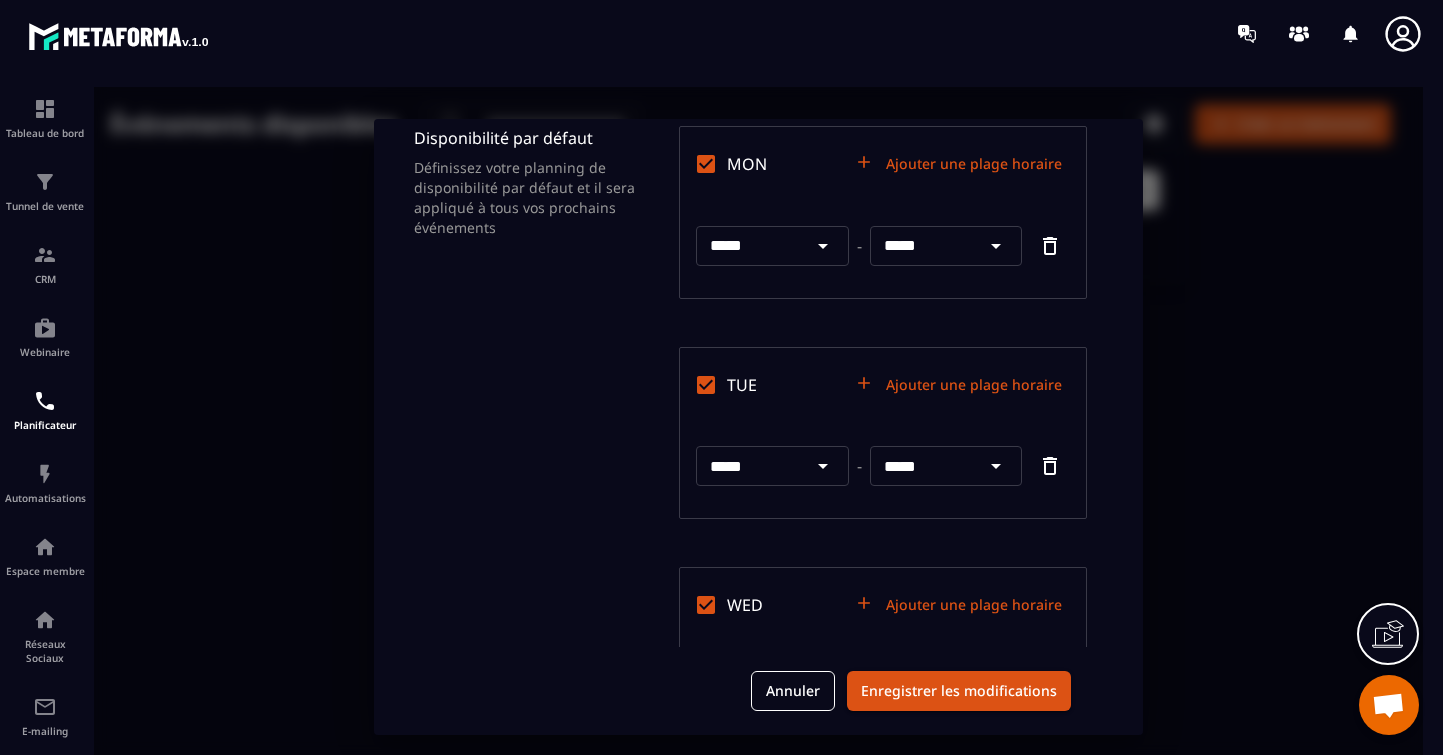 click on "*****" at bounding box center [923, 246] 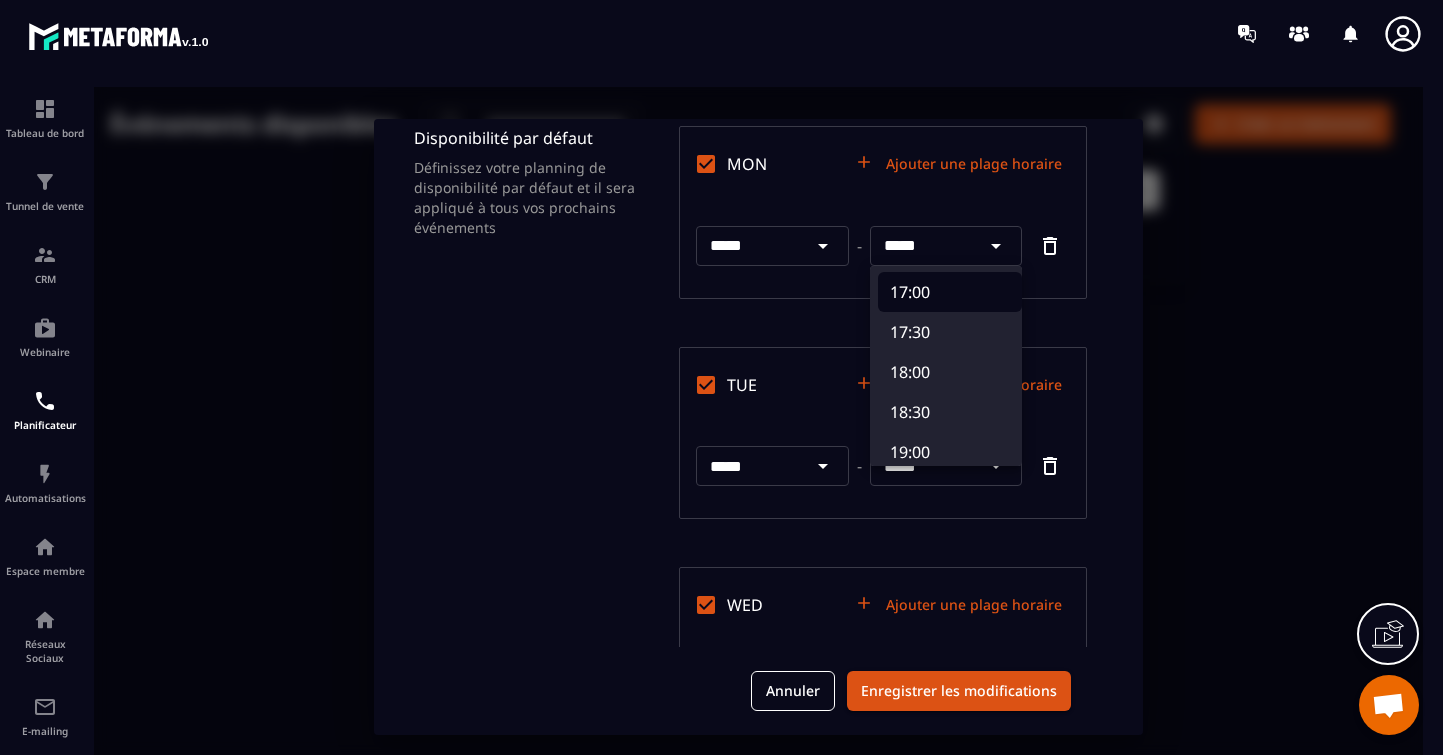 scroll, scrollTop: 1384, scrollLeft: 0, axis: vertical 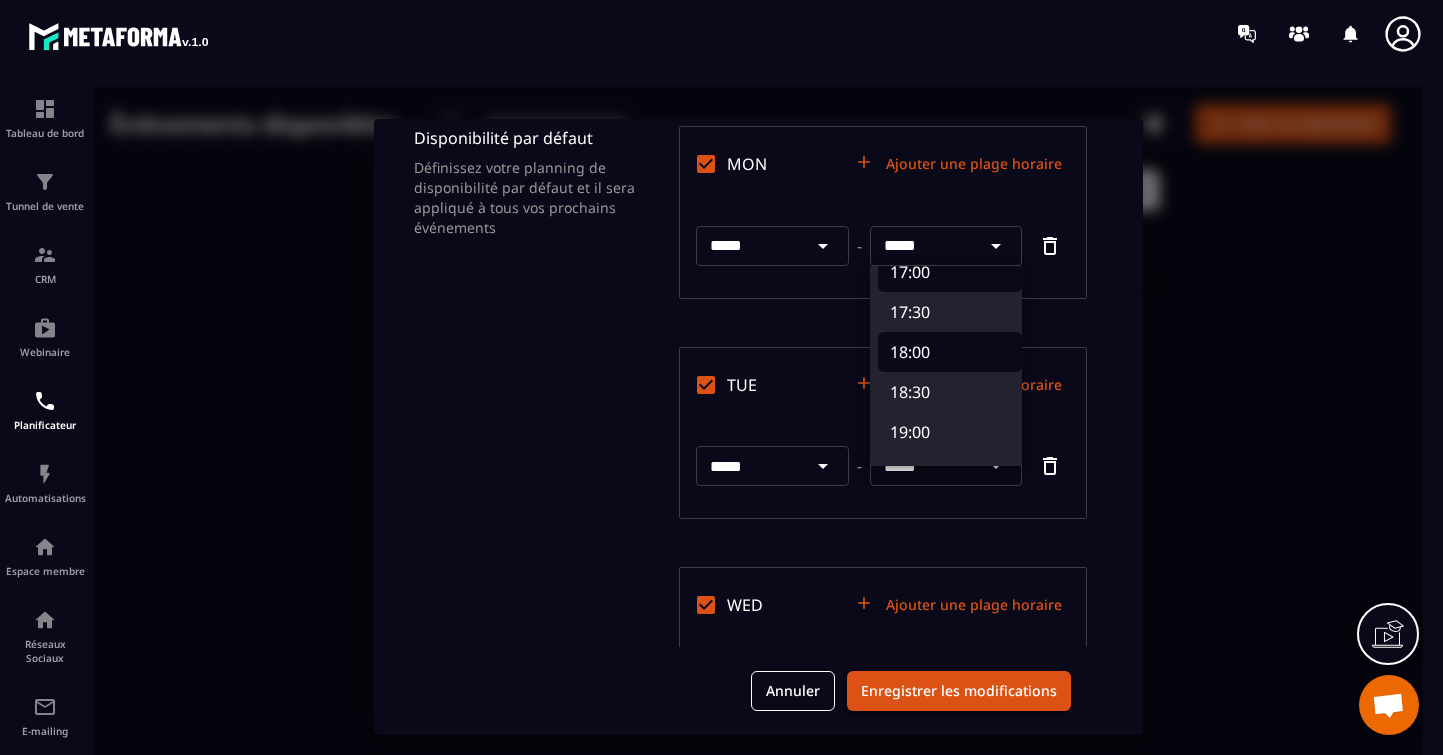 click on "18:00" at bounding box center (950, 352) 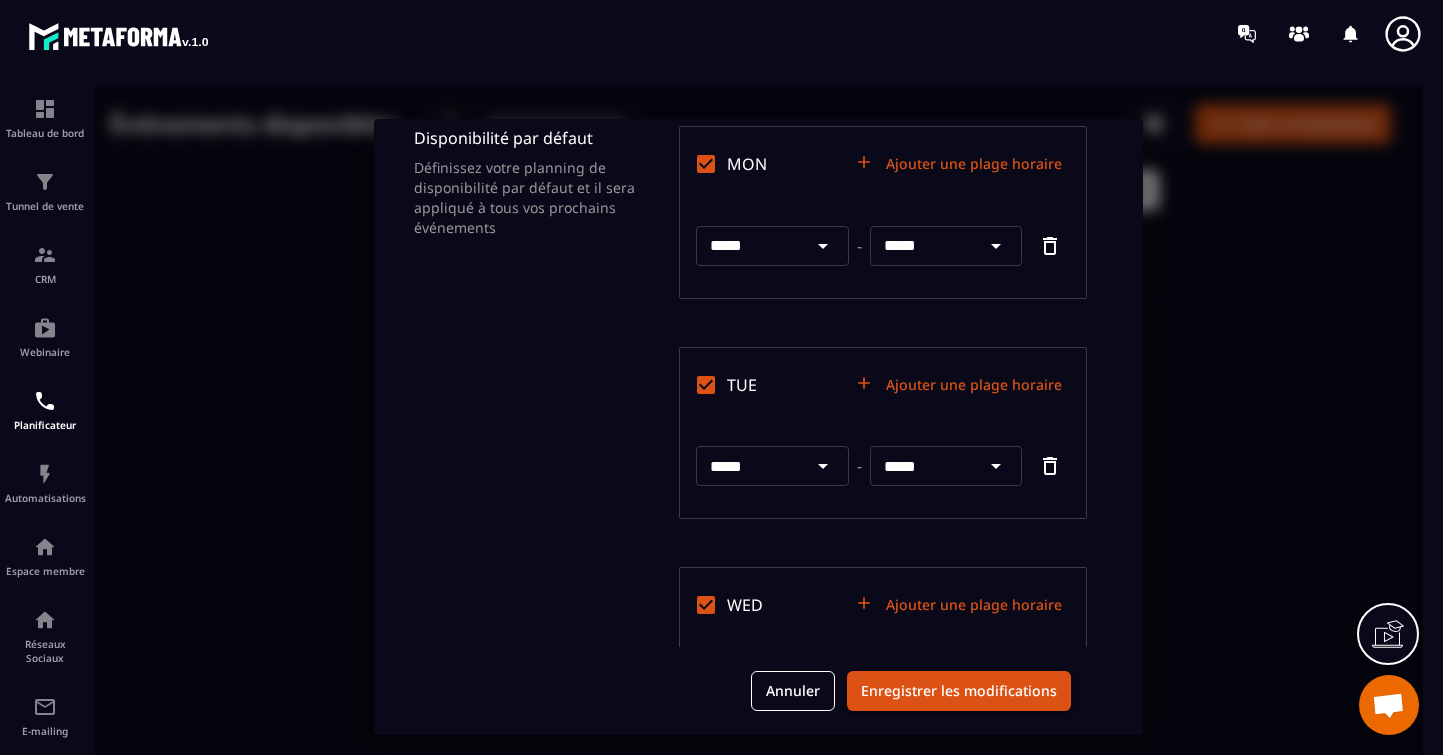 click on "*****" at bounding box center (923, 466) 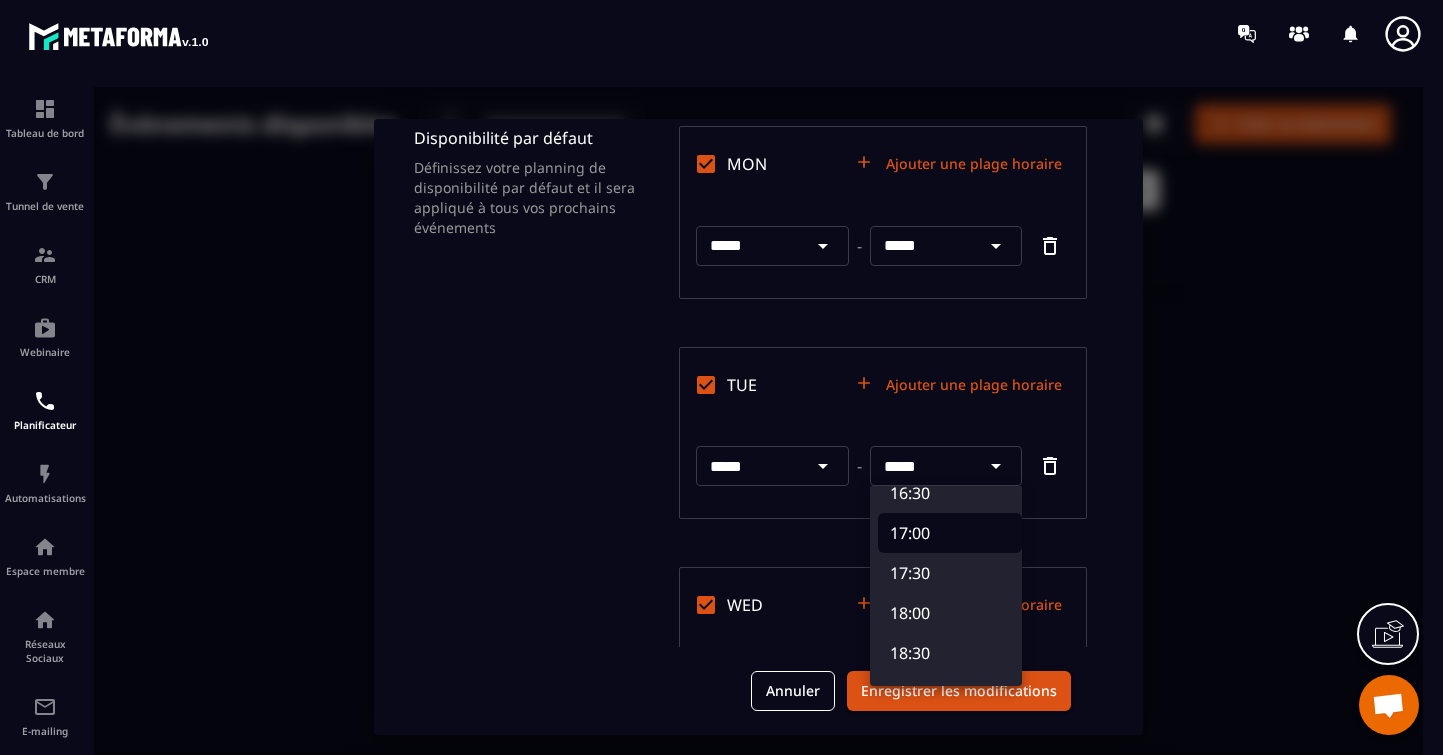 scroll, scrollTop: 1344, scrollLeft: 0, axis: vertical 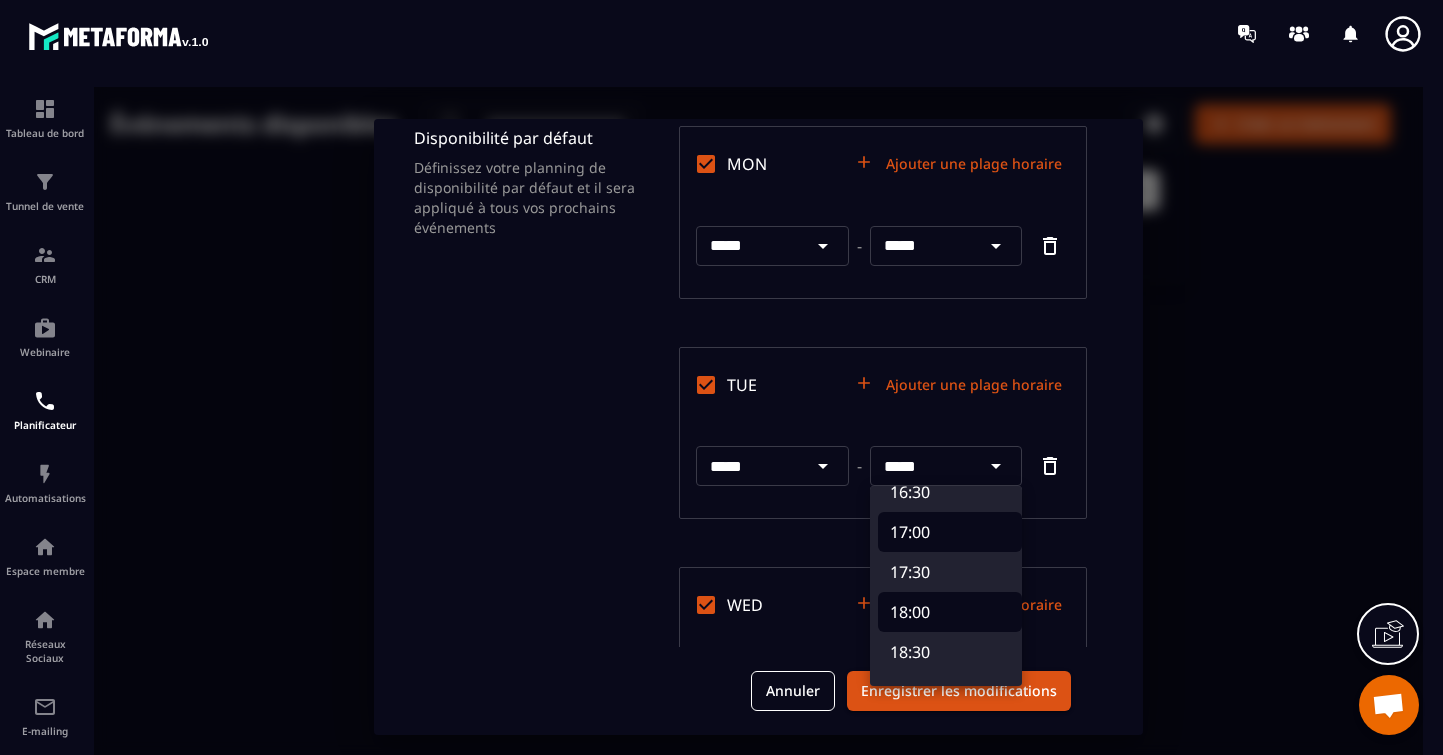 click on "18:00" at bounding box center [950, 612] 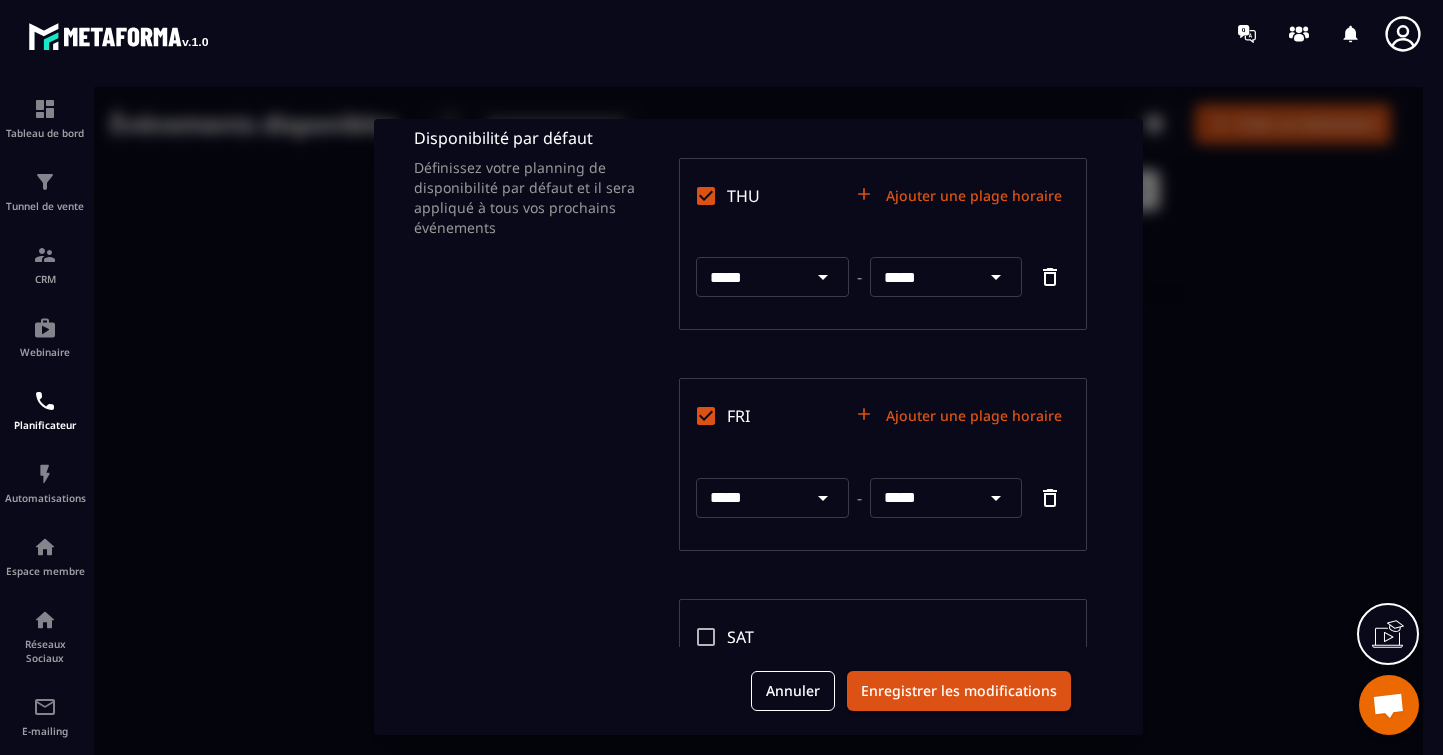 scroll, scrollTop: 781, scrollLeft: 0, axis: vertical 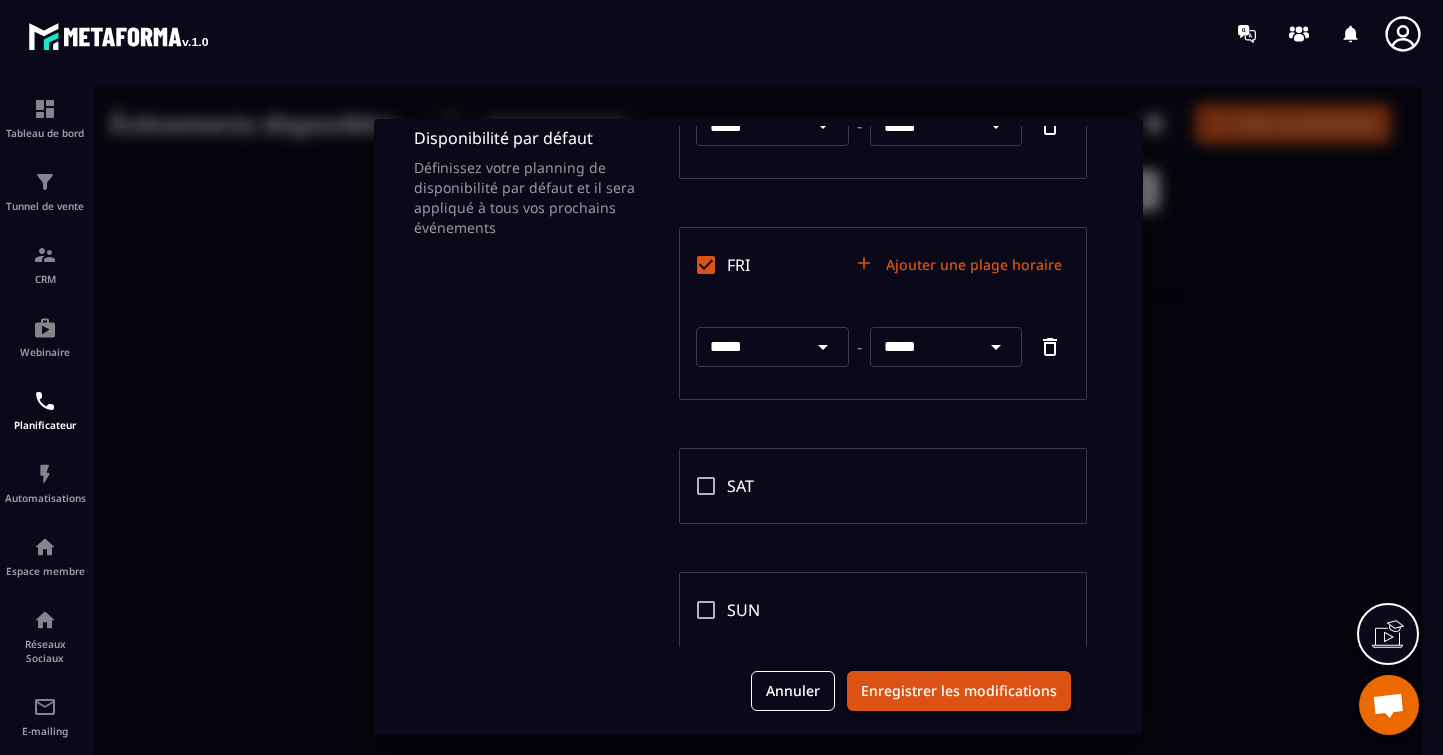 click on "Enregistrer les modifications" at bounding box center (959, 691) 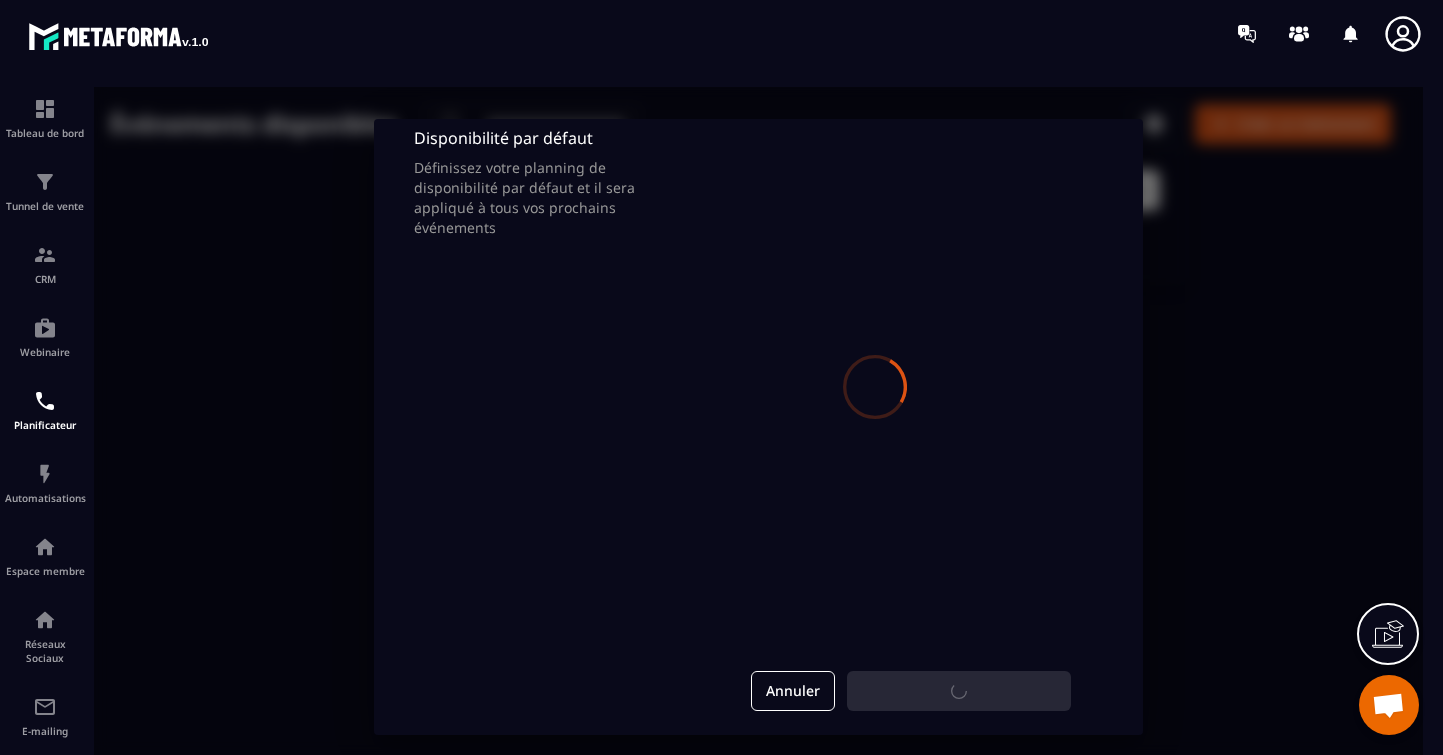 scroll, scrollTop: 0, scrollLeft: 0, axis: both 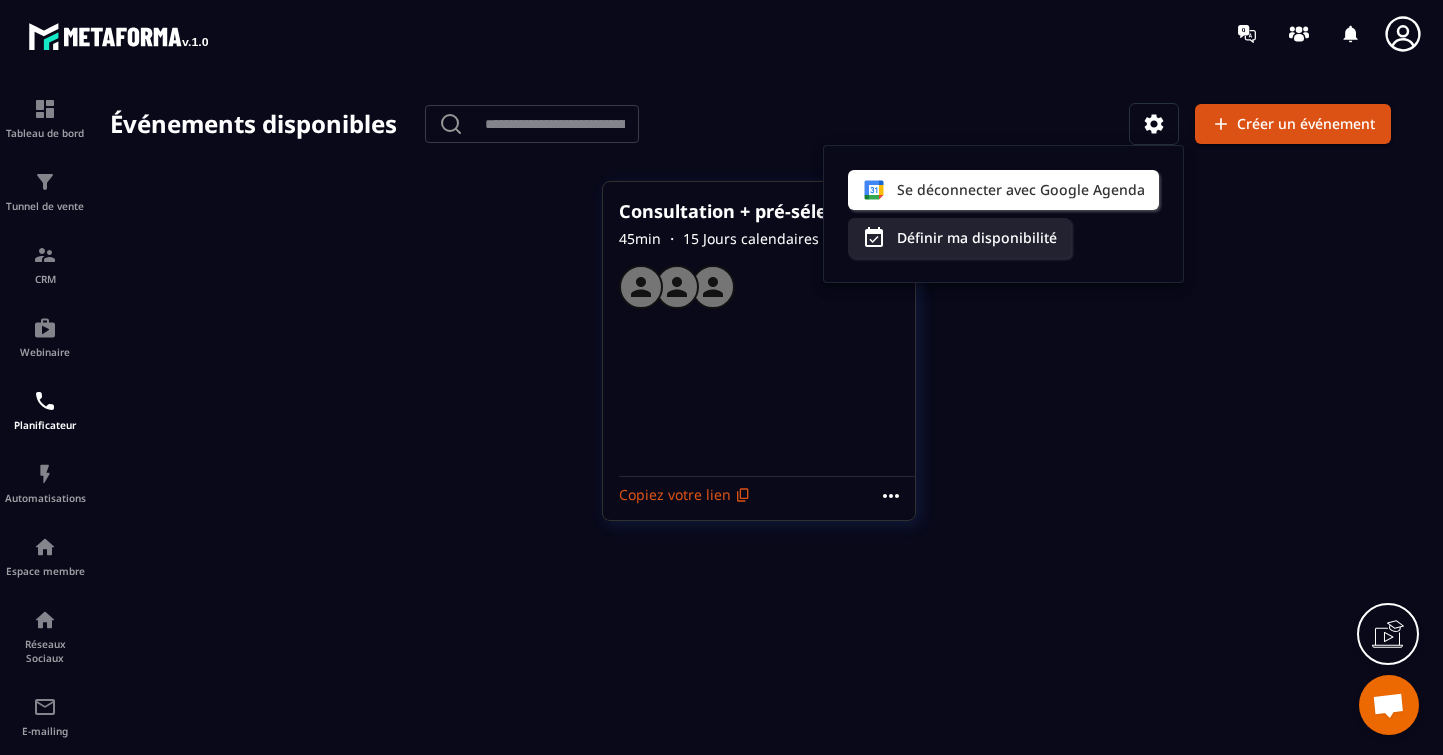 click at bounding box center (758, 427) 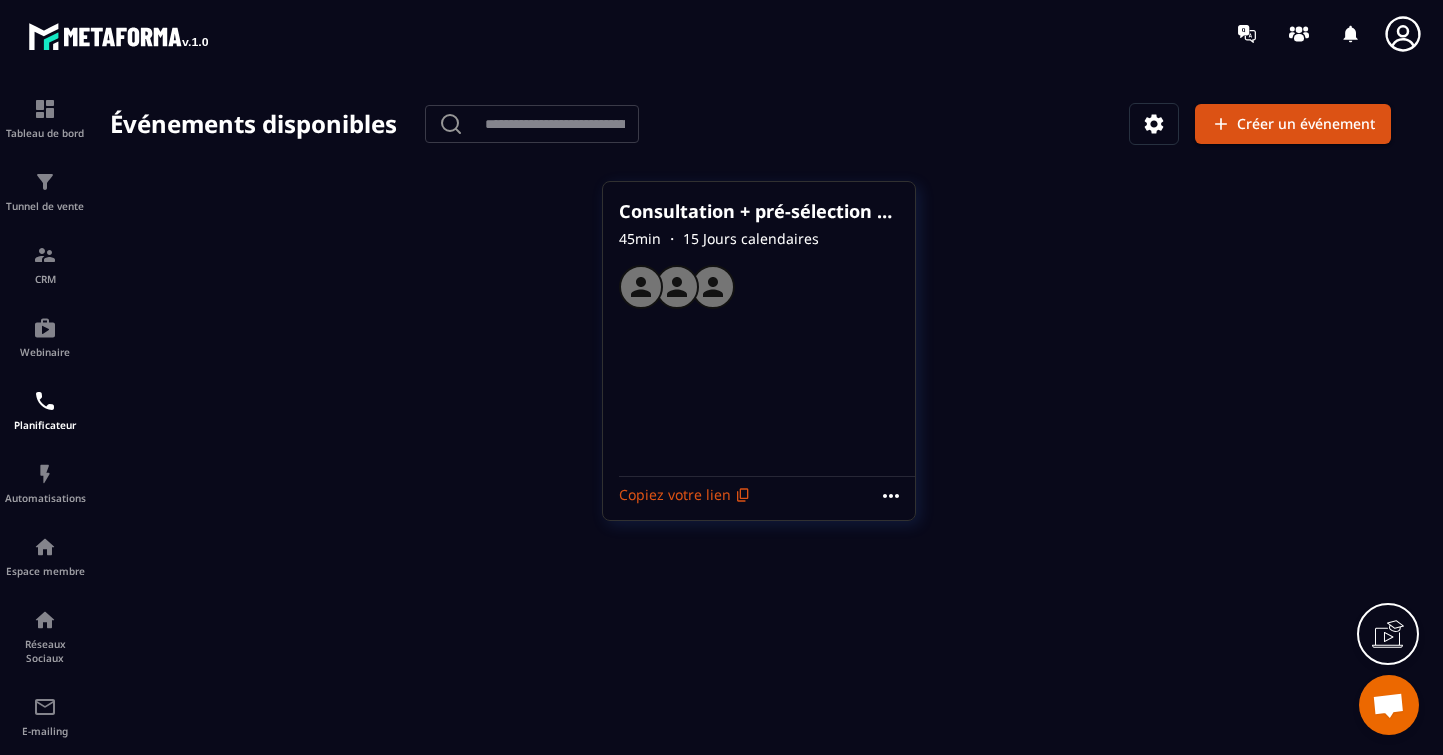 click on "45  min ・   15 Jours calendaires" at bounding box center [759, 239] 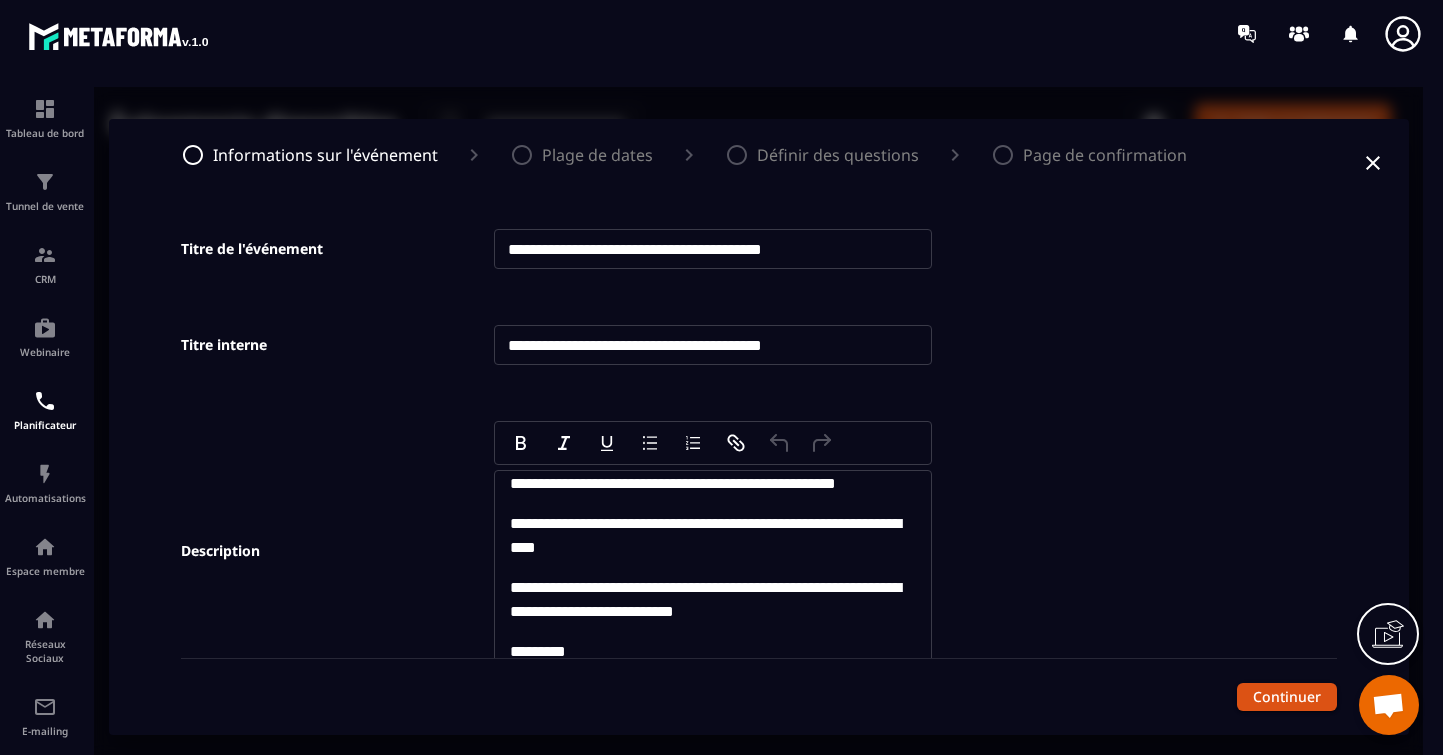 scroll, scrollTop: 0, scrollLeft: 0, axis: both 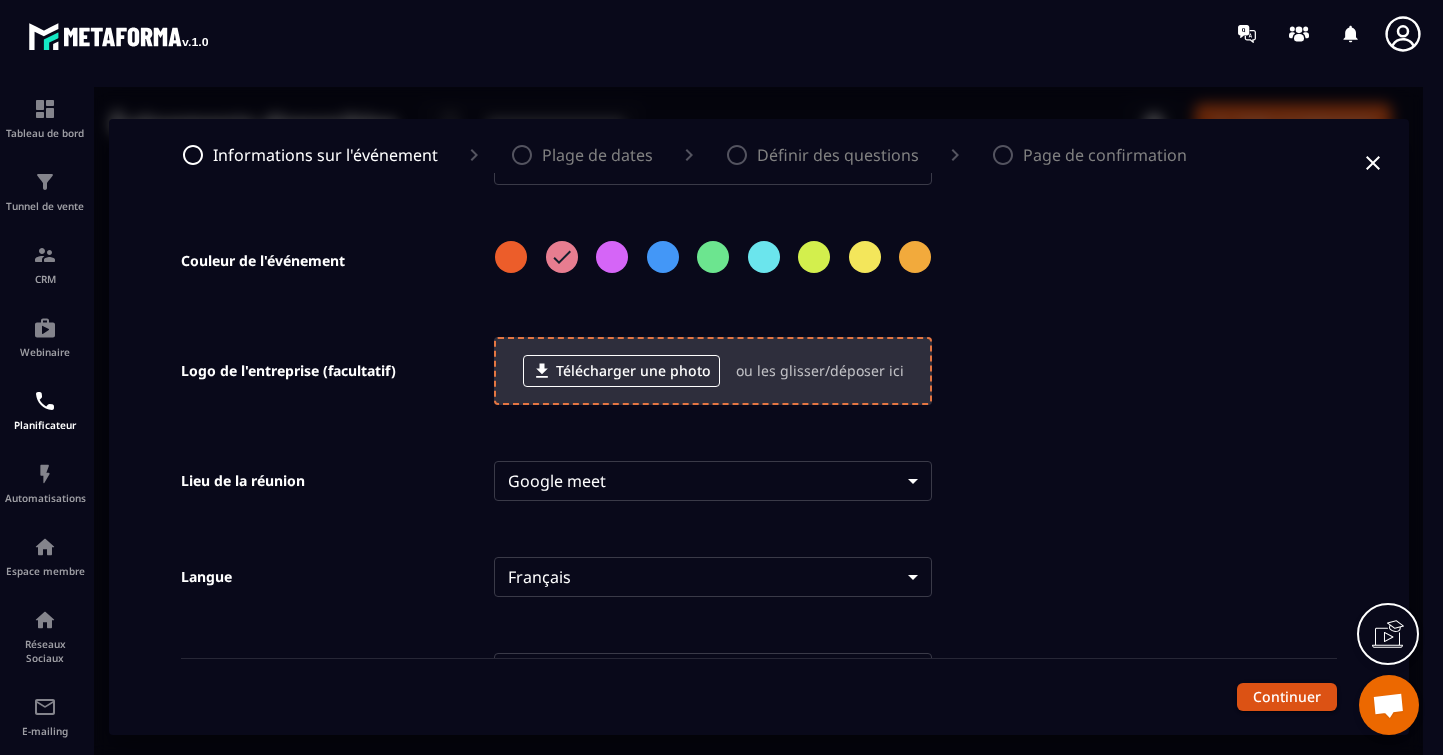 click on "Télécharger une photo" at bounding box center [621, 371] 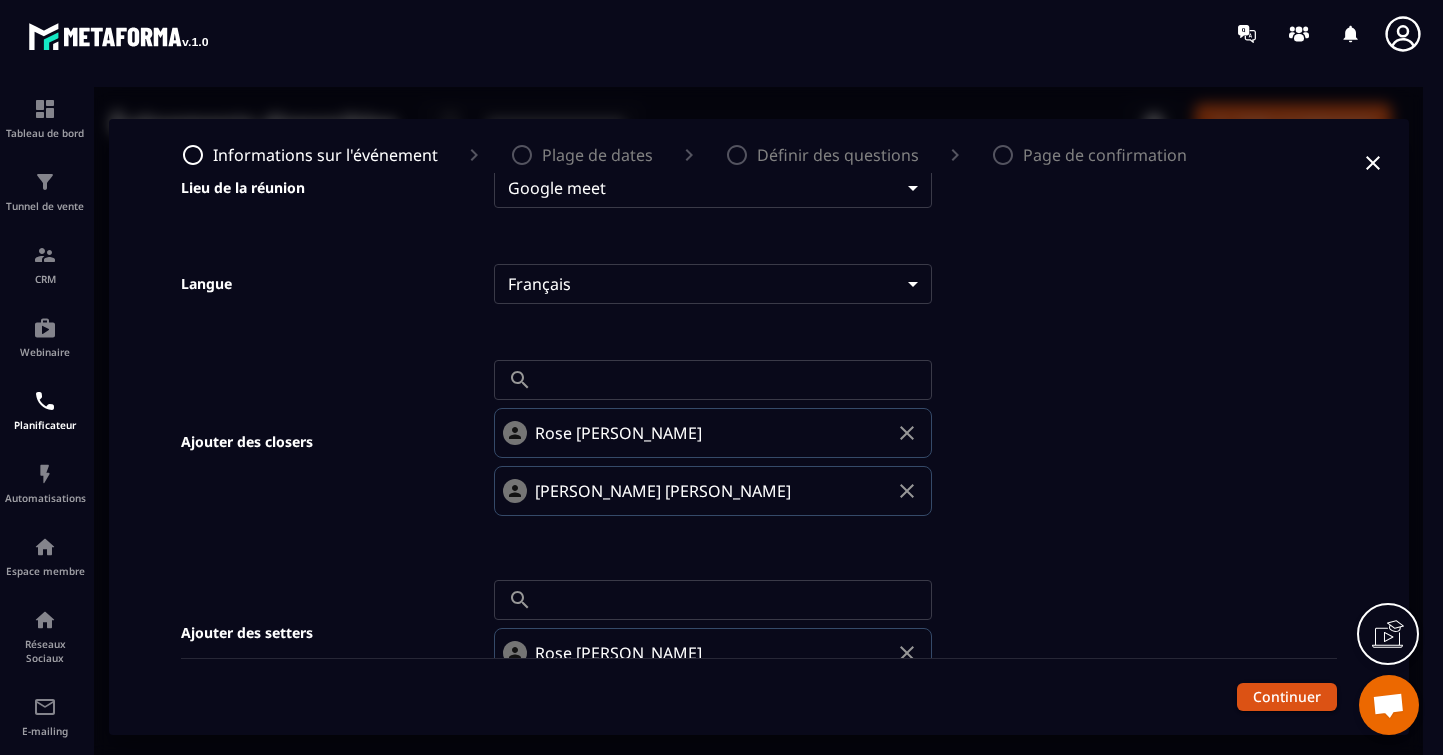 scroll, scrollTop: 820, scrollLeft: 0, axis: vertical 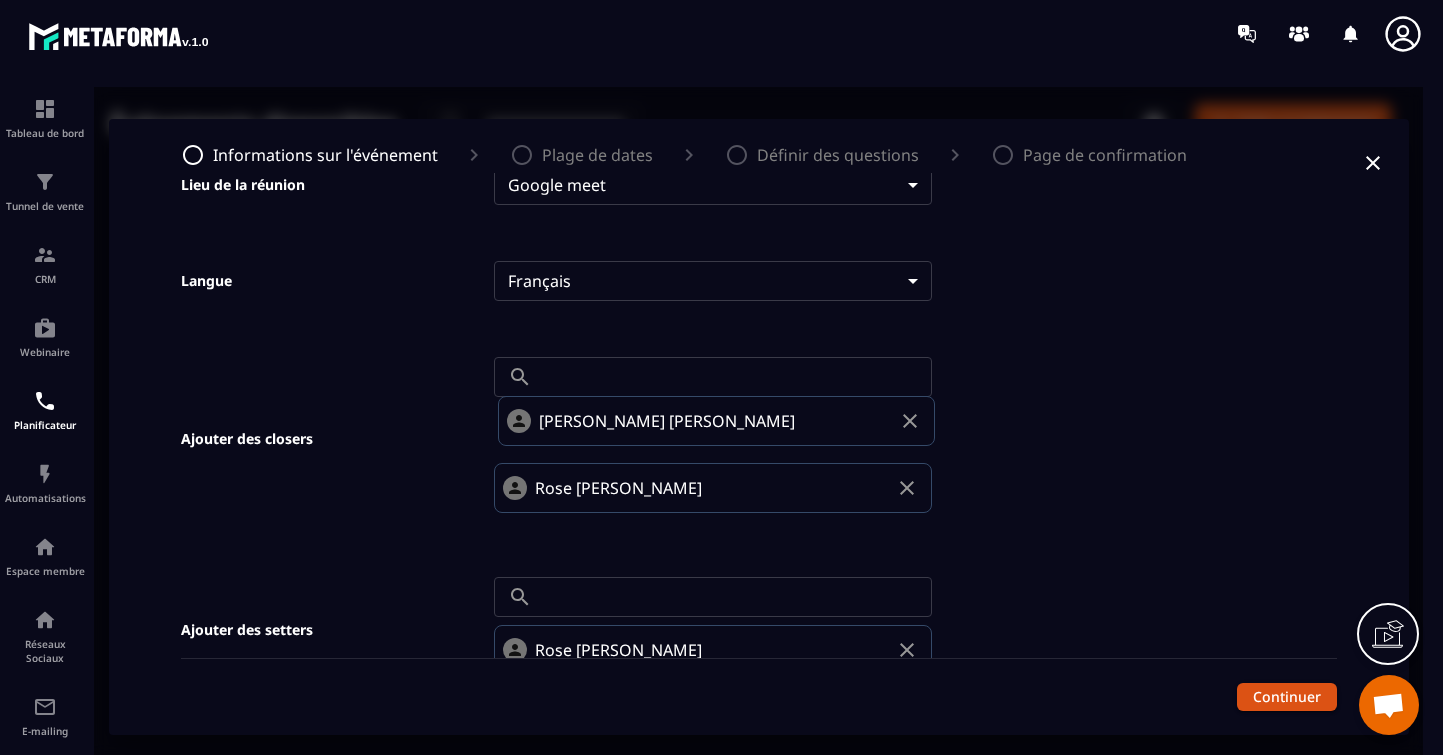 drag, startPoint x: 605, startPoint y: 498, endPoint x: 607, endPoint y: 430, distance: 68.0294 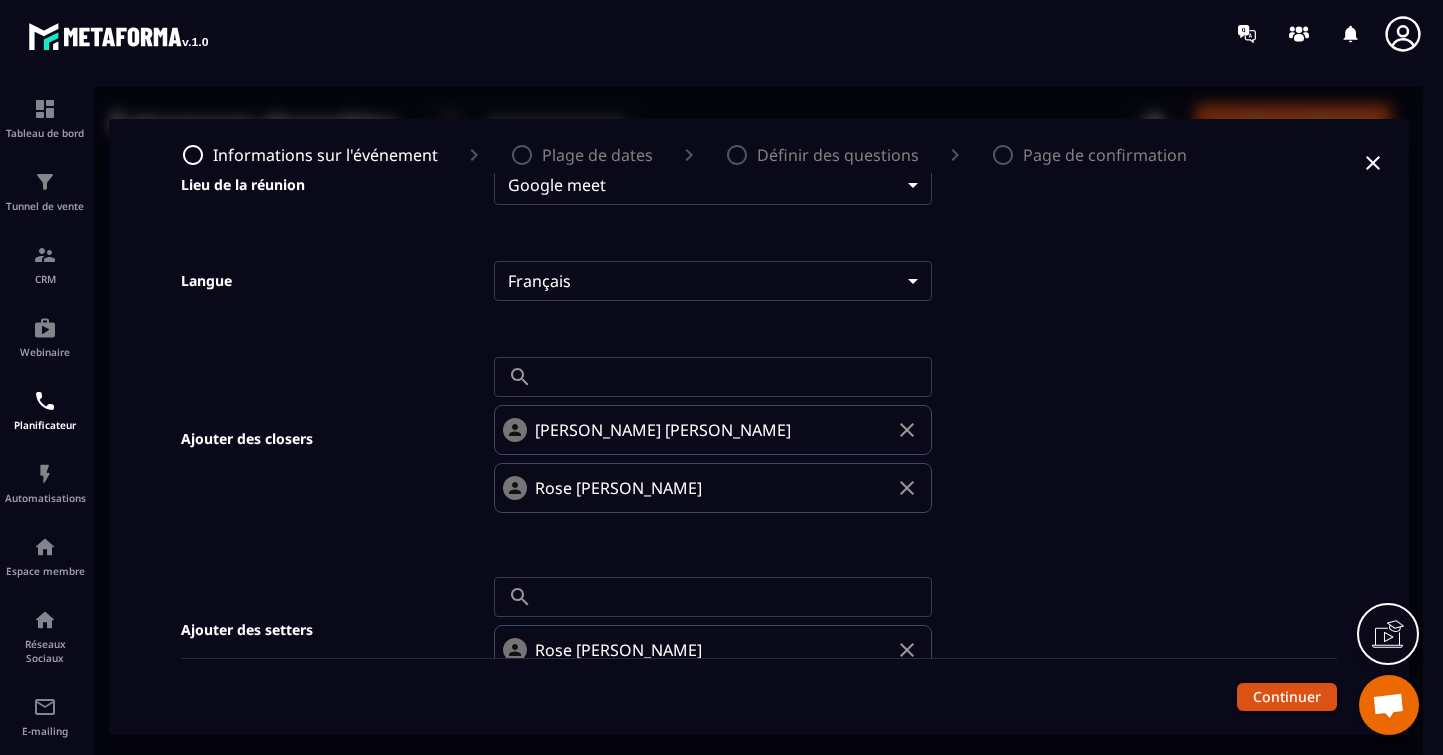 click at bounding box center (736, 377) 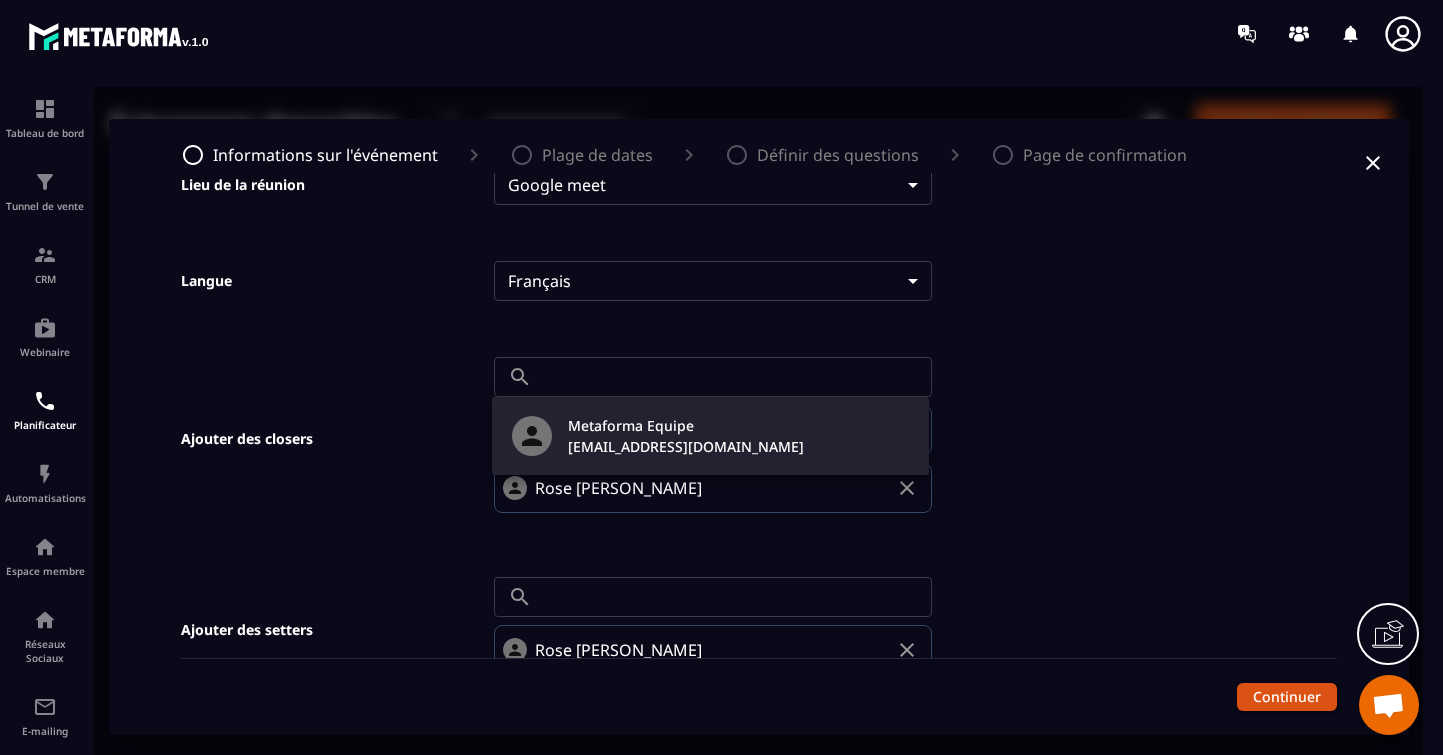 click at bounding box center [758, 427] 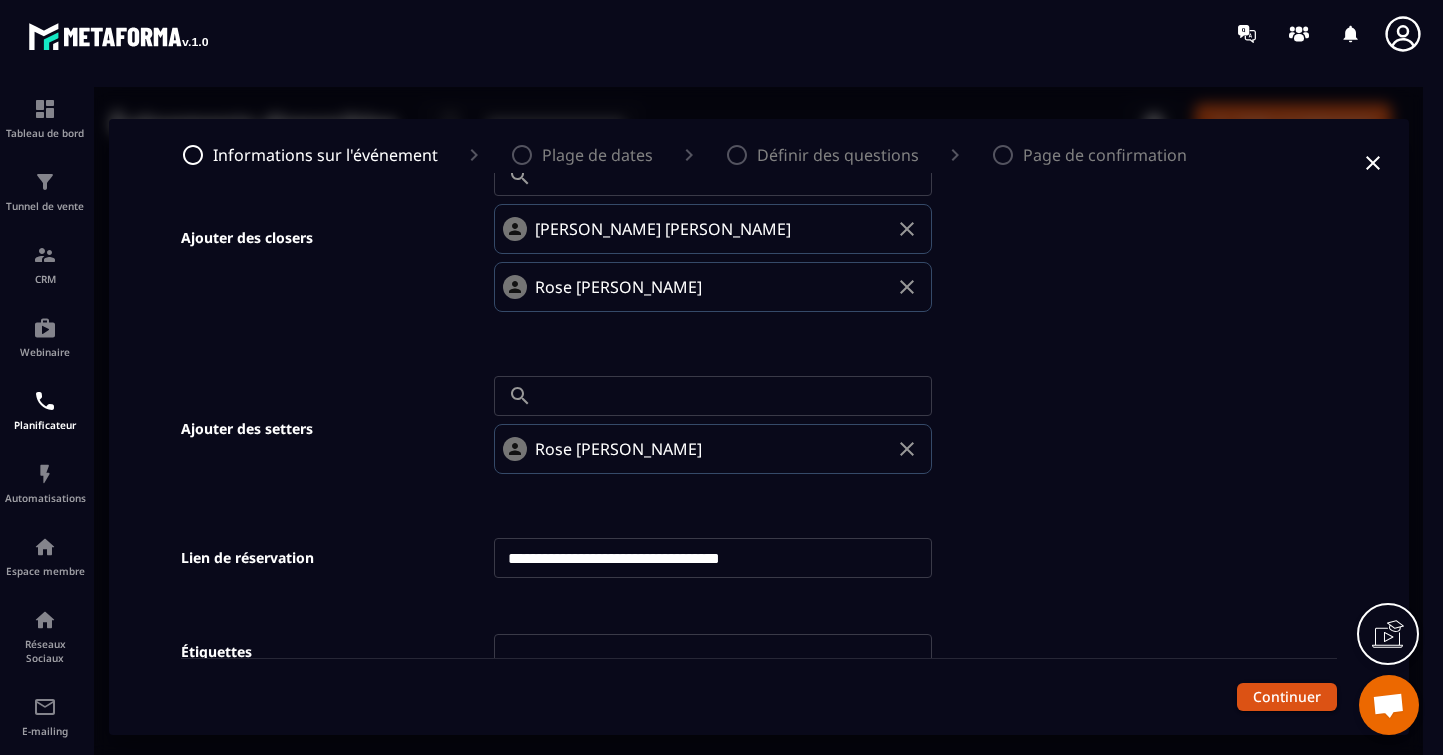 scroll, scrollTop: 1117, scrollLeft: 0, axis: vertical 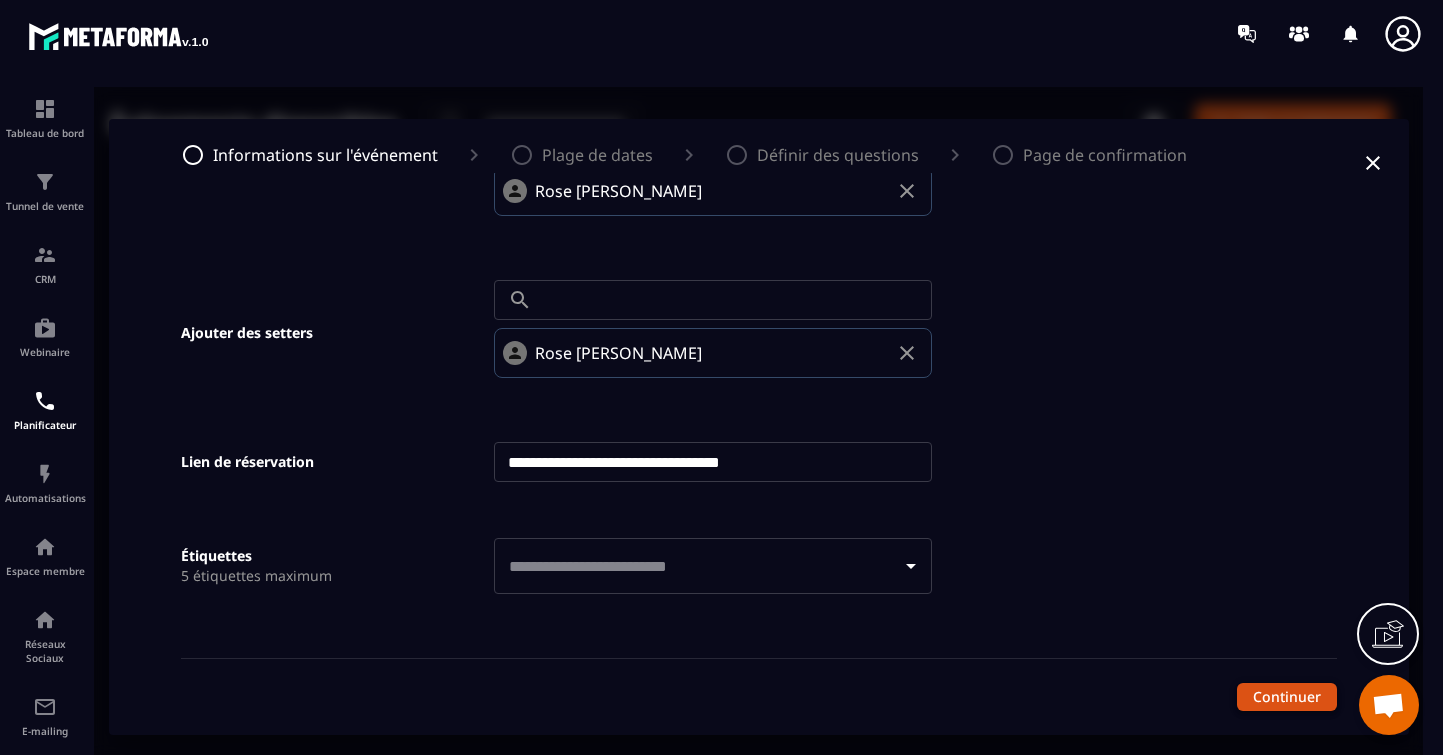click on "Continuer" at bounding box center [1287, 697] 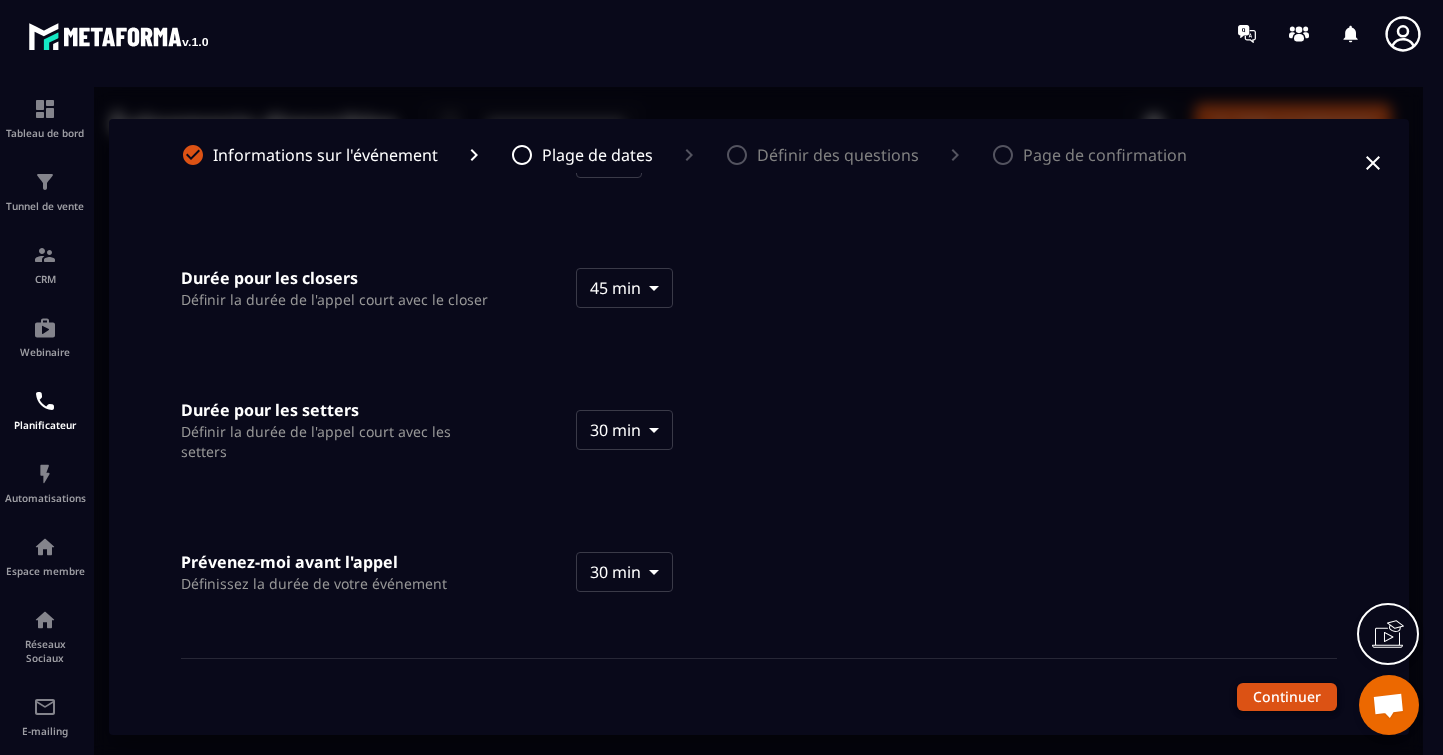 scroll, scrollTop: 0, scrollLeft: 0, axis: both 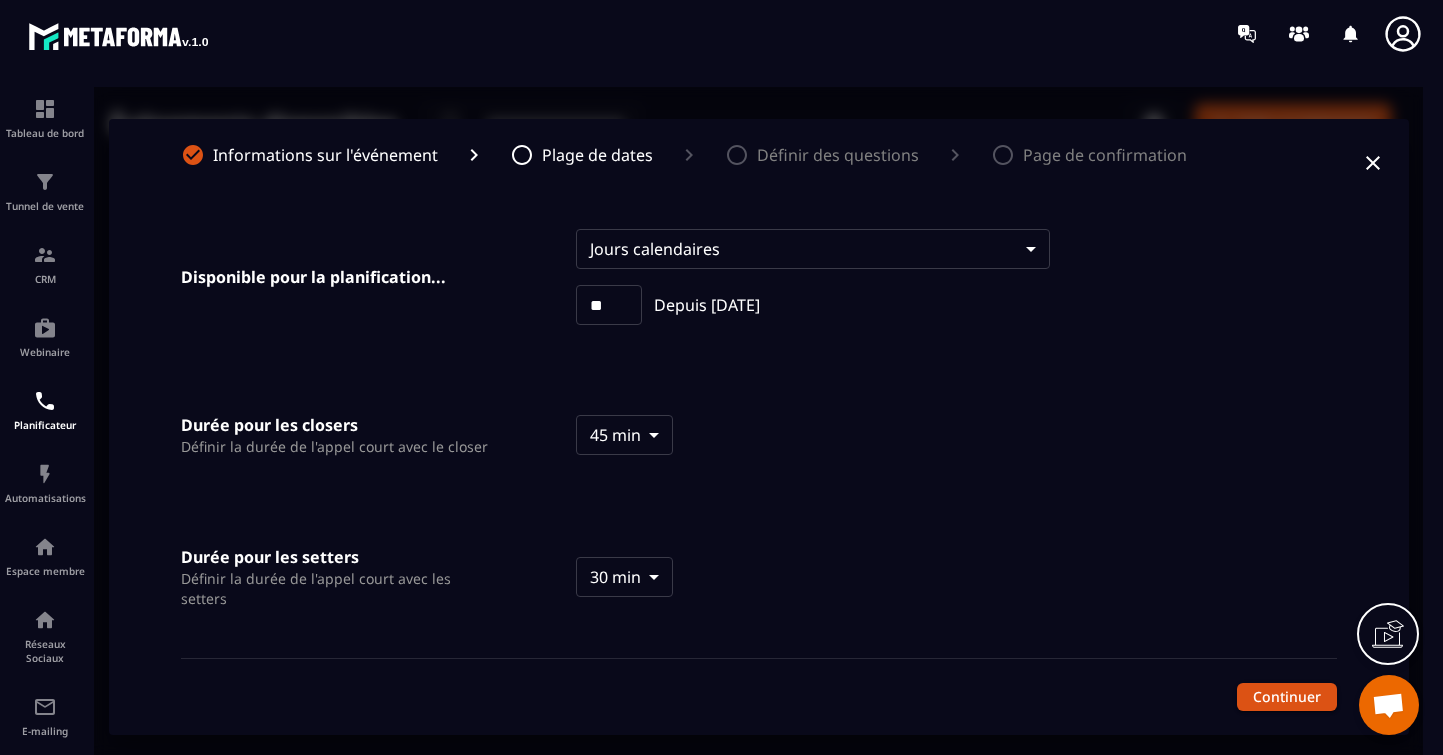 drag, startPoint x: 617, startPoint y: 311, endPoint x: 578, endPoint y: 316, distance: 39.319206 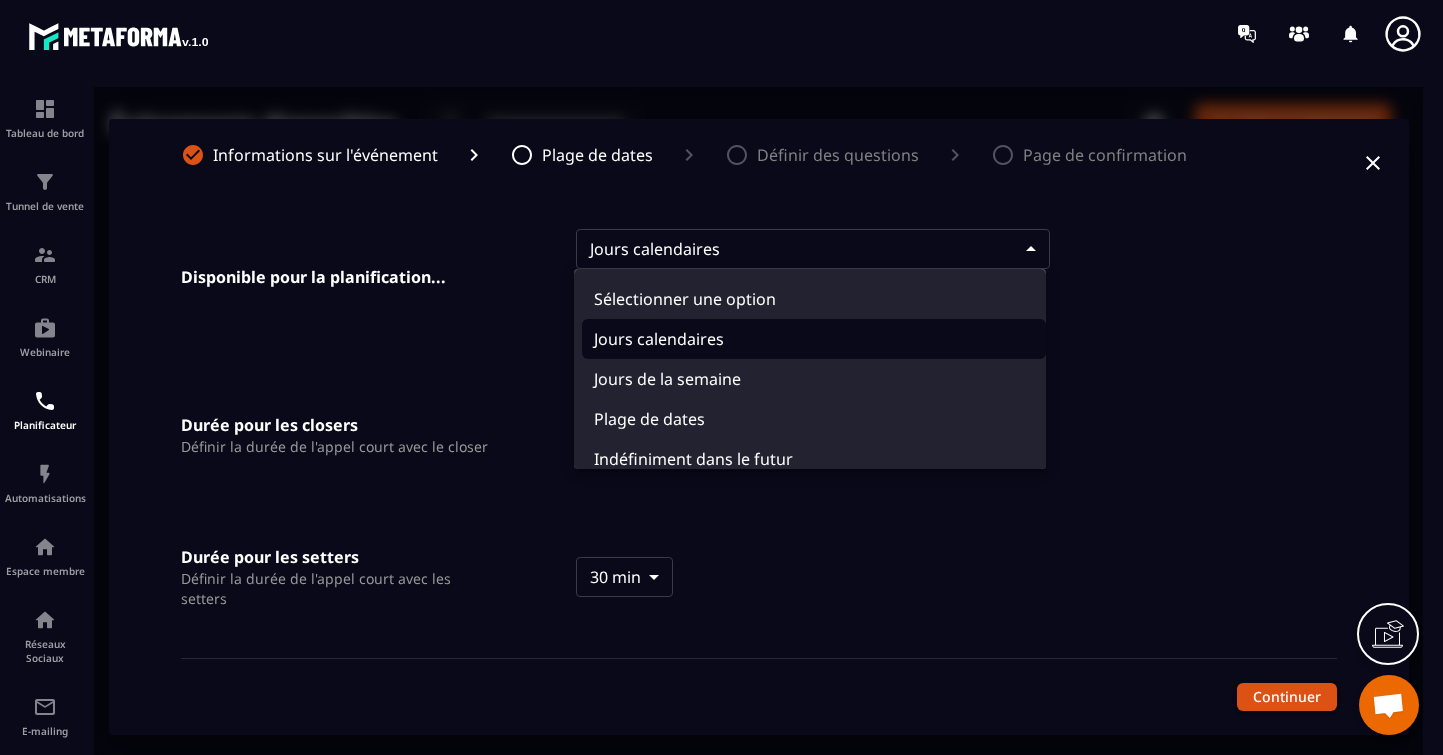 click on "**********" at bounding box center (758, 427) 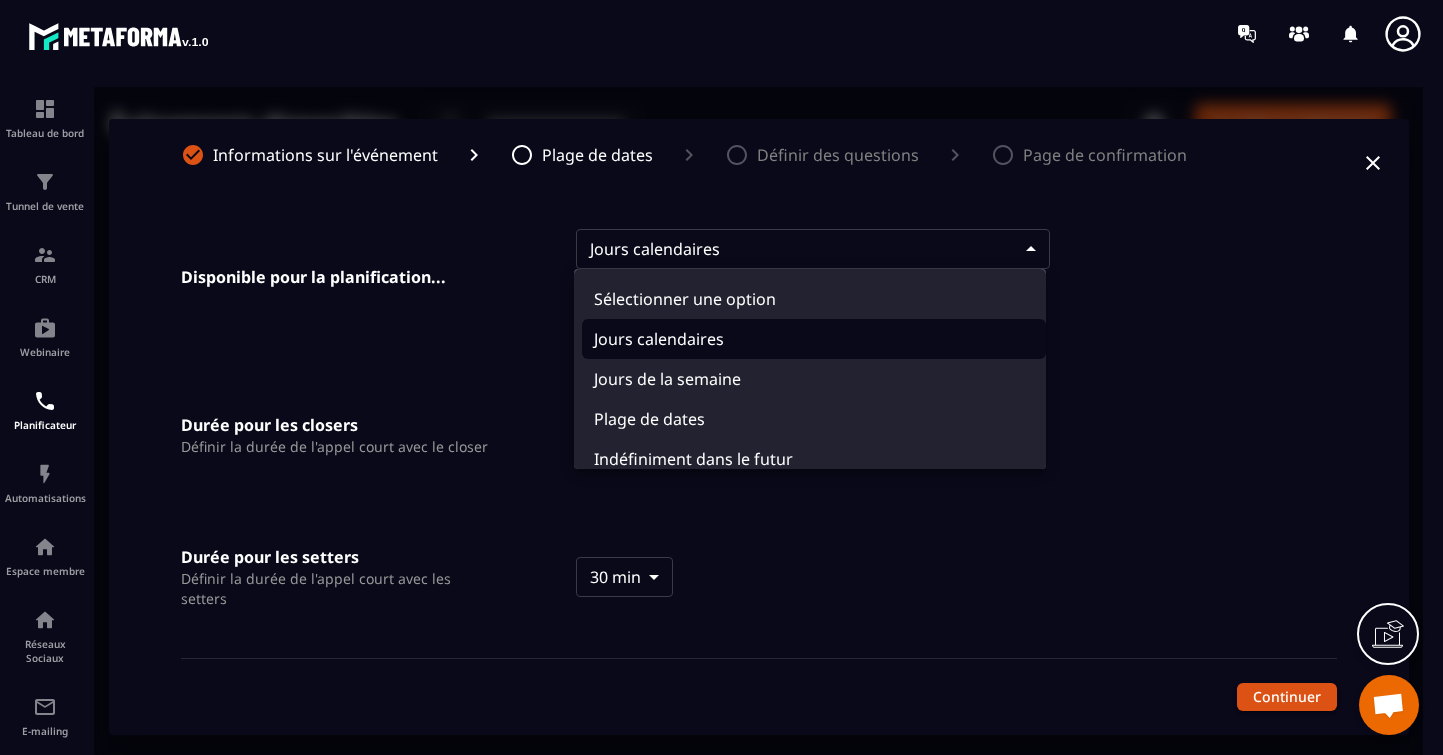 click at bounding box center (758, 427) 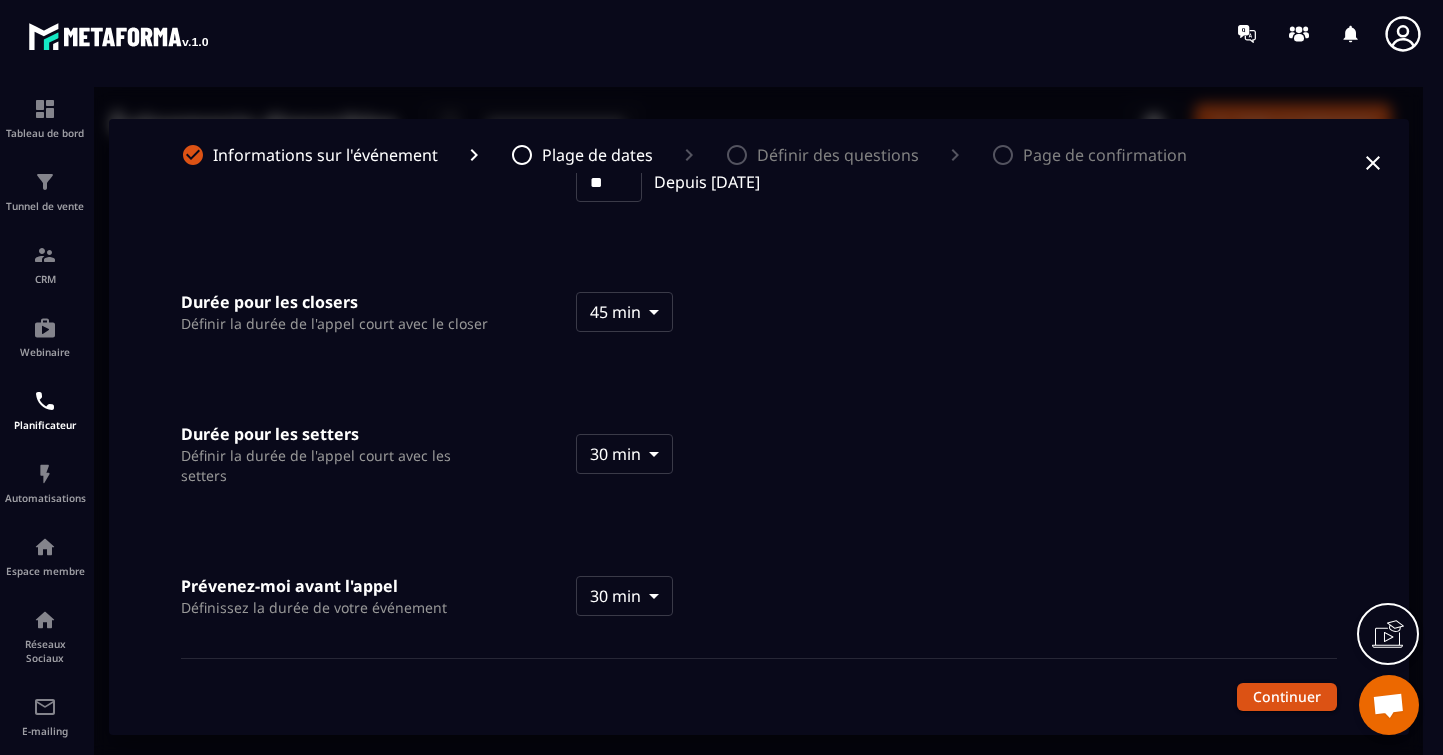 scroll, scrollTop: 127, scrollLeft: 0, axis: vertical 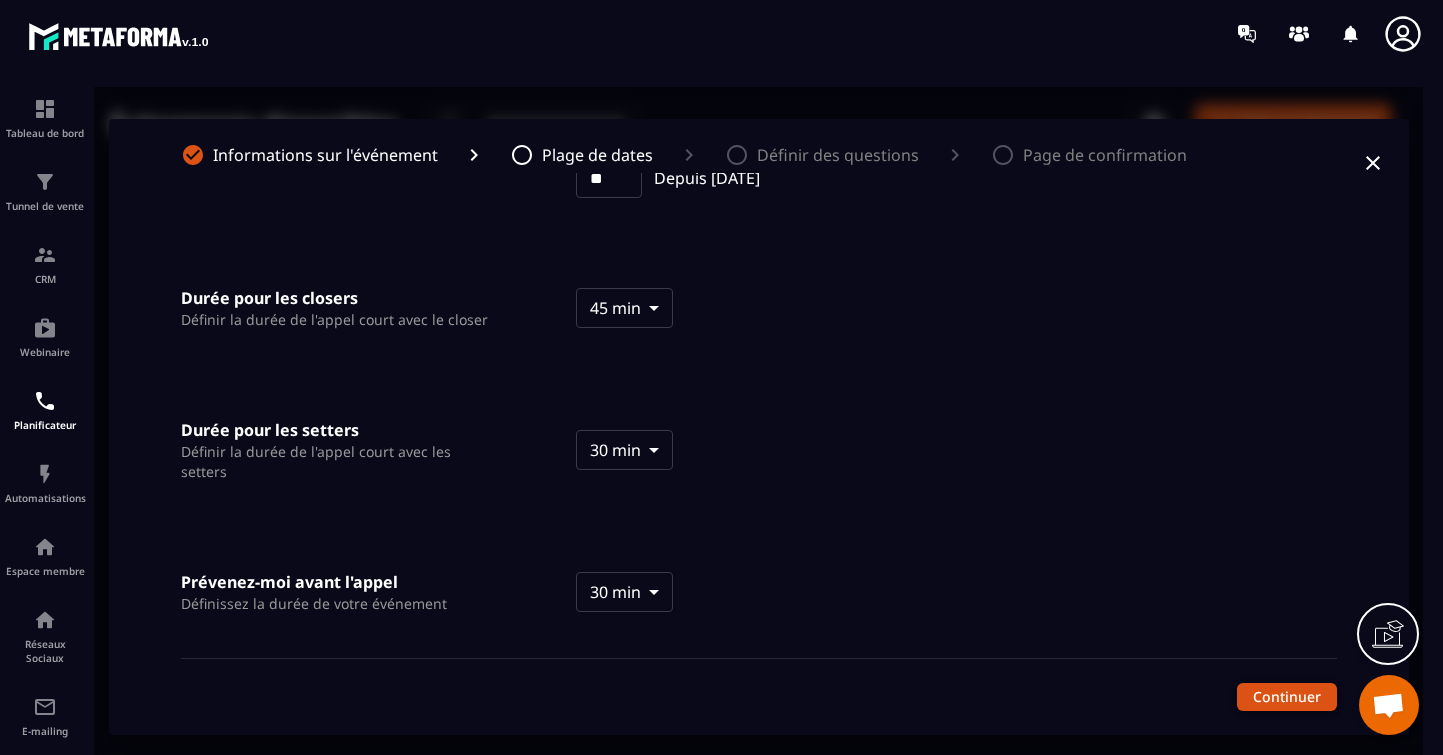 click on "Continuer" at bounding box center [1287, 697] 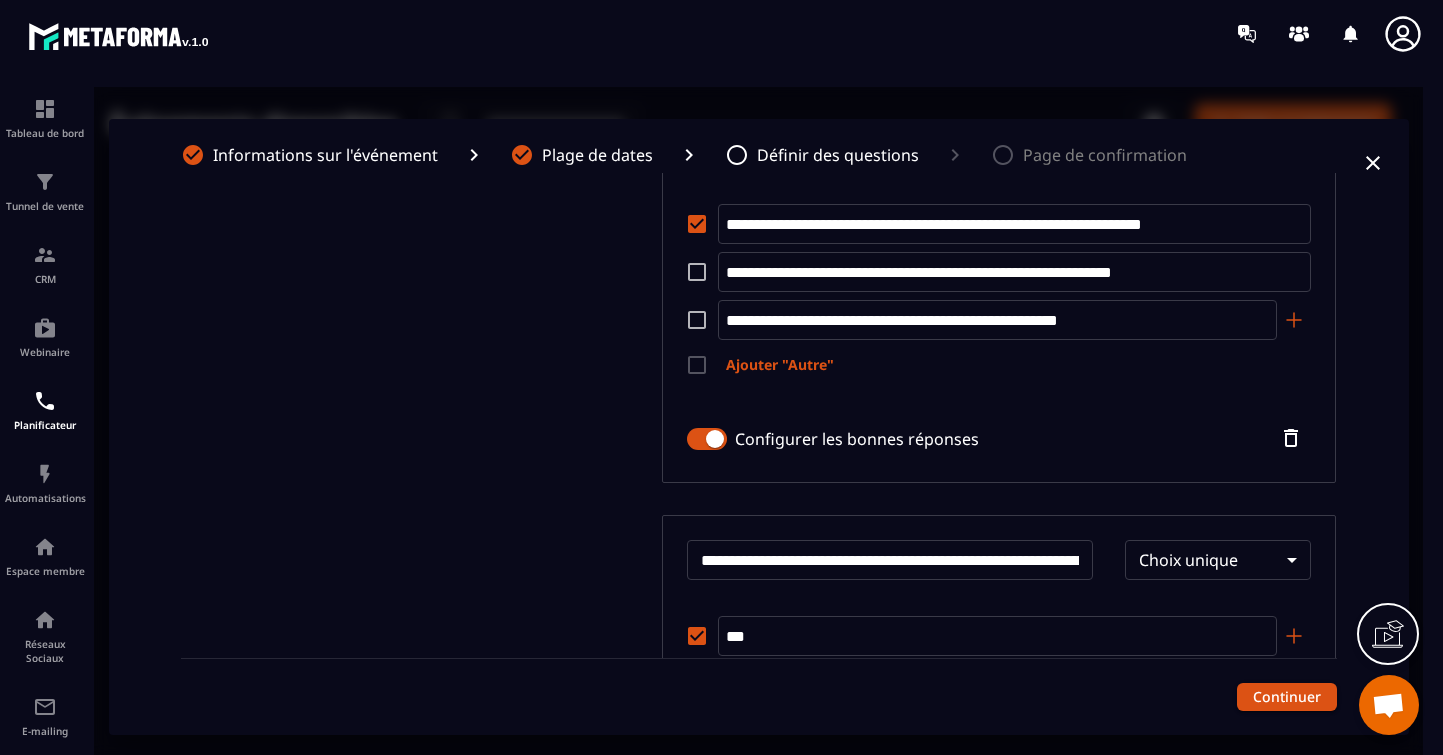 scroll, scrollTop: 4125, scrollLeft: 0, axis: vertical 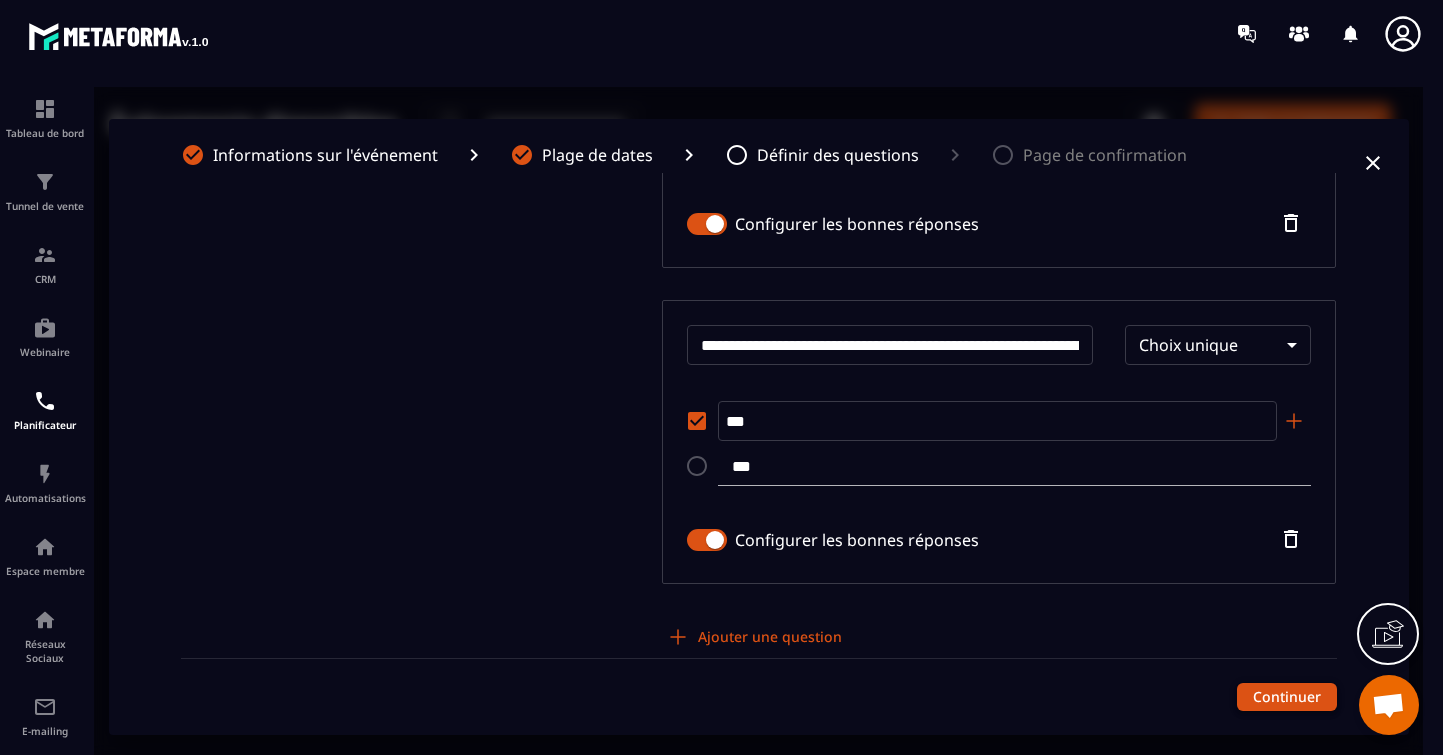 click on "Continuer" at bounding box center (1287, 697) 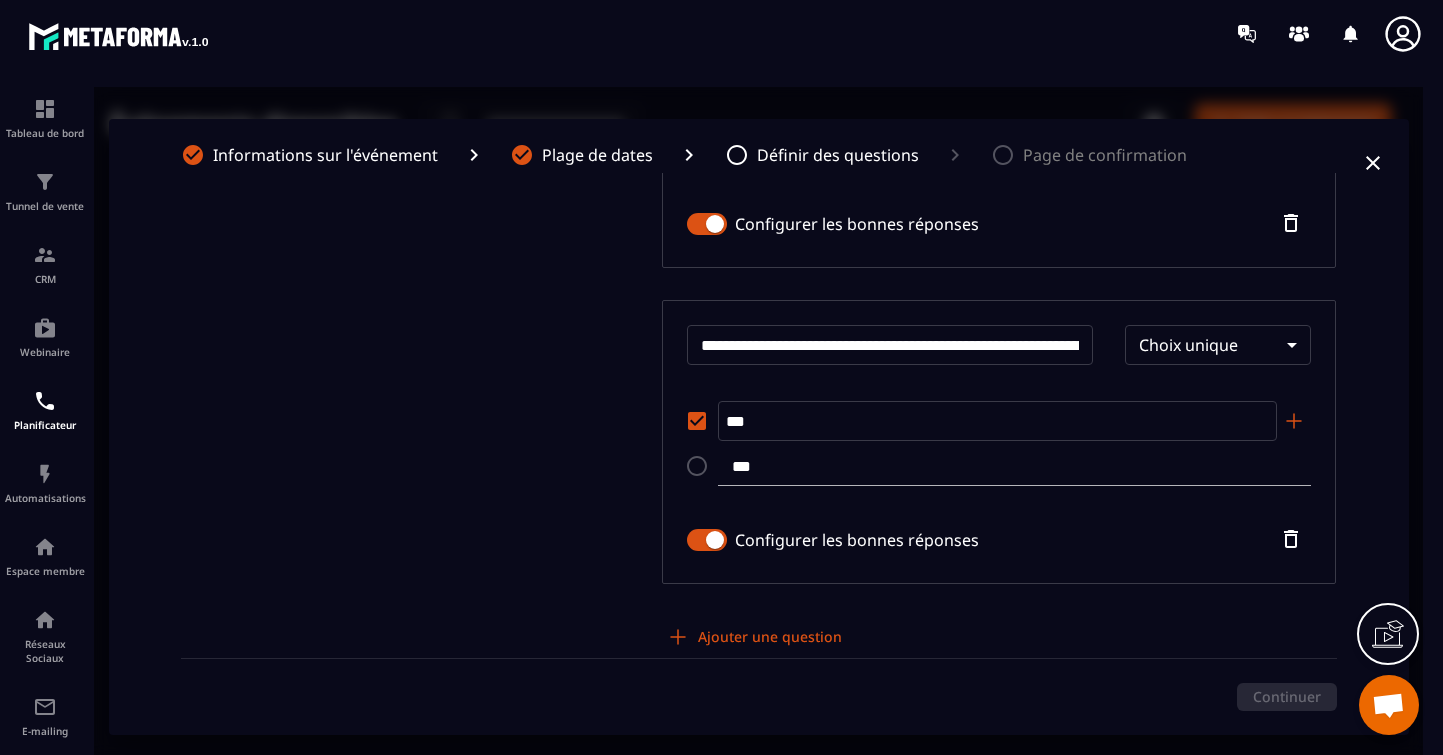 scroll, scrollTop: 0, scrollLeft: 0, axis: both 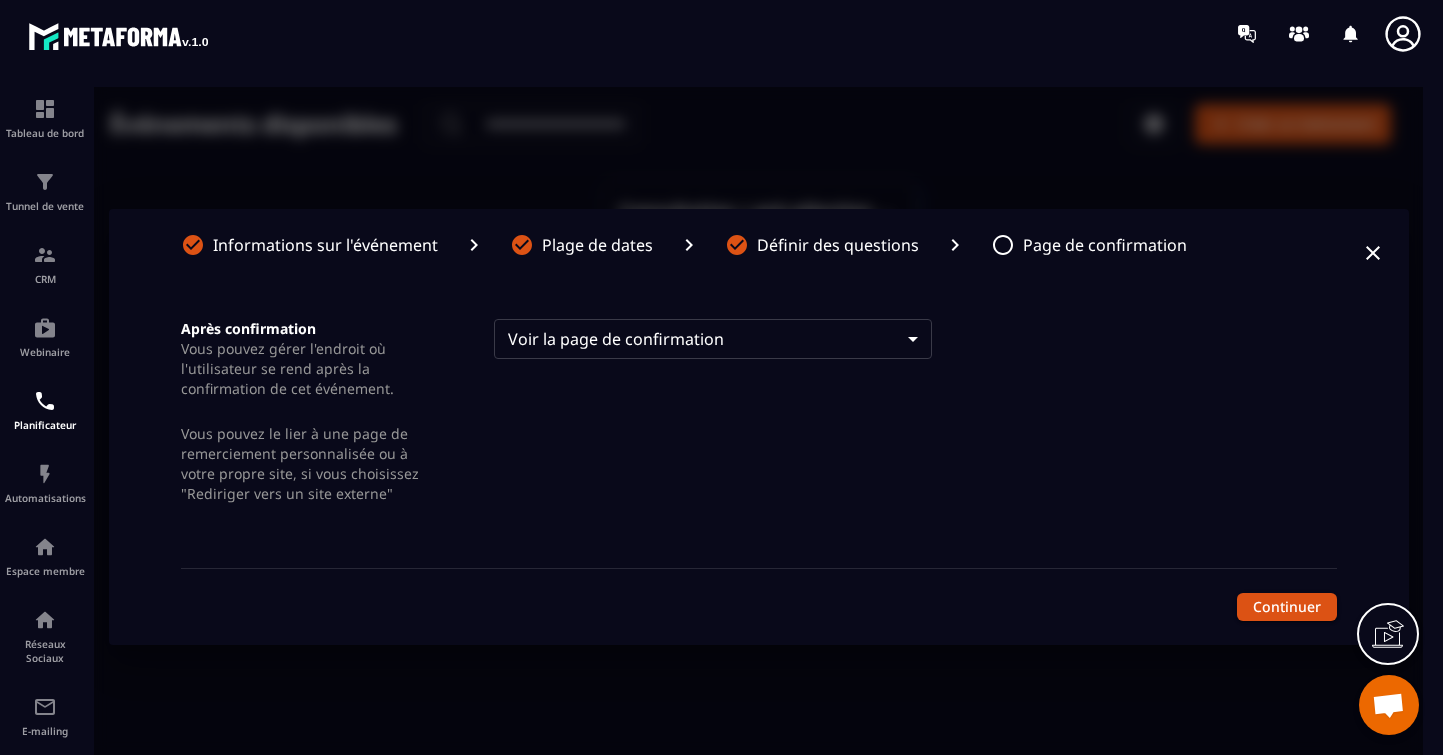 click on "Événements disponibles ​ ​ Créer un événement Consultation + pré-sélection Femme Libérée 45  min ・   15 Jours calendaires Copiez votre lien Informations sur l'événement Plage de dates Définir des questions Page de confirmation Après confirmation Vous pouvez gérer l'endroit où l'utilisateur se rend après la confirmation de cet événement. Vous pouvez le lier à une page de remerciement personnalisée ou à votre propre site, si vous choisissez "Rediriger vers un site externe" Voir la page de confirmation **** ​ Continuer" at bounding box center [758, 427] 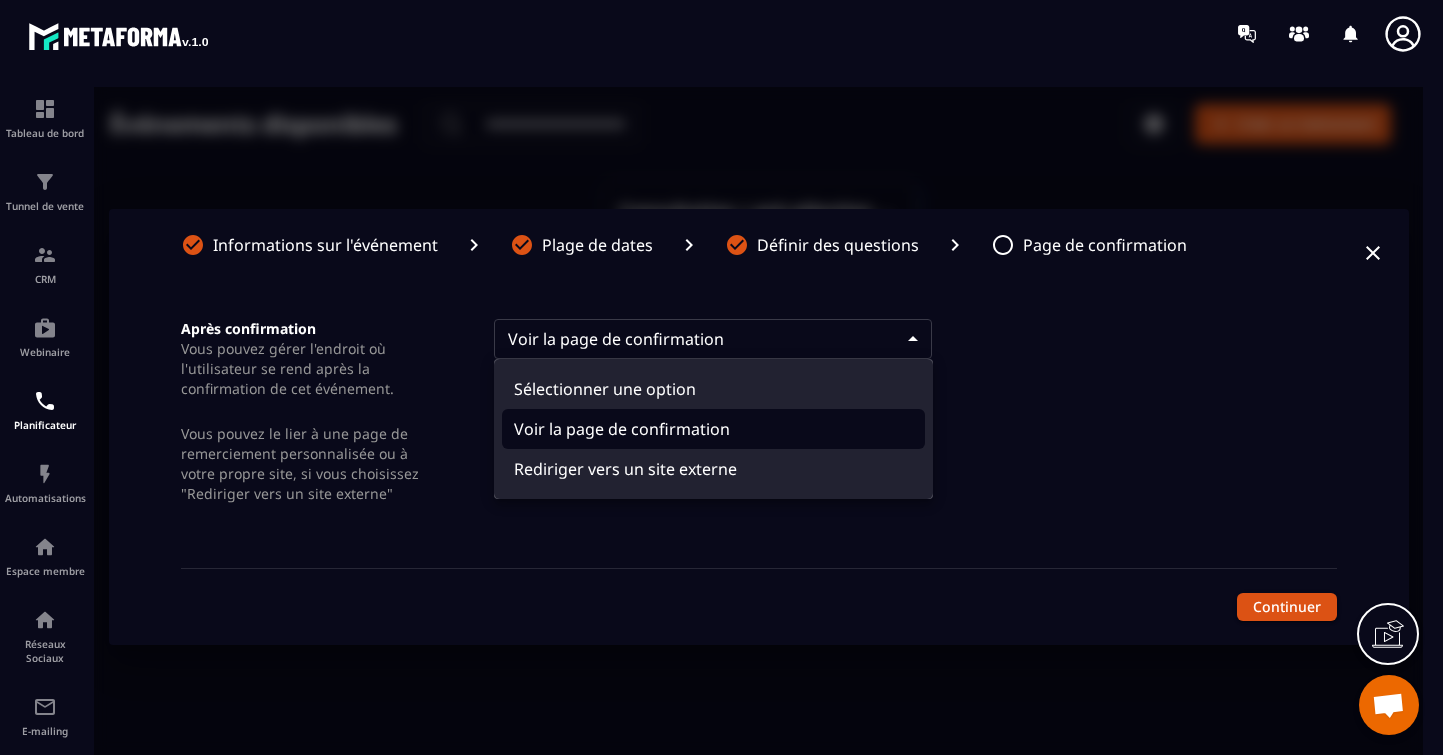 click at bounding box center [758, 427] 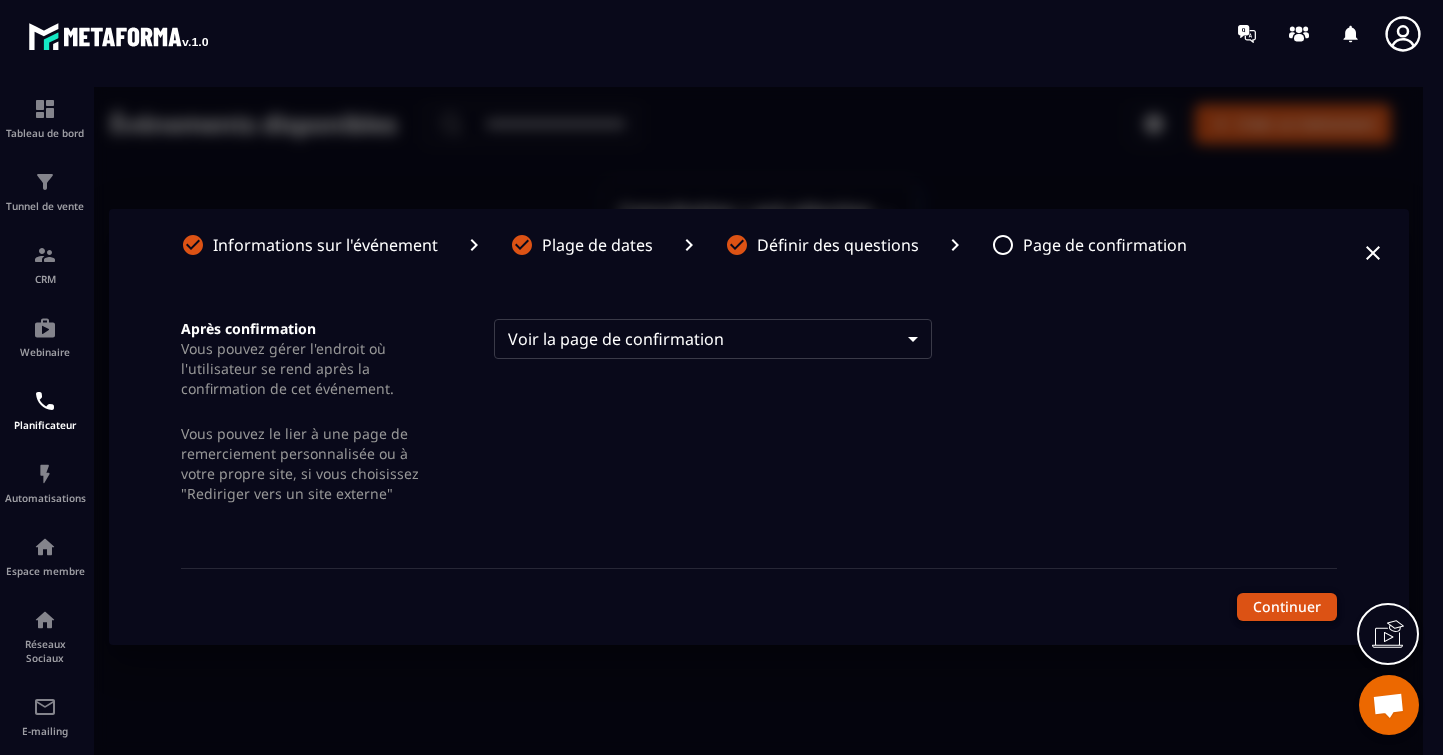 click on "Continuer" at bounding box center (1287, 607) 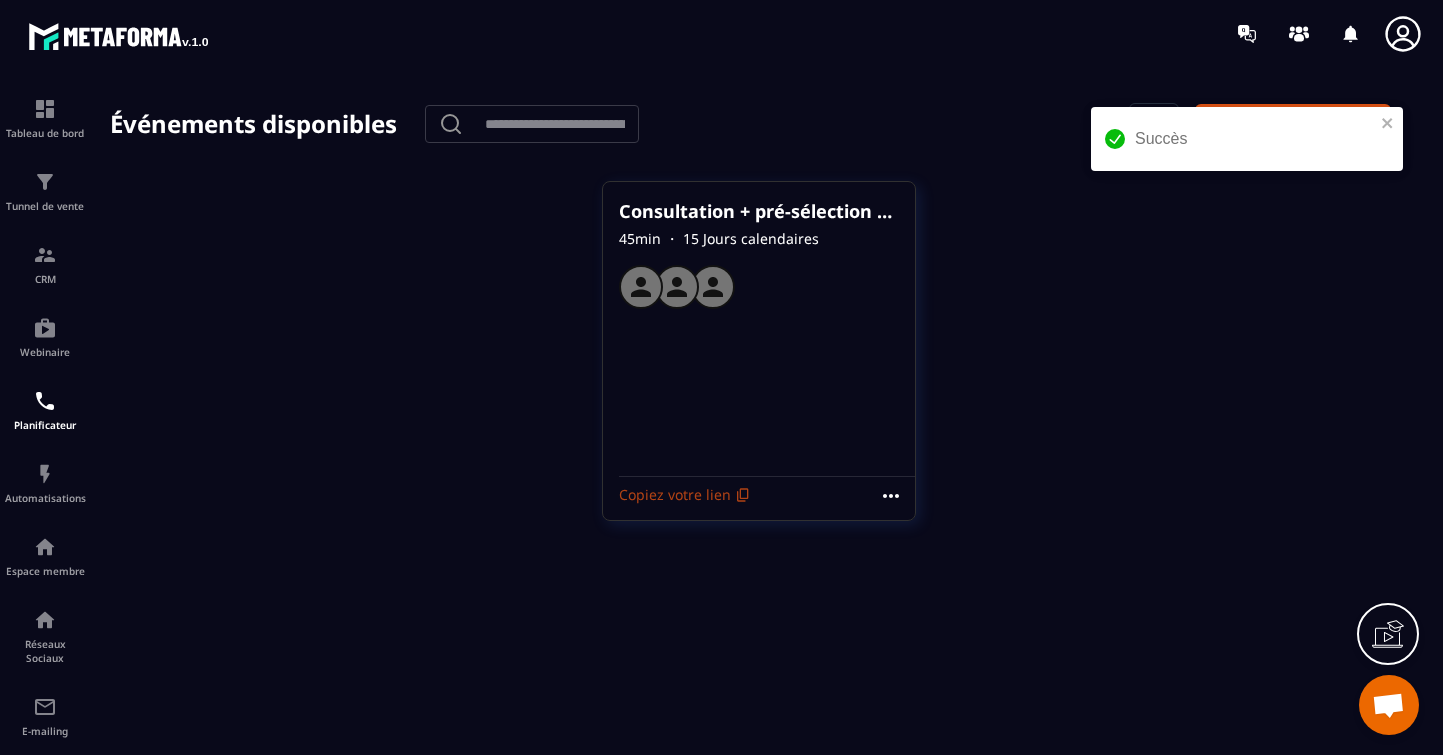 click on "Copiez votre lien" at bounding box center (685, 495) 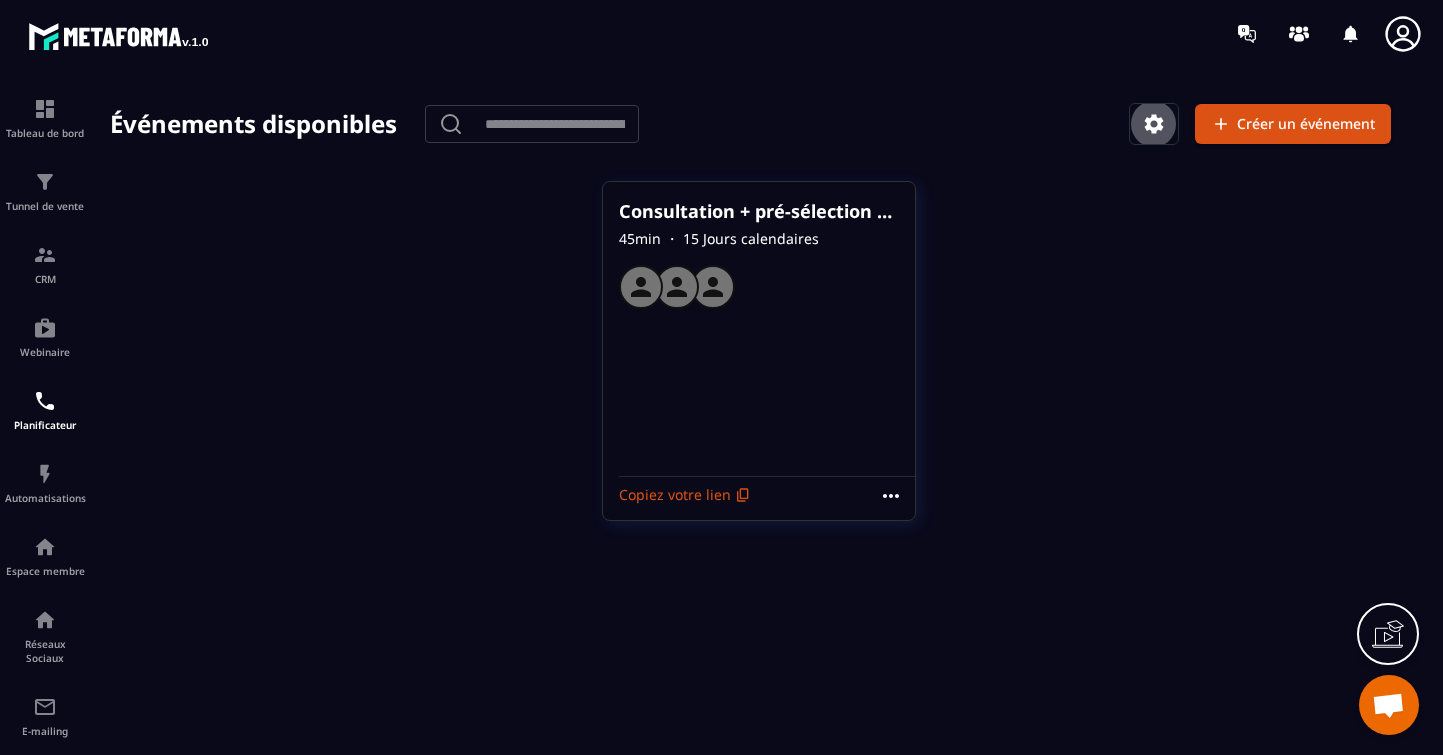click at bounding box center [1154, 124] 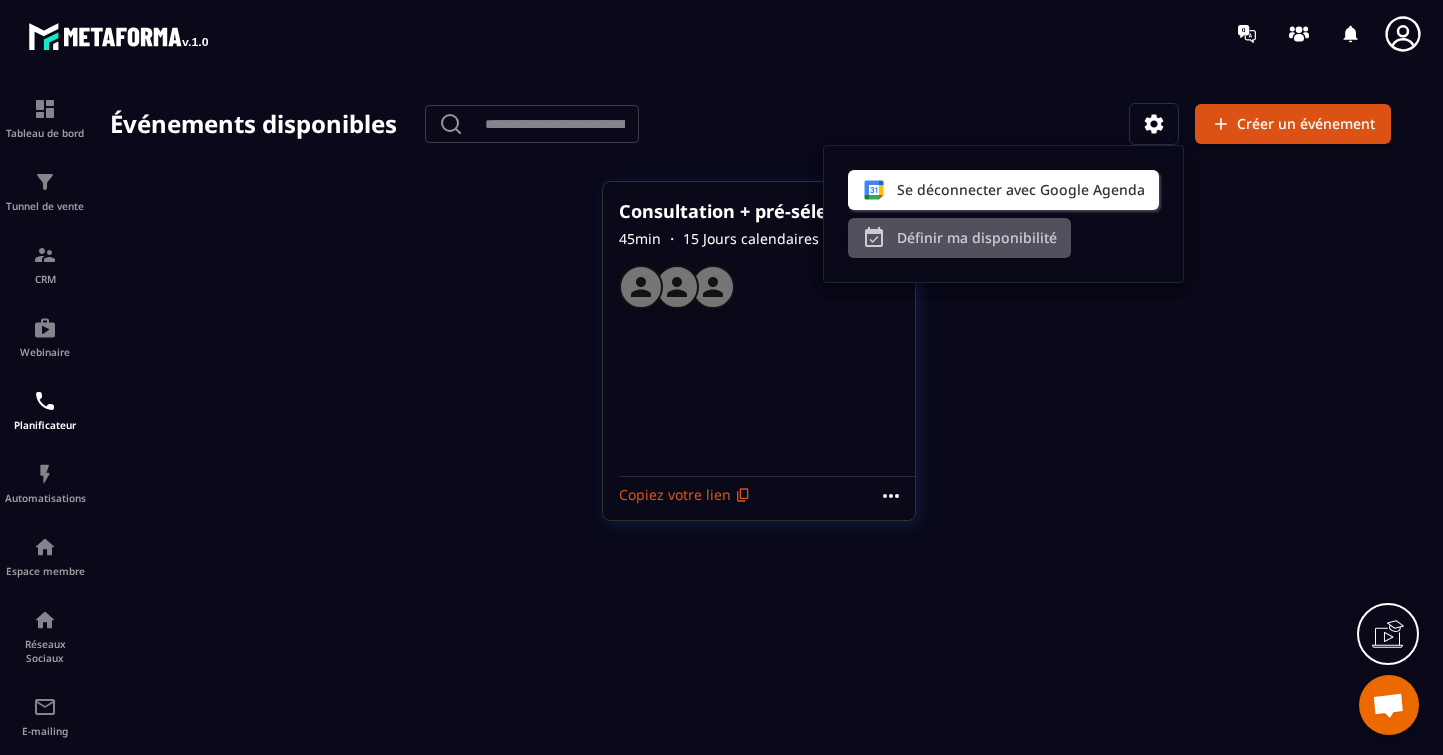 click on "Définir ma disponibilité" at bounding box center [959, 238] 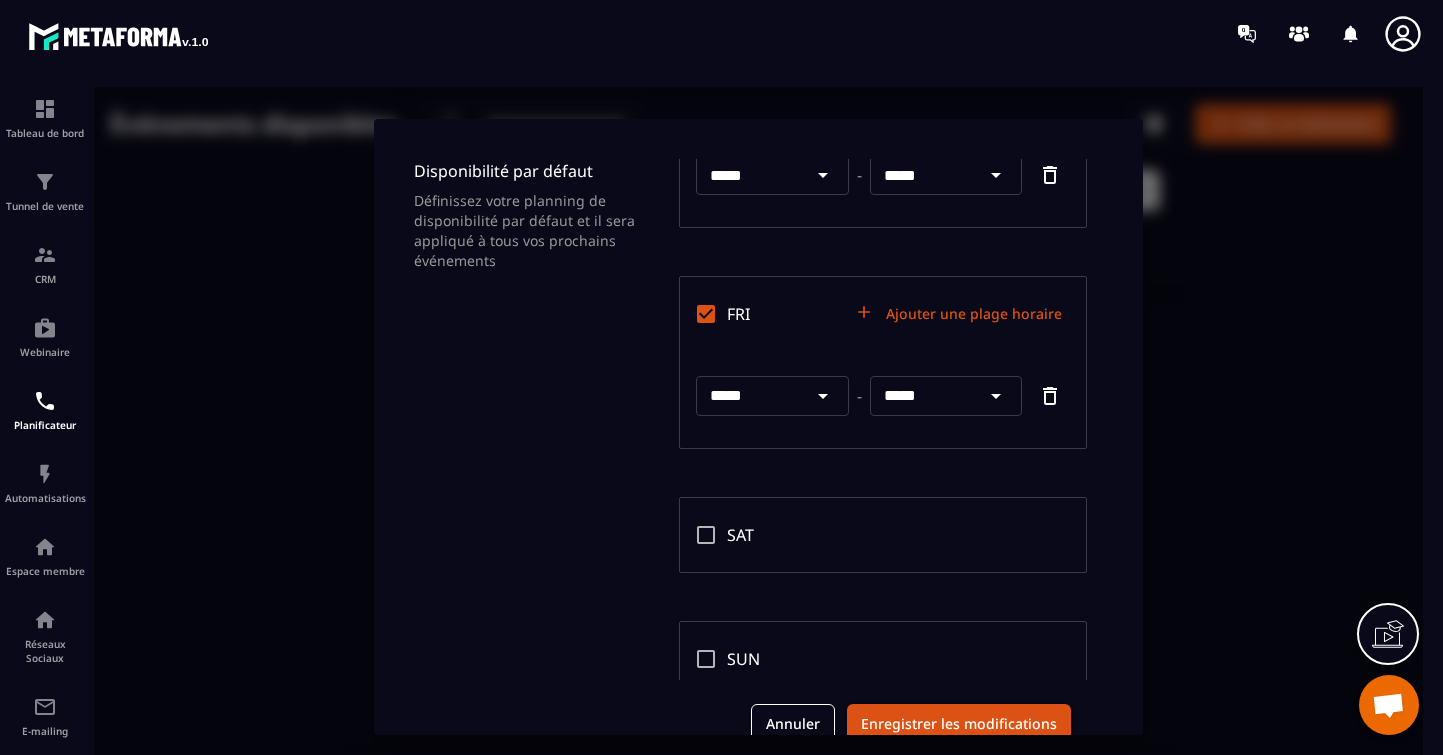 scroll, scrollTop: 781, scrollLeft: 0, axis: vertical 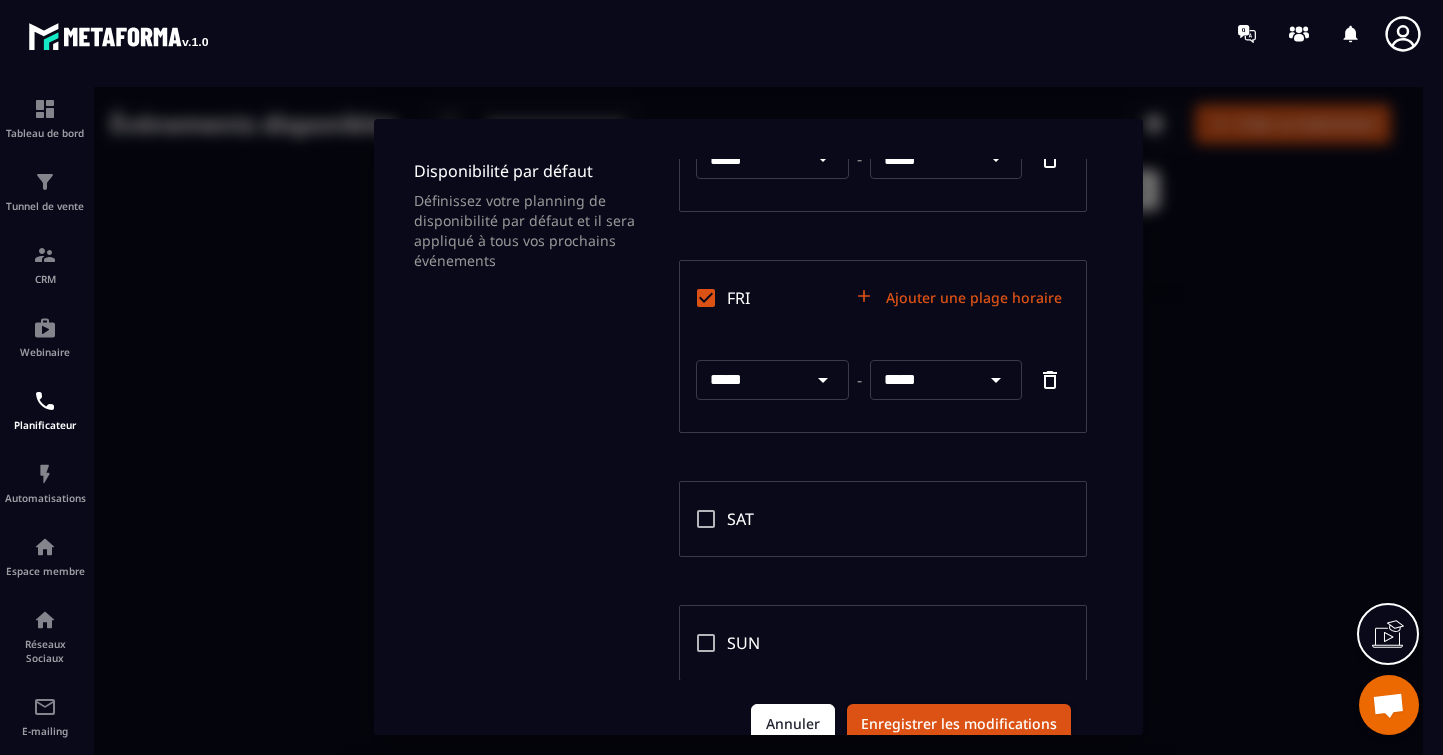click on "Annuler" at bounding box center (793, 724) 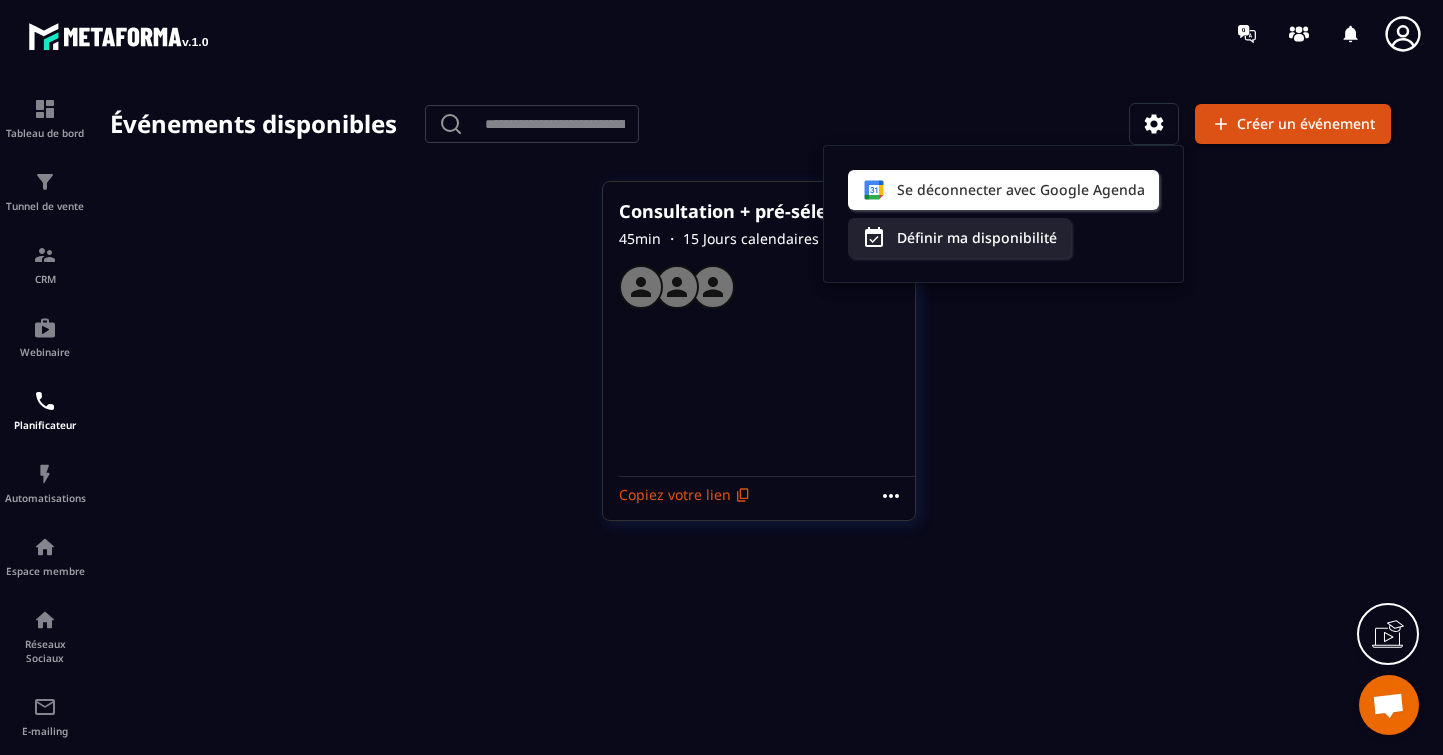click at bounding box center (758, 427) 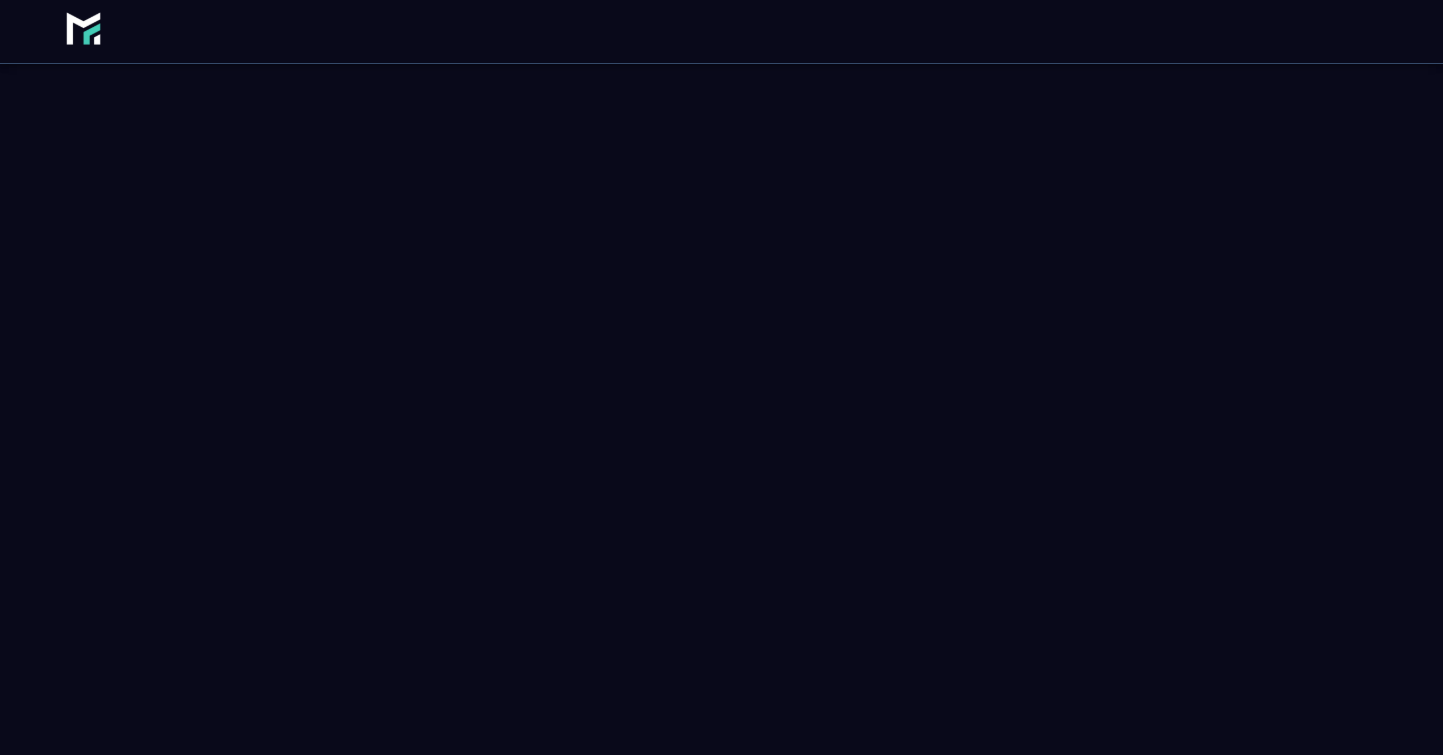 scroll, scrollTop: 0, scrollLeft: 0, axis: both 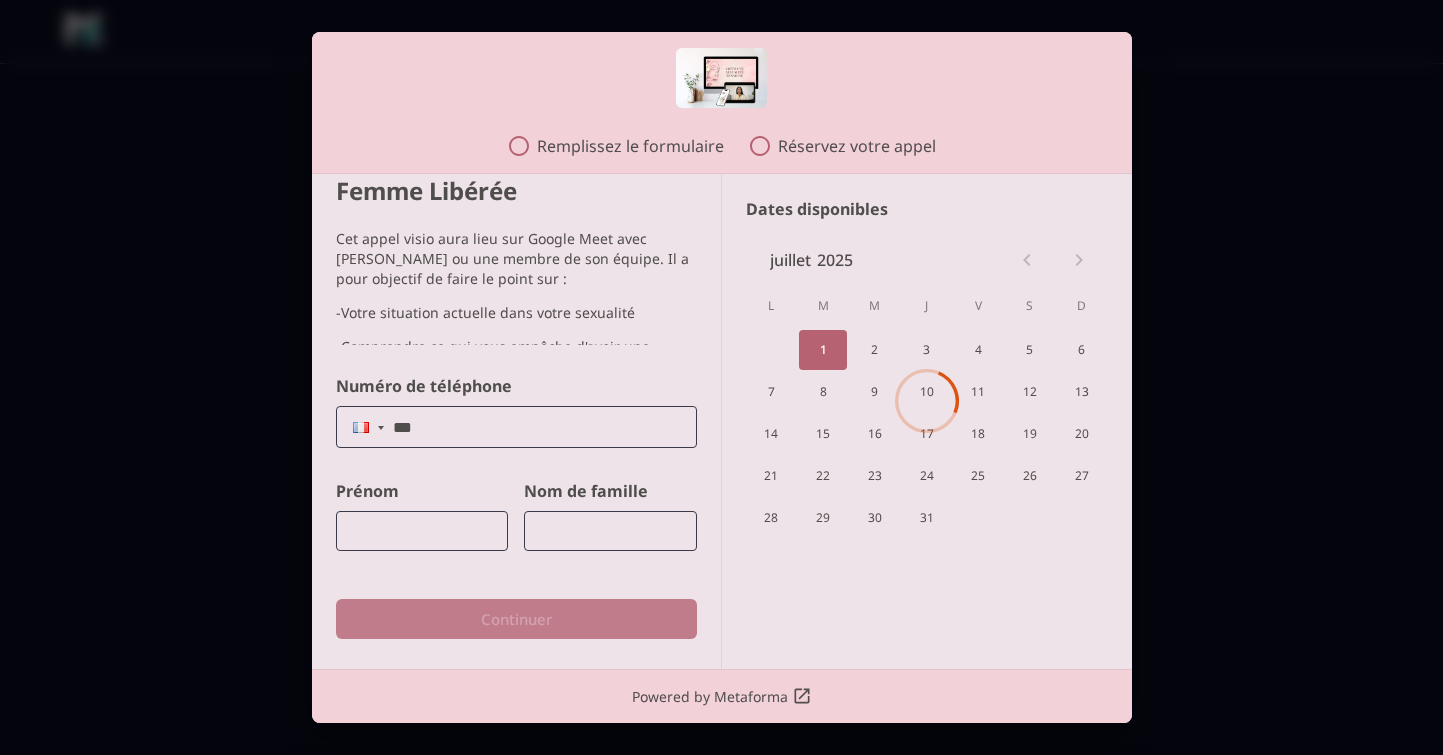 click on "***" 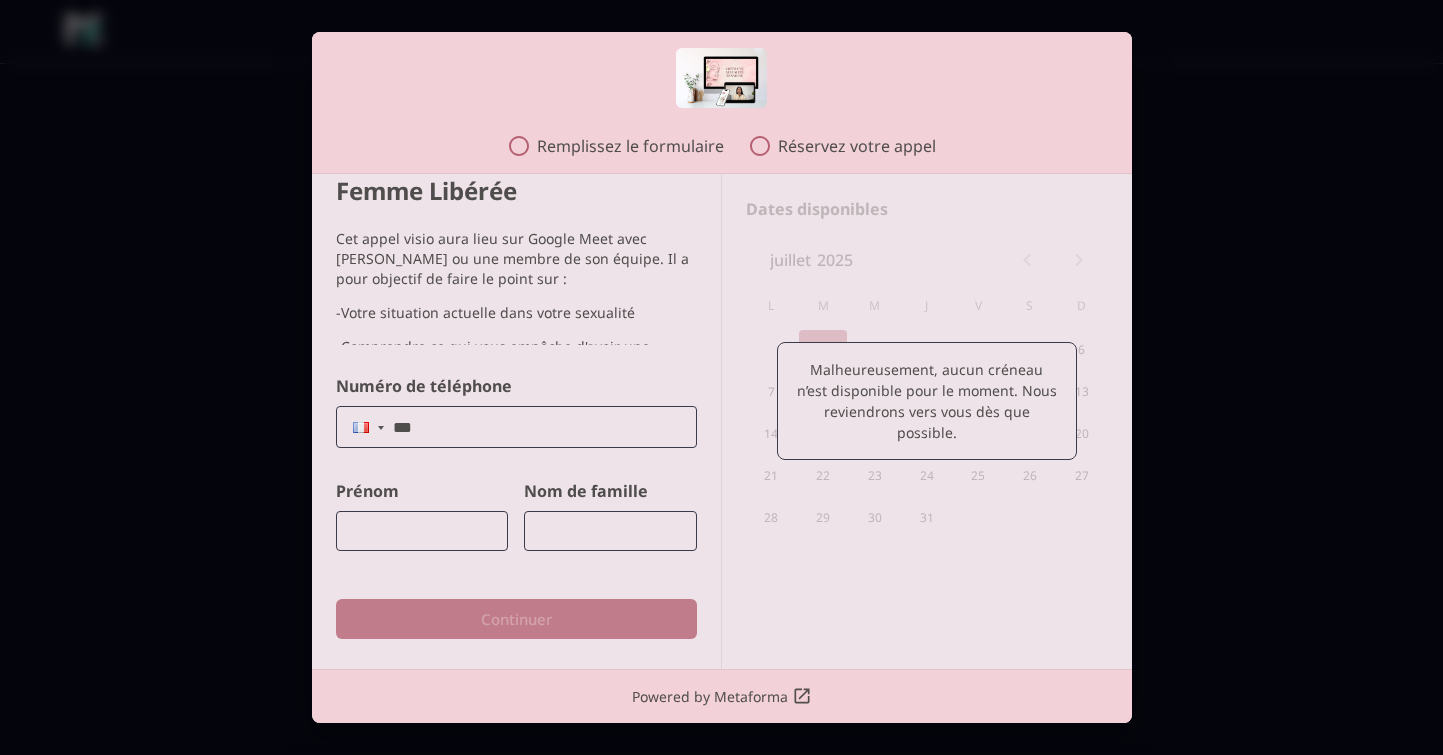 click on "***" 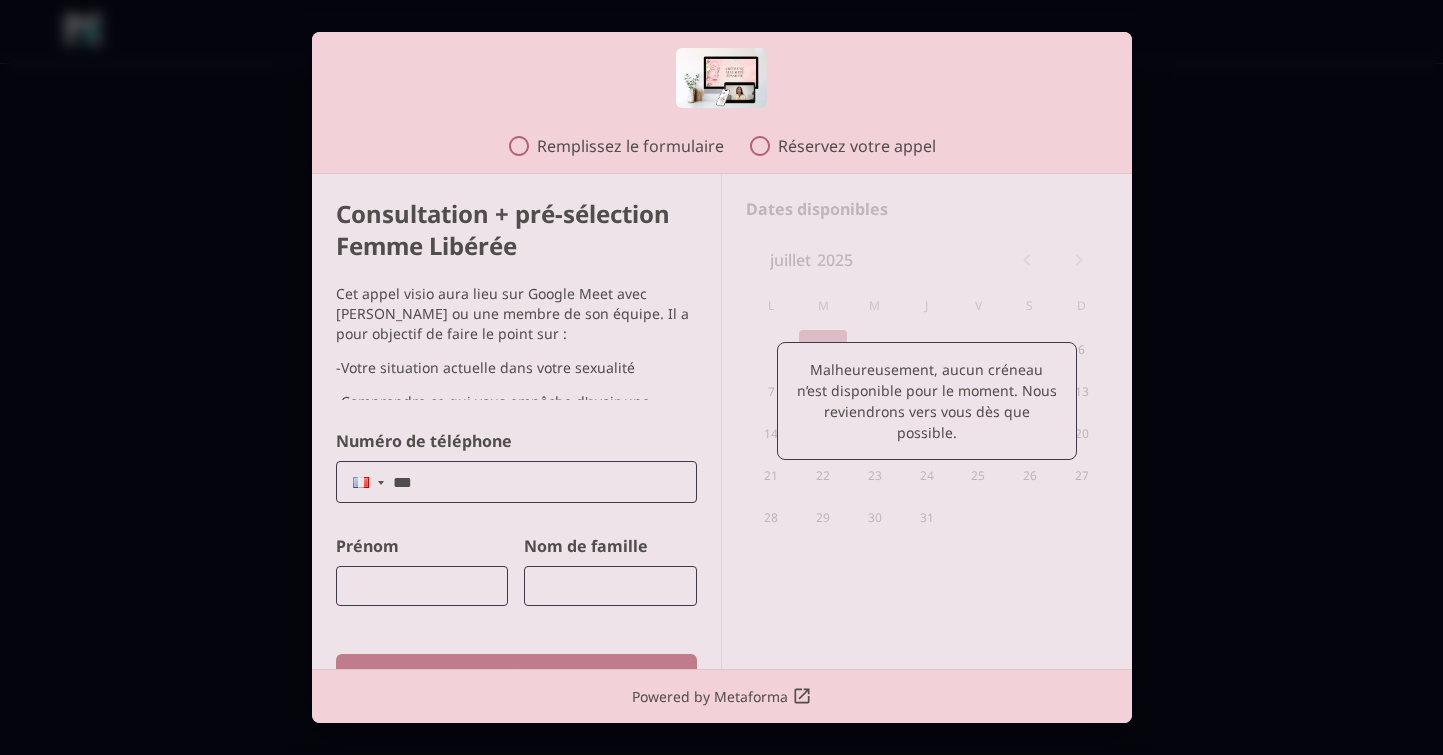 scroll, scrollTop: 55, scrollLeft: 0, axis: vertical 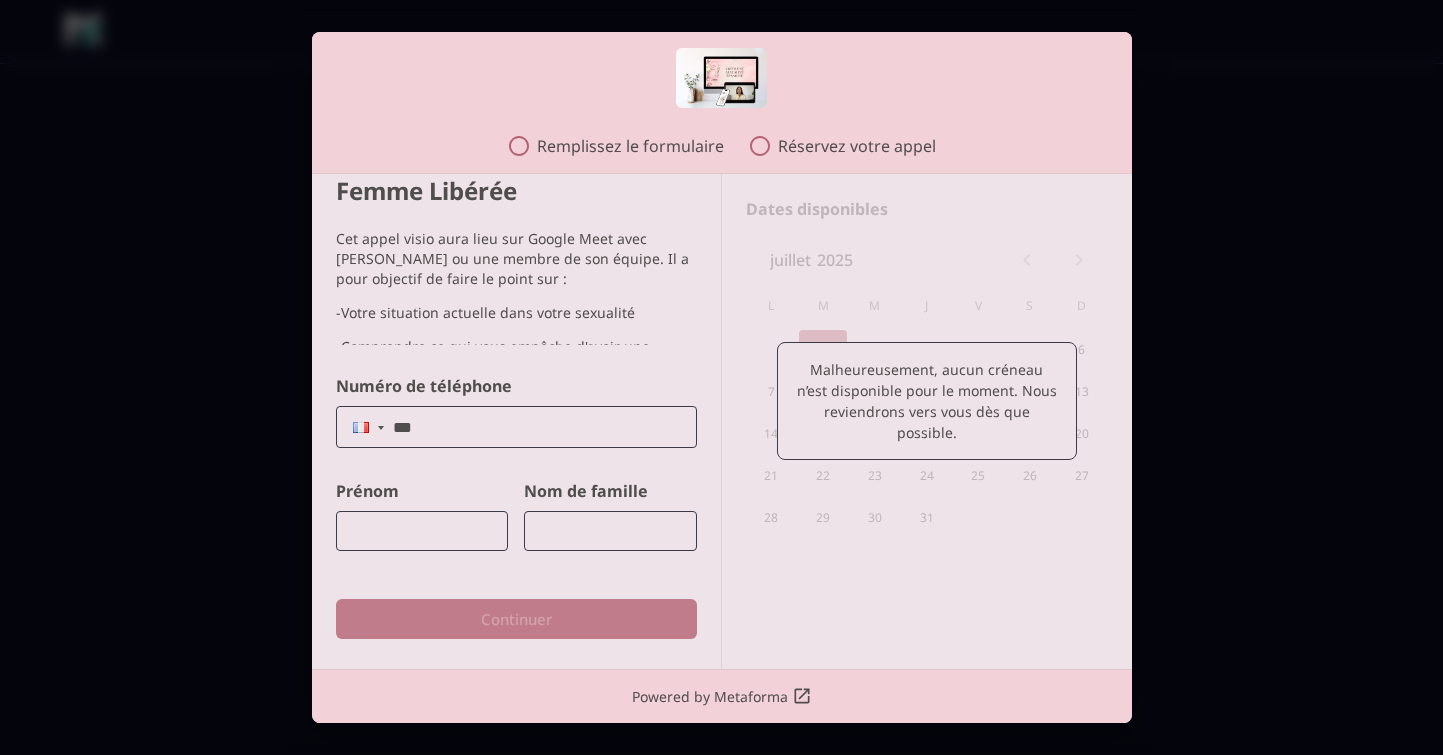 click on "***" 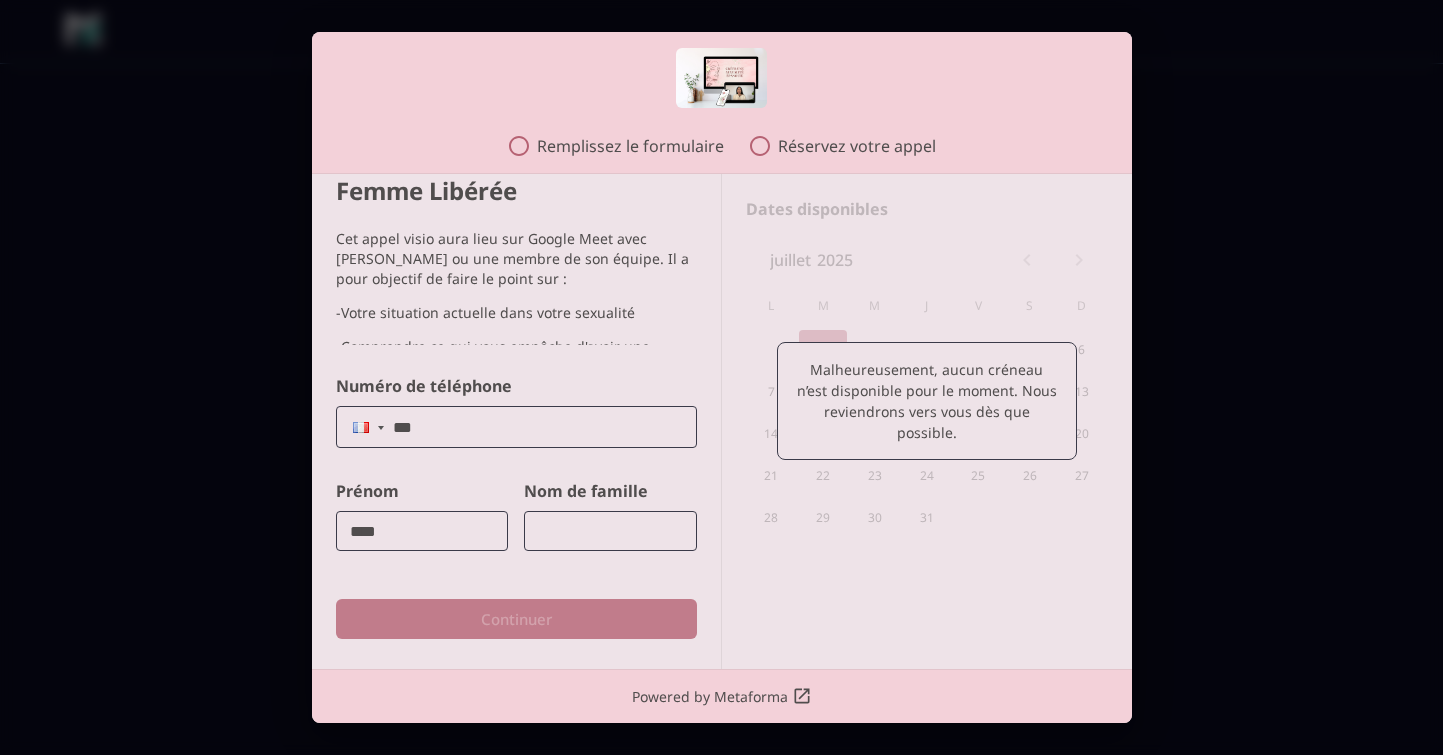 click at bounding box center (610, 531) 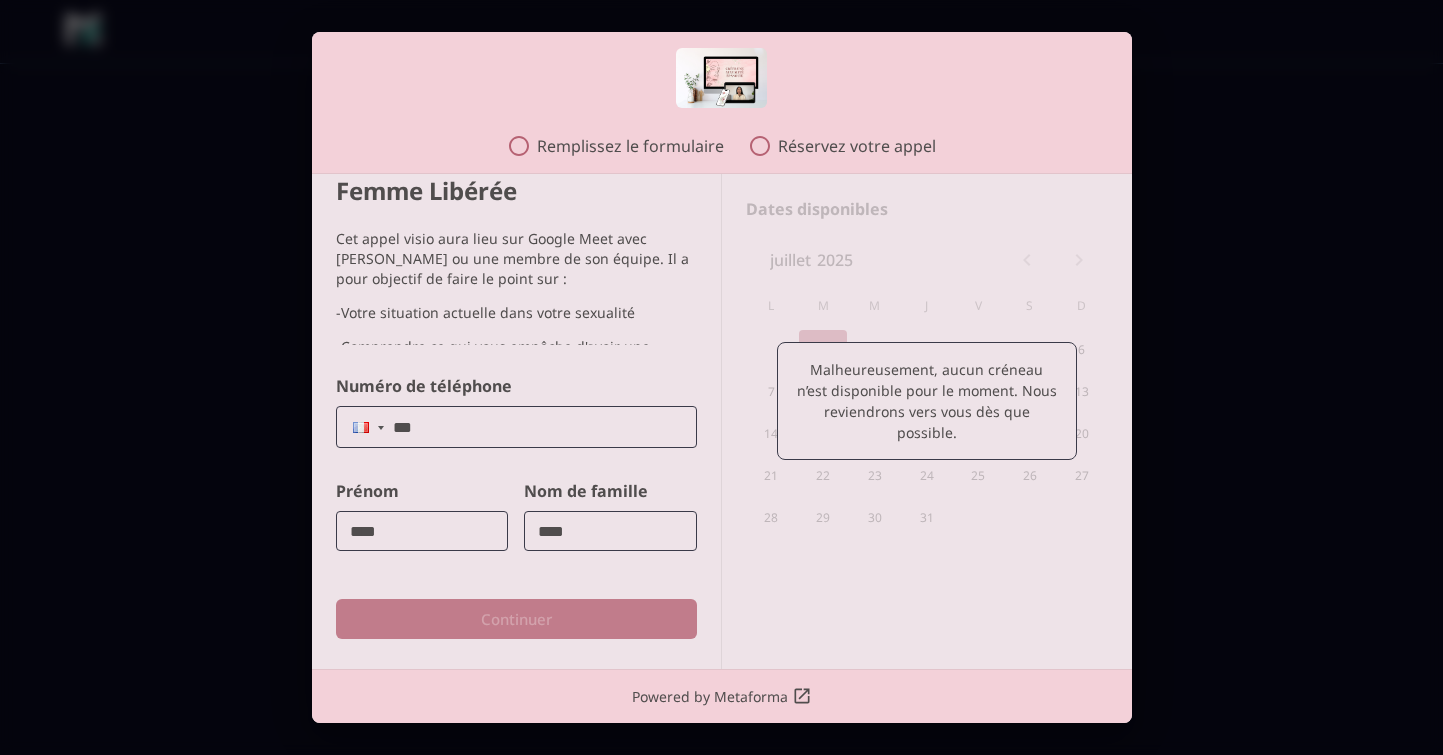 click on "Numéro de téléphone *** Prénom **** ​ Nom de famille **** ​" at bounding box center (500, 471) 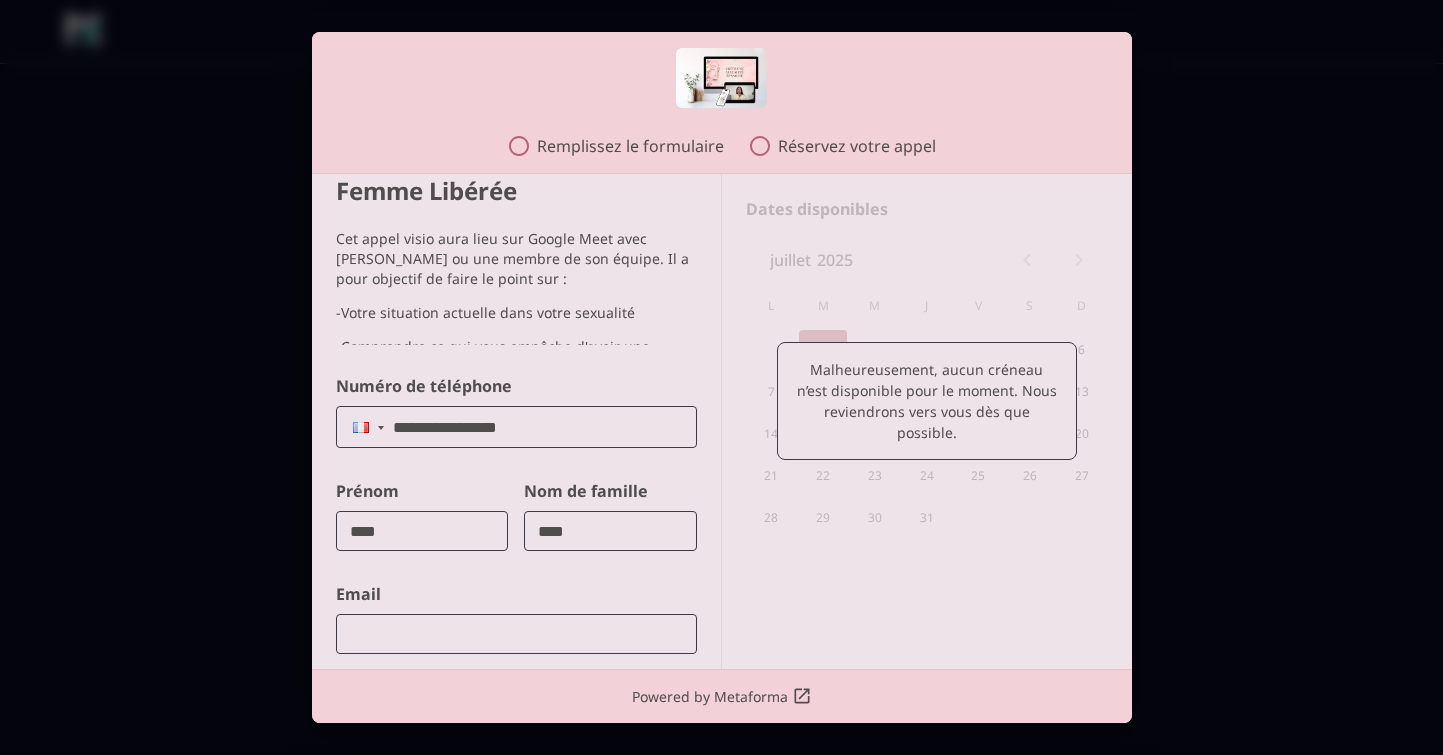 scroll, scrollTop: 142, scrollLeft: 0, axis: vertical 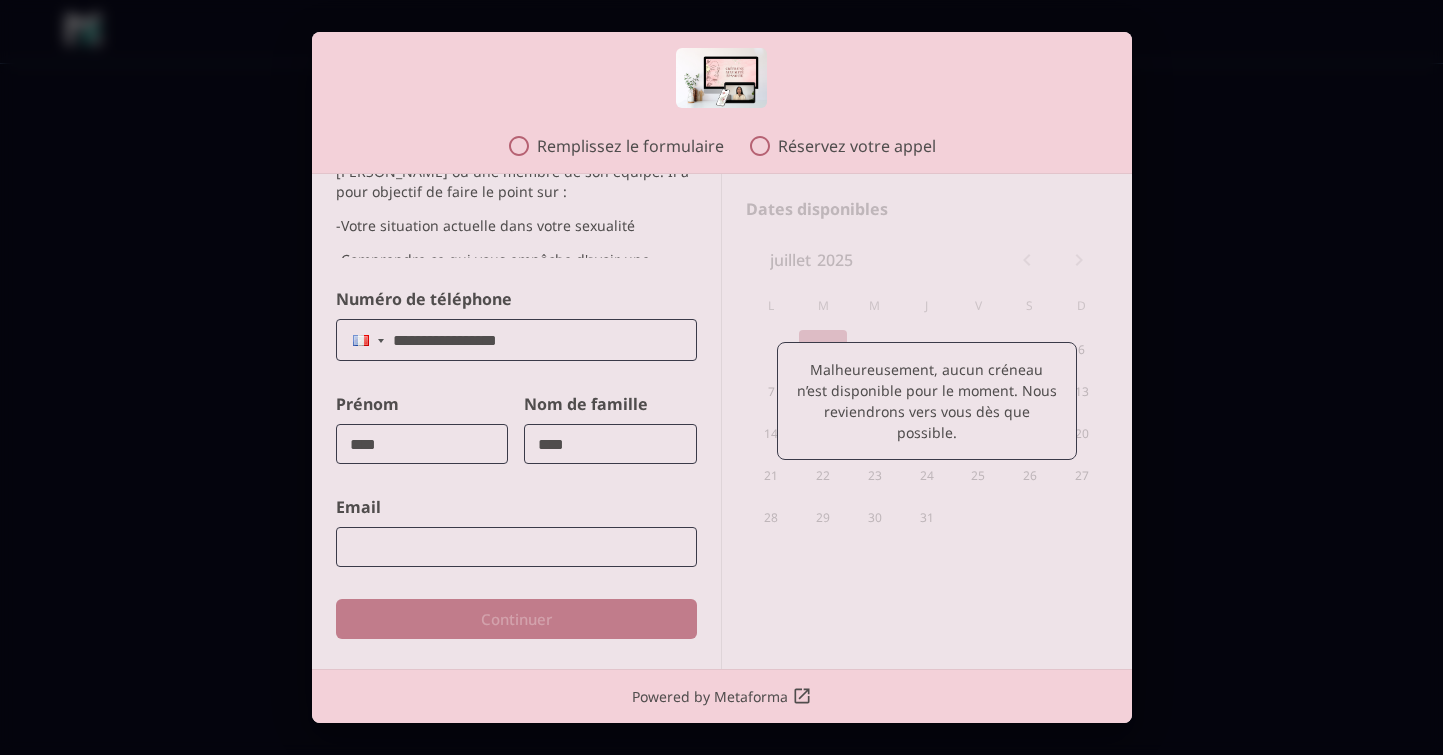 type on "**********" 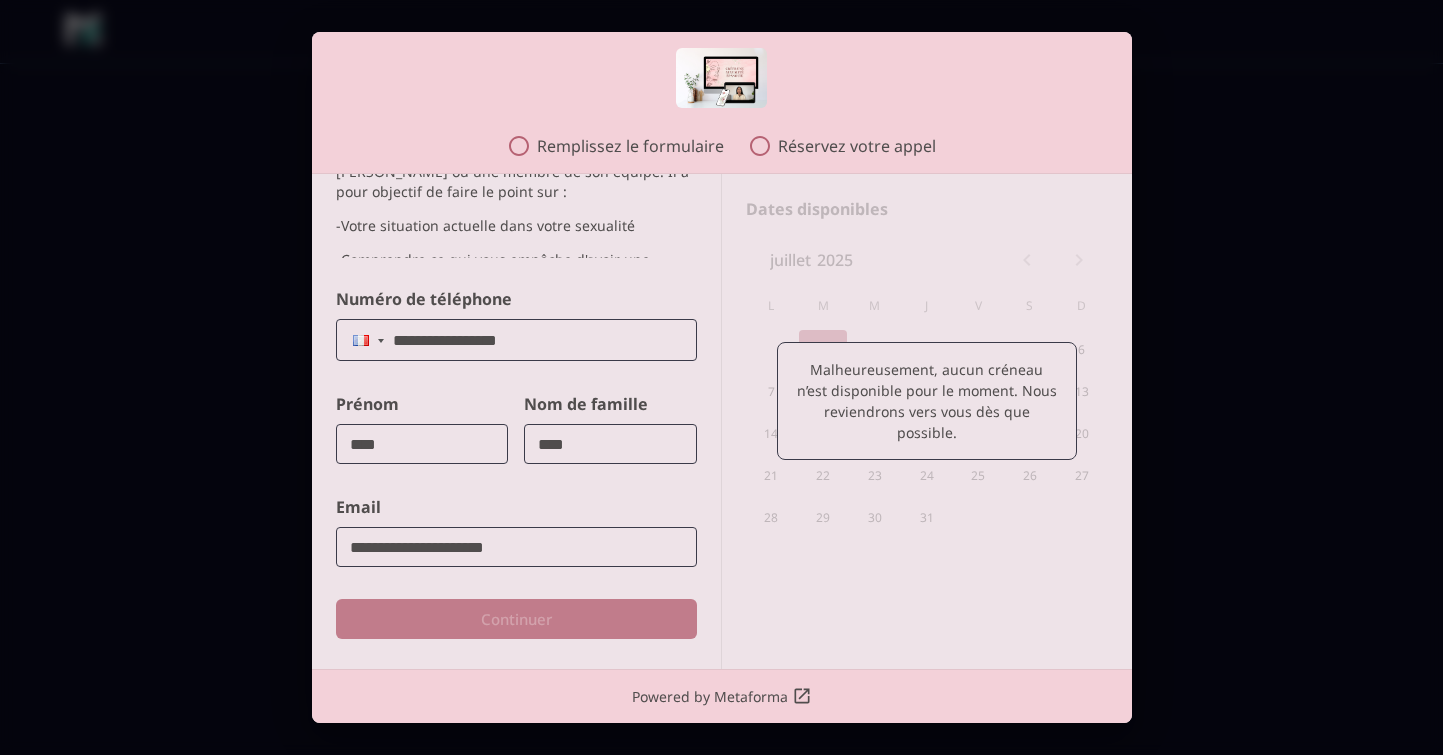 scroll, scrollTop: 214, scrollLeft: 0, axis: vertical 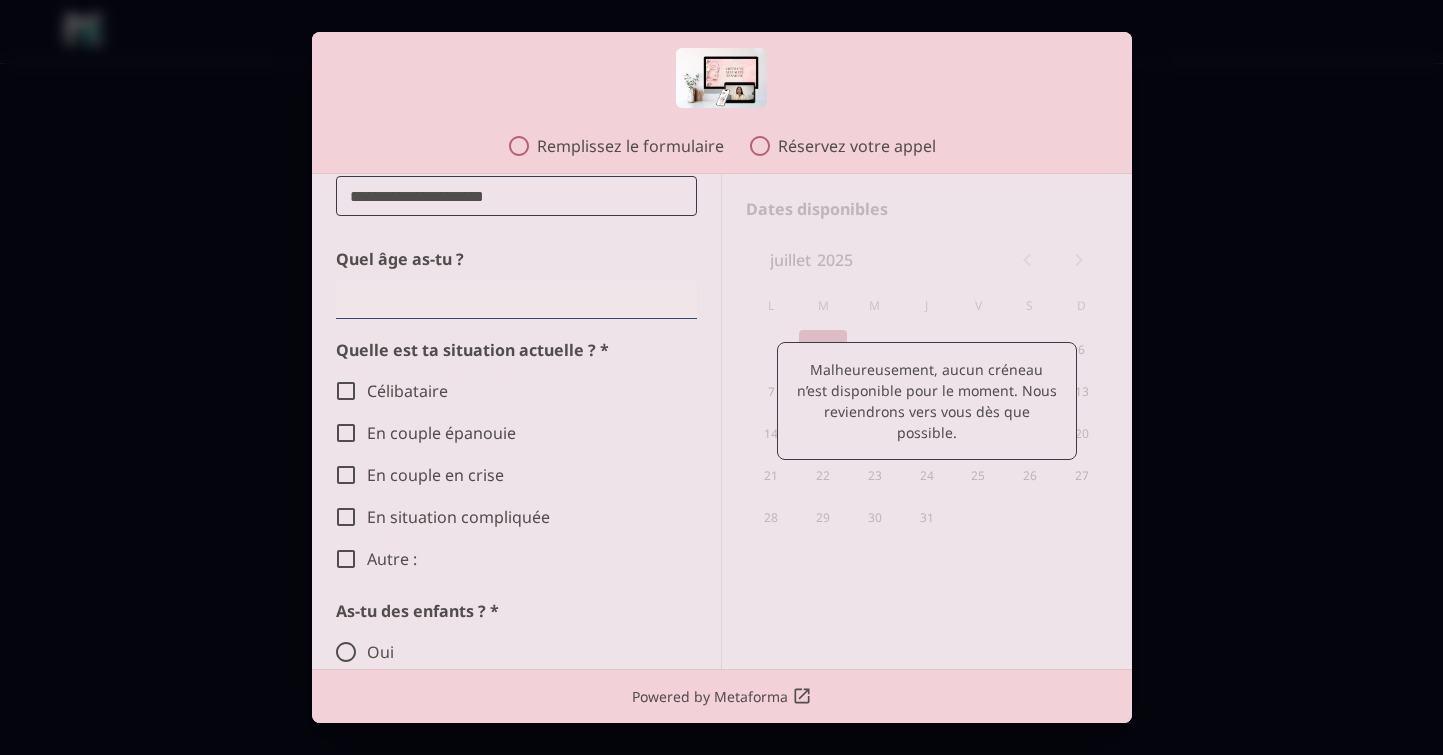 click on "Célibataire En couple épanouie En couple en crise En situation compliquée Autre :" at bounding box center [516, 475] 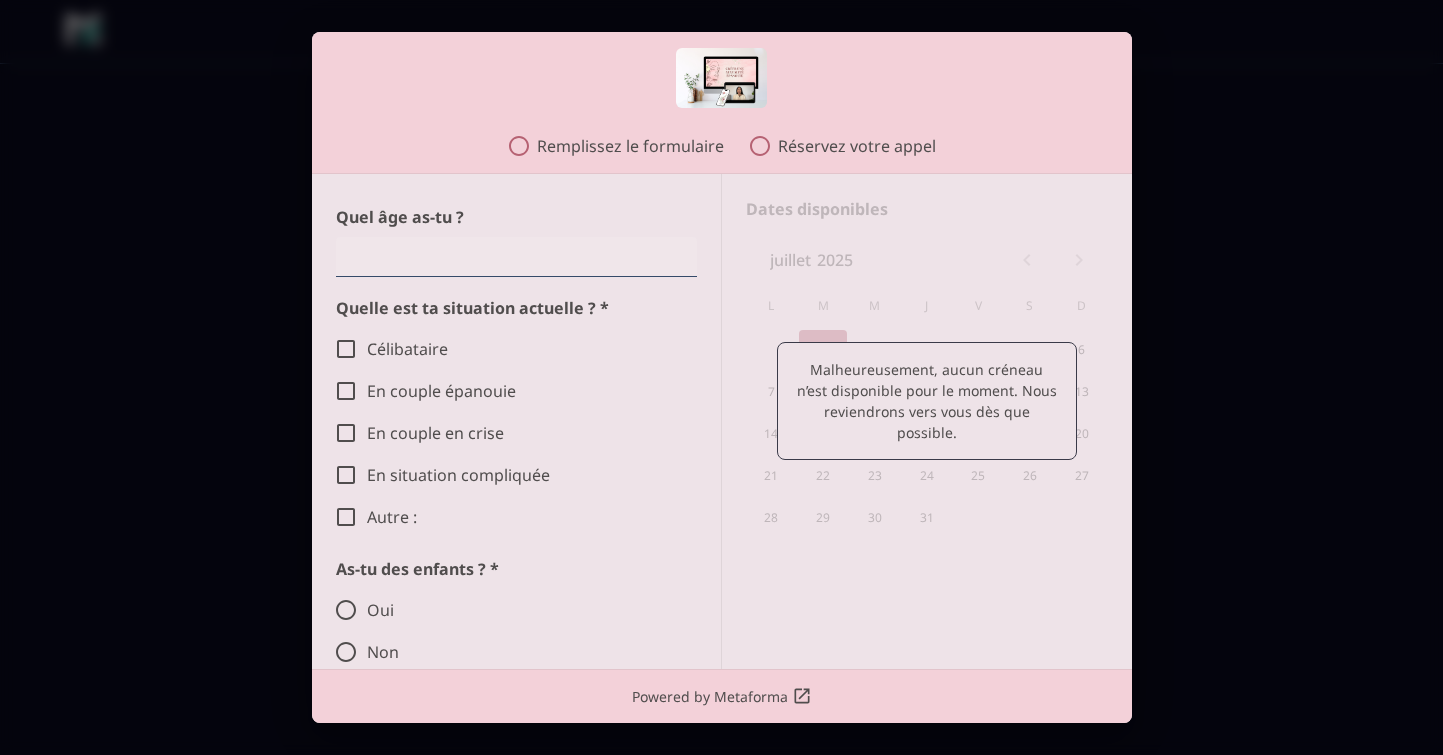 click on "Quel âge as-tu ?" at bounding box center (516, 241) 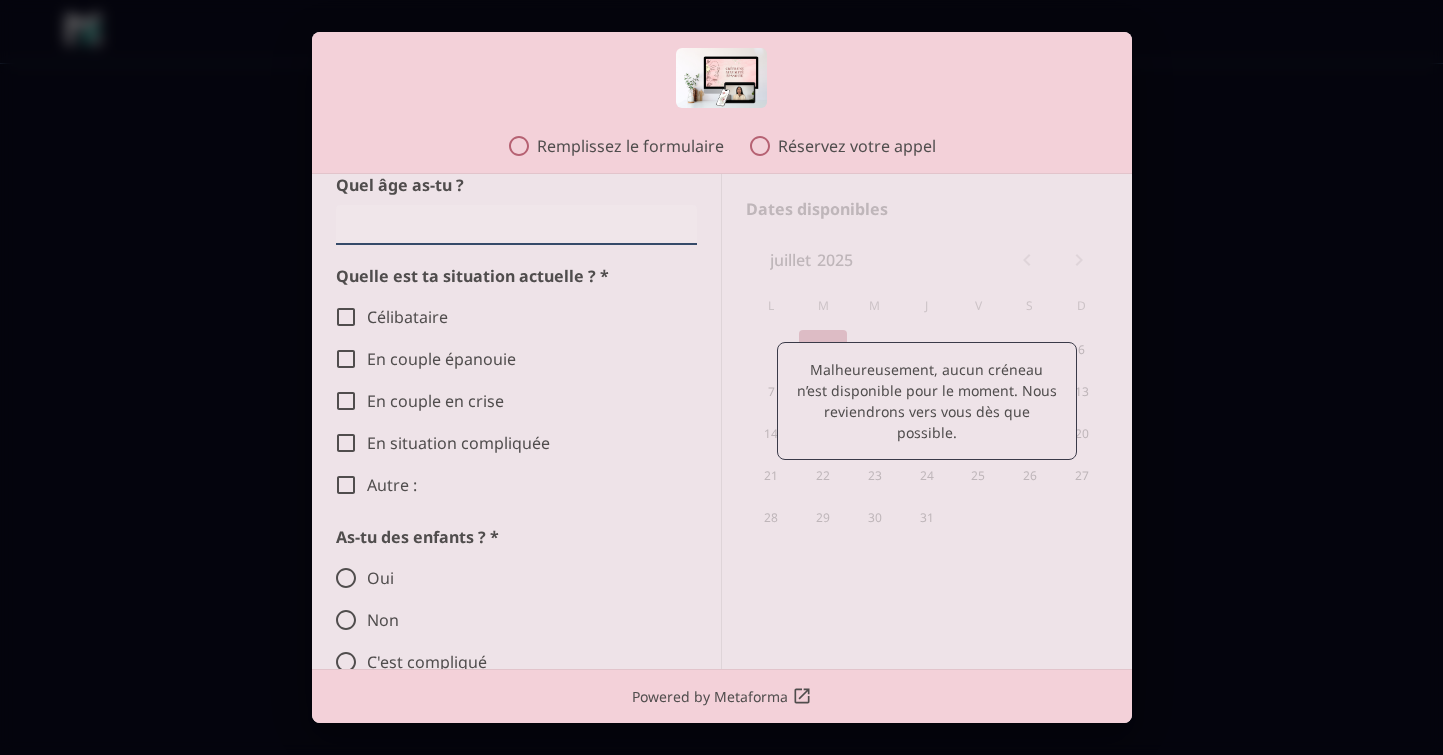 type on "*" 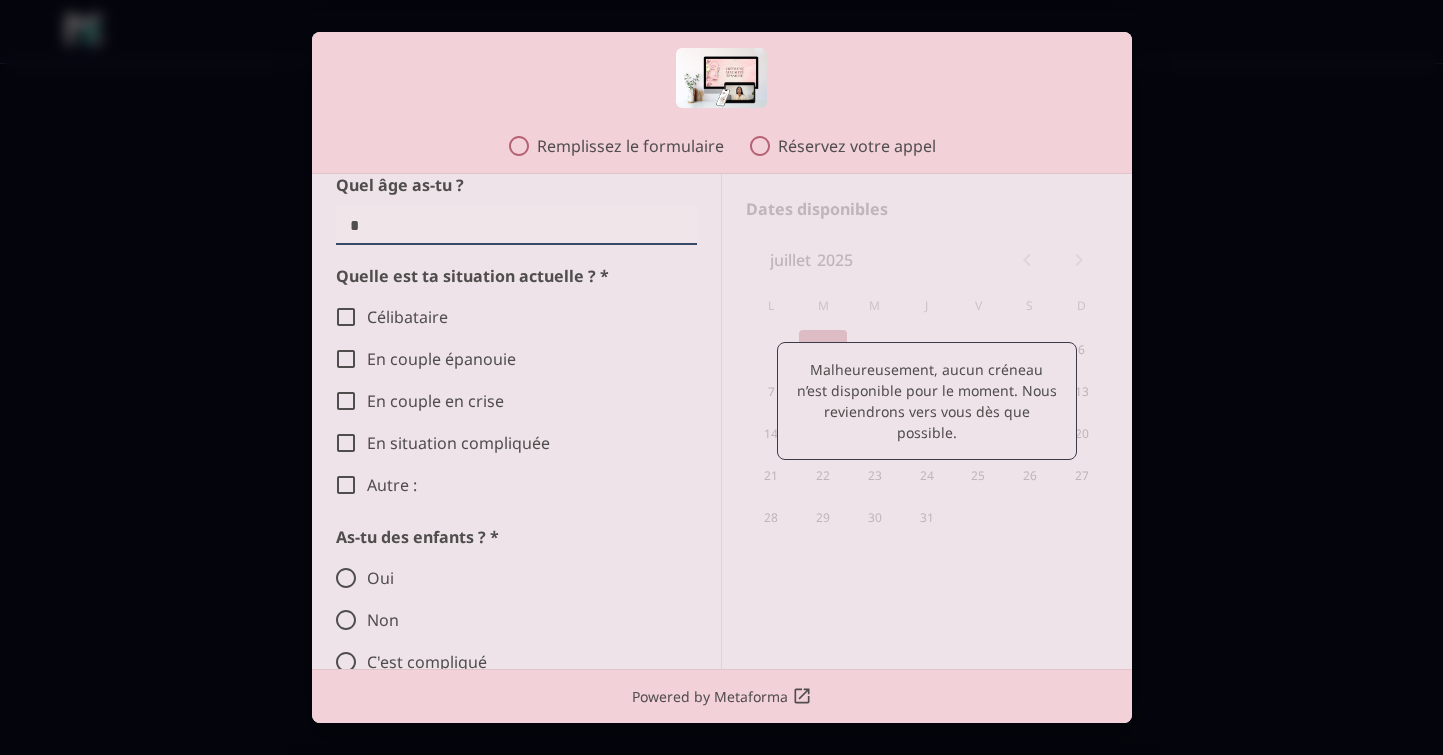 click on "Célibataire" at bounding box center (511, 317) 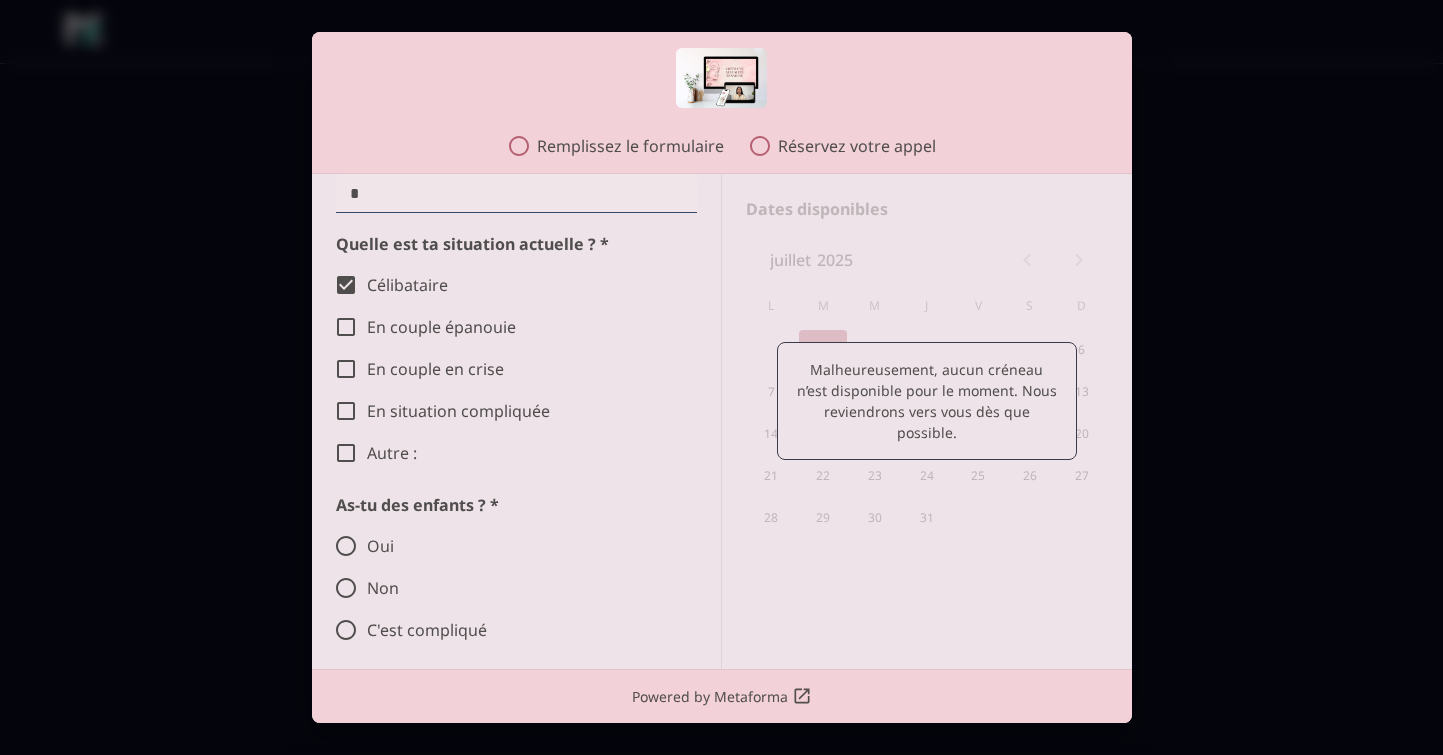 click on "Oui" at bounding box center [511, 546] 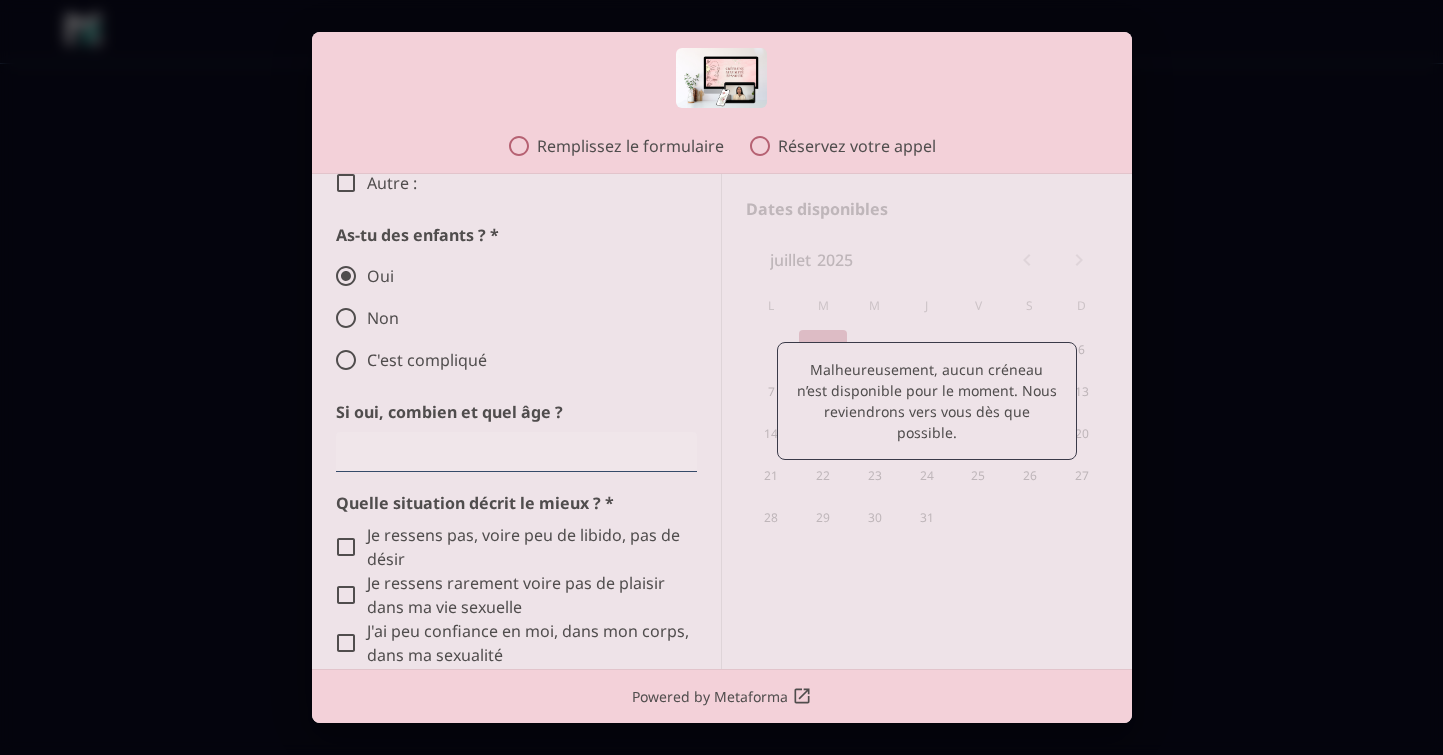 click on "Je ressens pas, voire peu de libido, pas de désir" at bounding box center (511, 547) 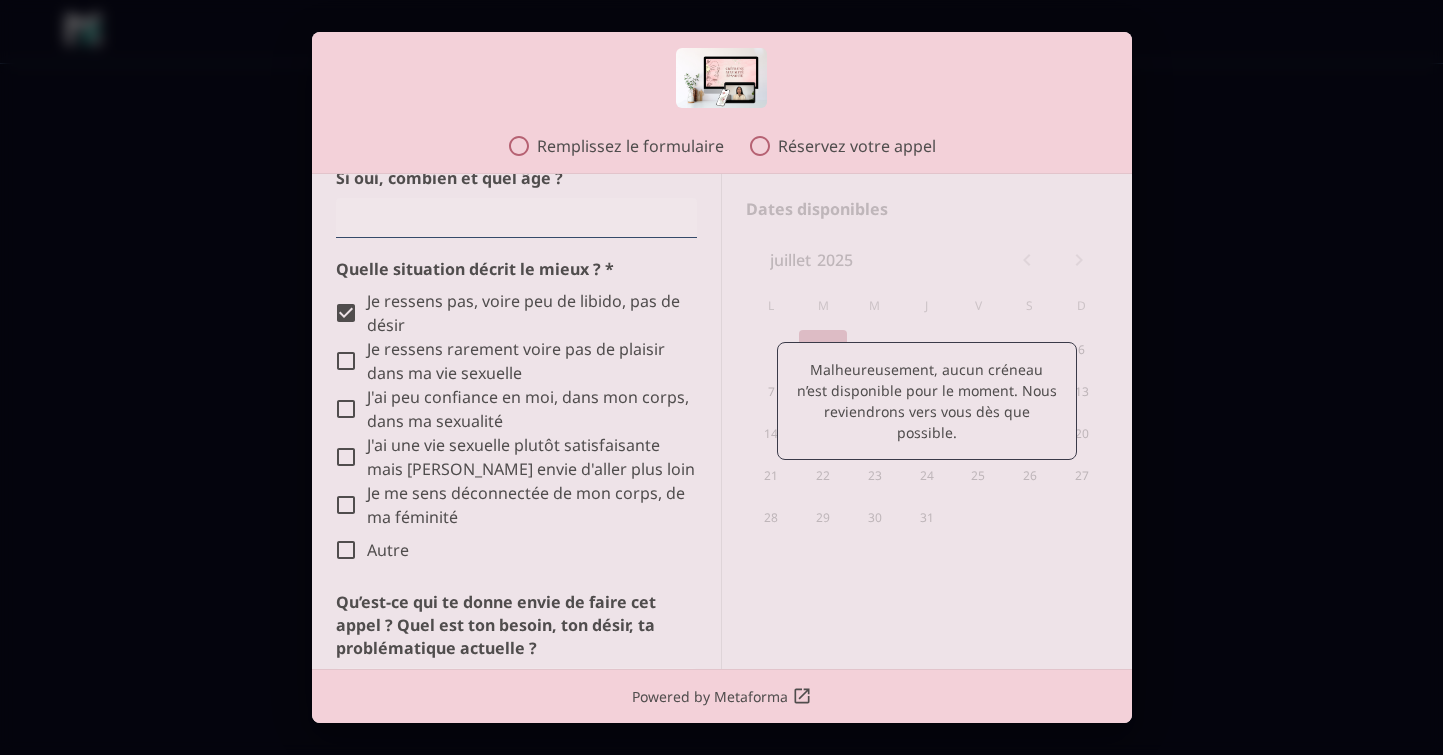 scroll, scrollTop: 1290, scrollLeft: 0, axis: vertical 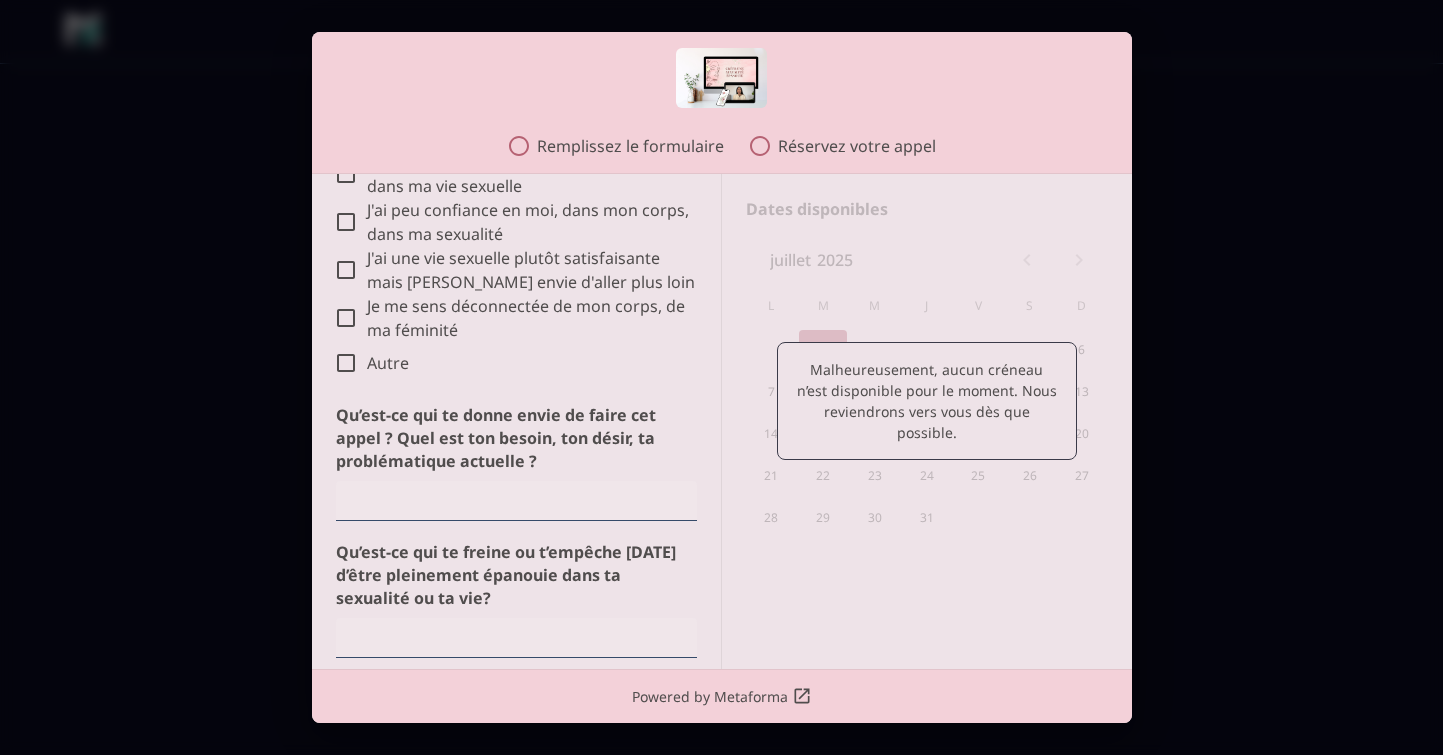 click on "Qu’est-ce qui te donne envie de faire cet appel ? Quel est ton besoin, ton désir, ta problématique actuelle ?" at bounding box center (516, 438) 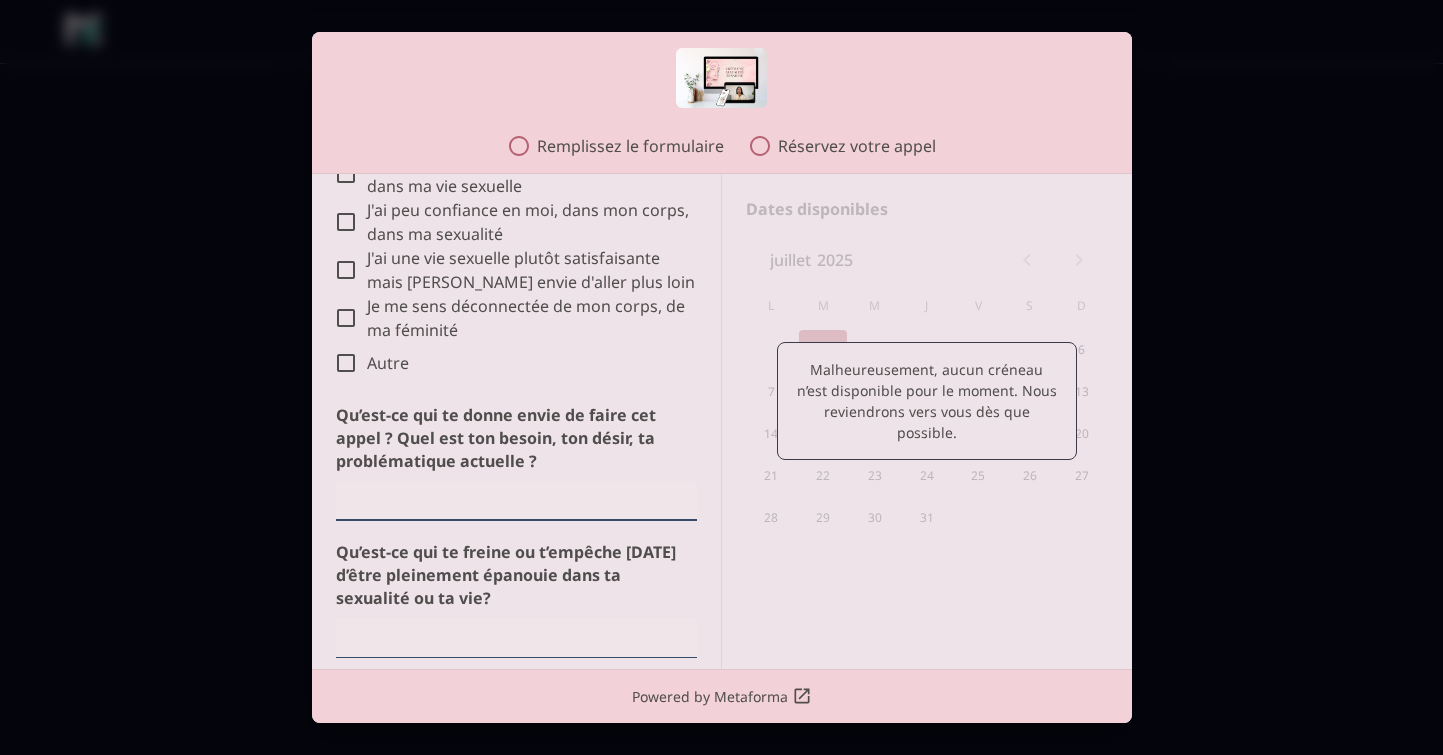 click at bounding box center [516, 501] 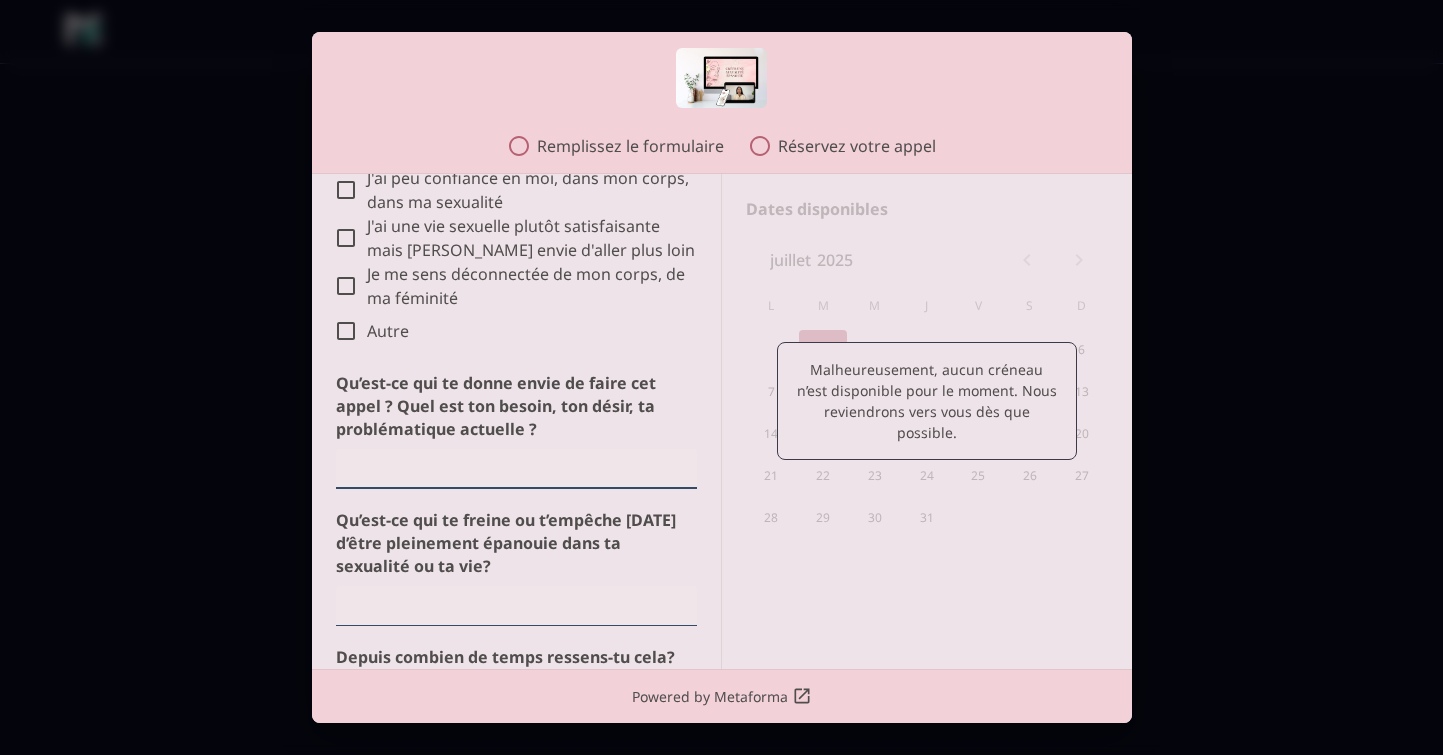 type on "****" 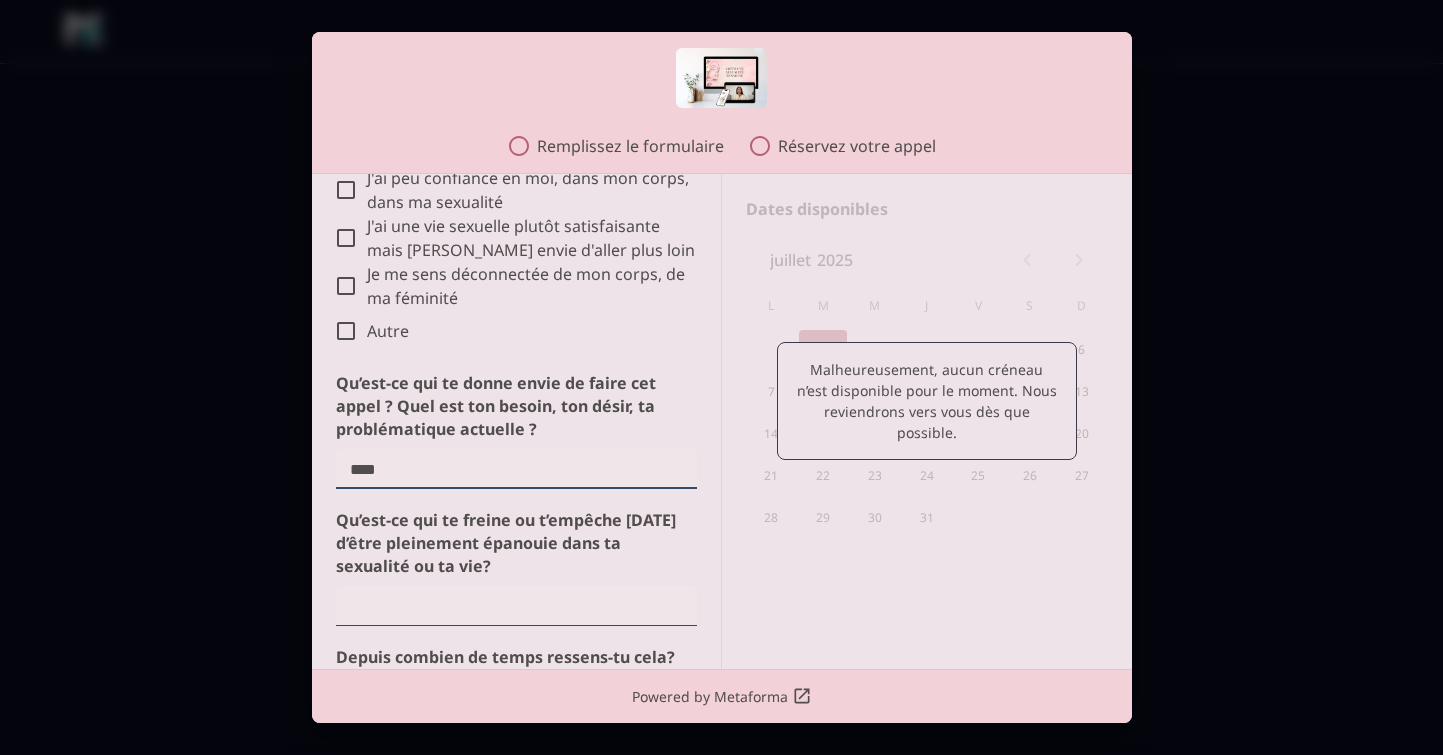 click at bounding box center [516, 606] 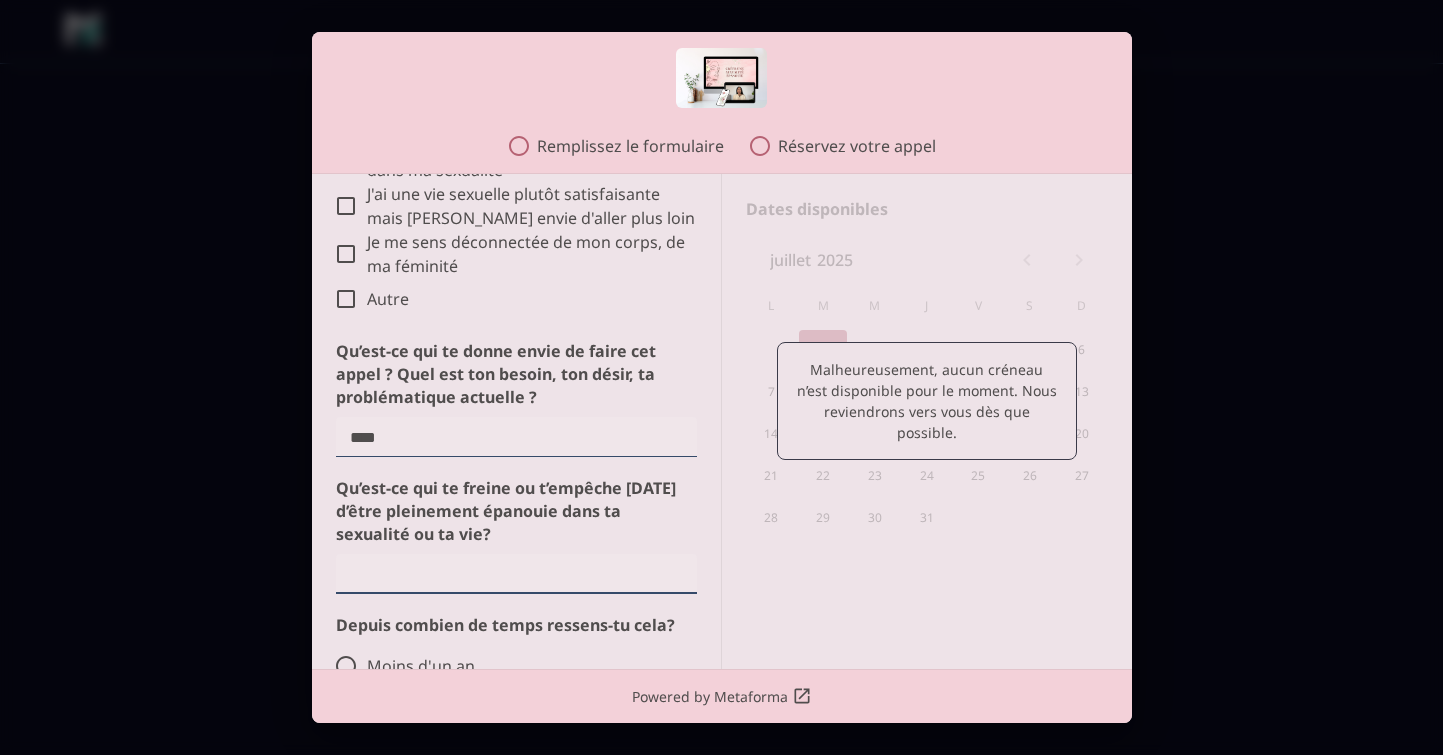 type on "****" 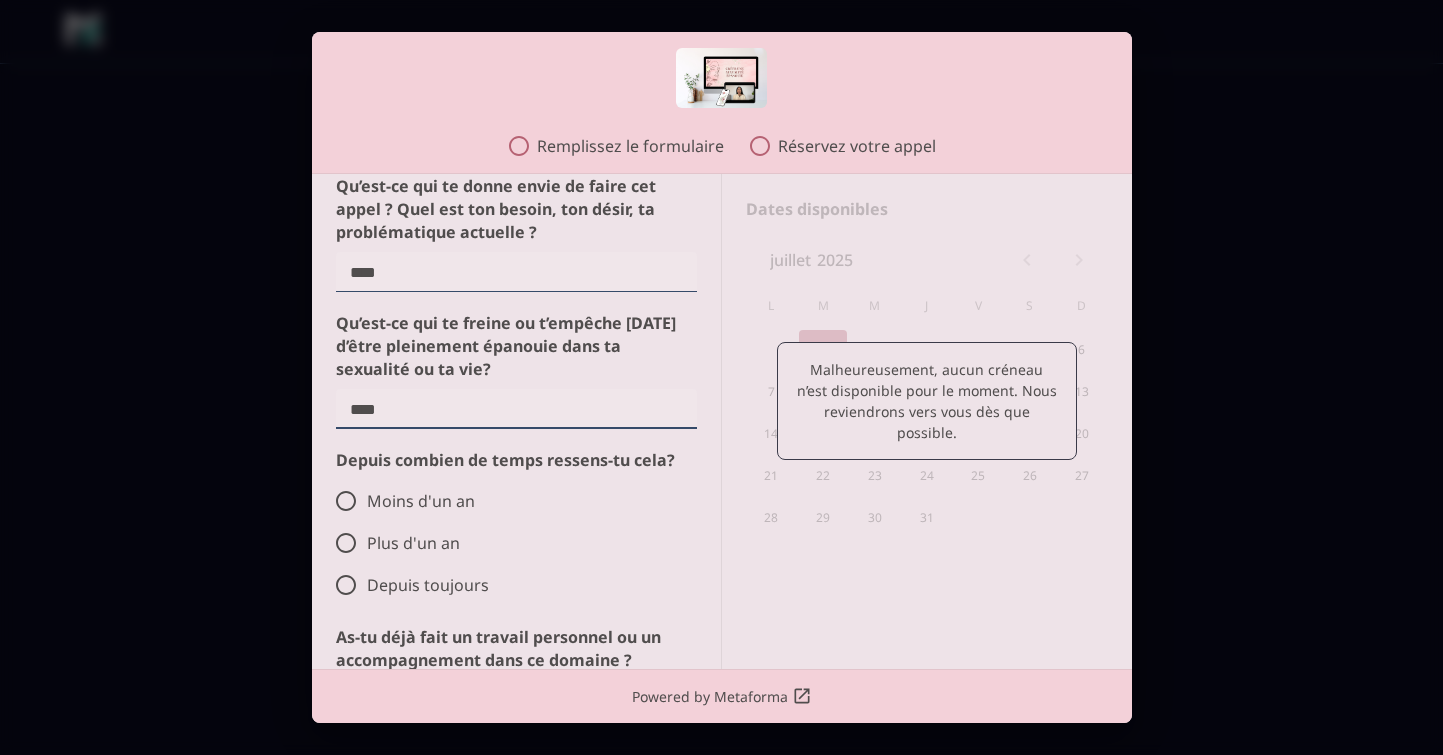 click on "Plus d'un an" at bounding box center (511, 543) 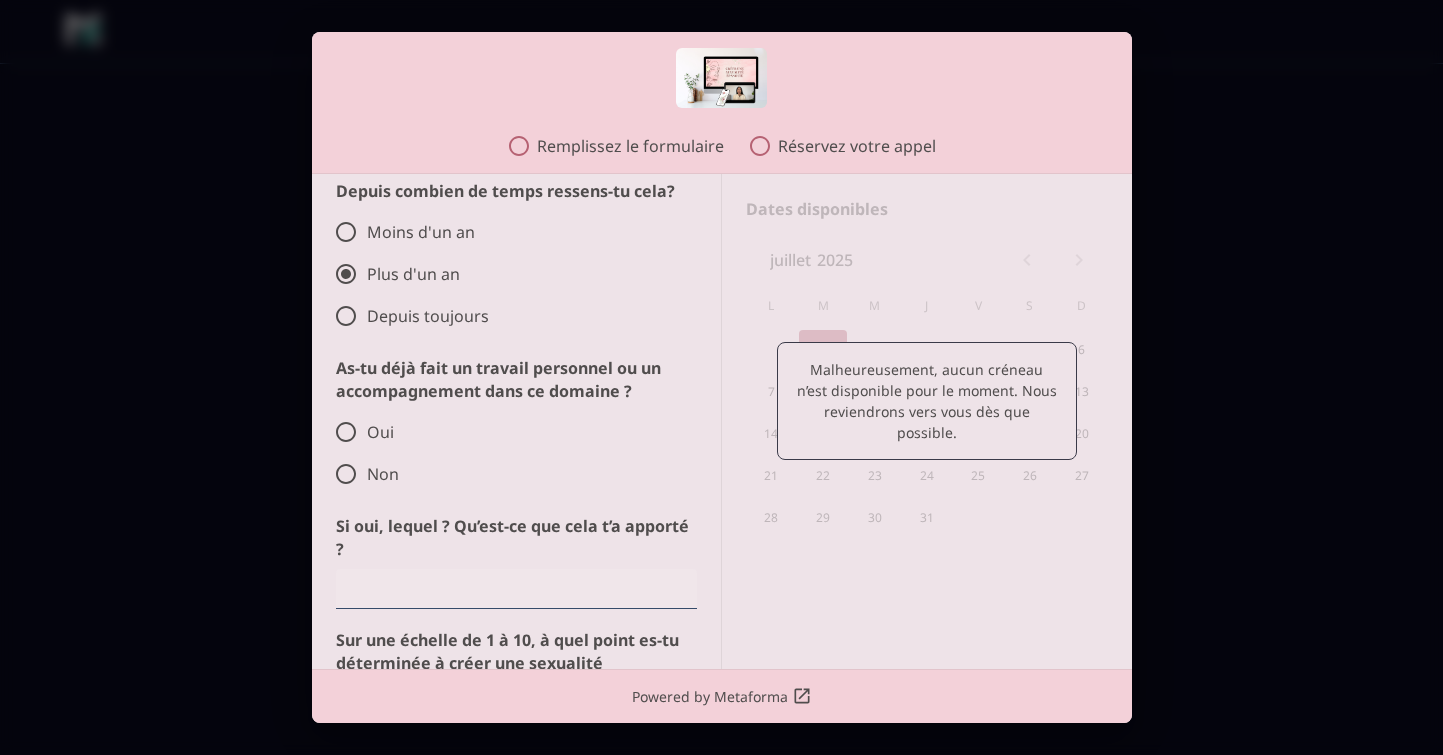 scroll, scrollTop: 1812, scrollLeft: 0, axis: vertical 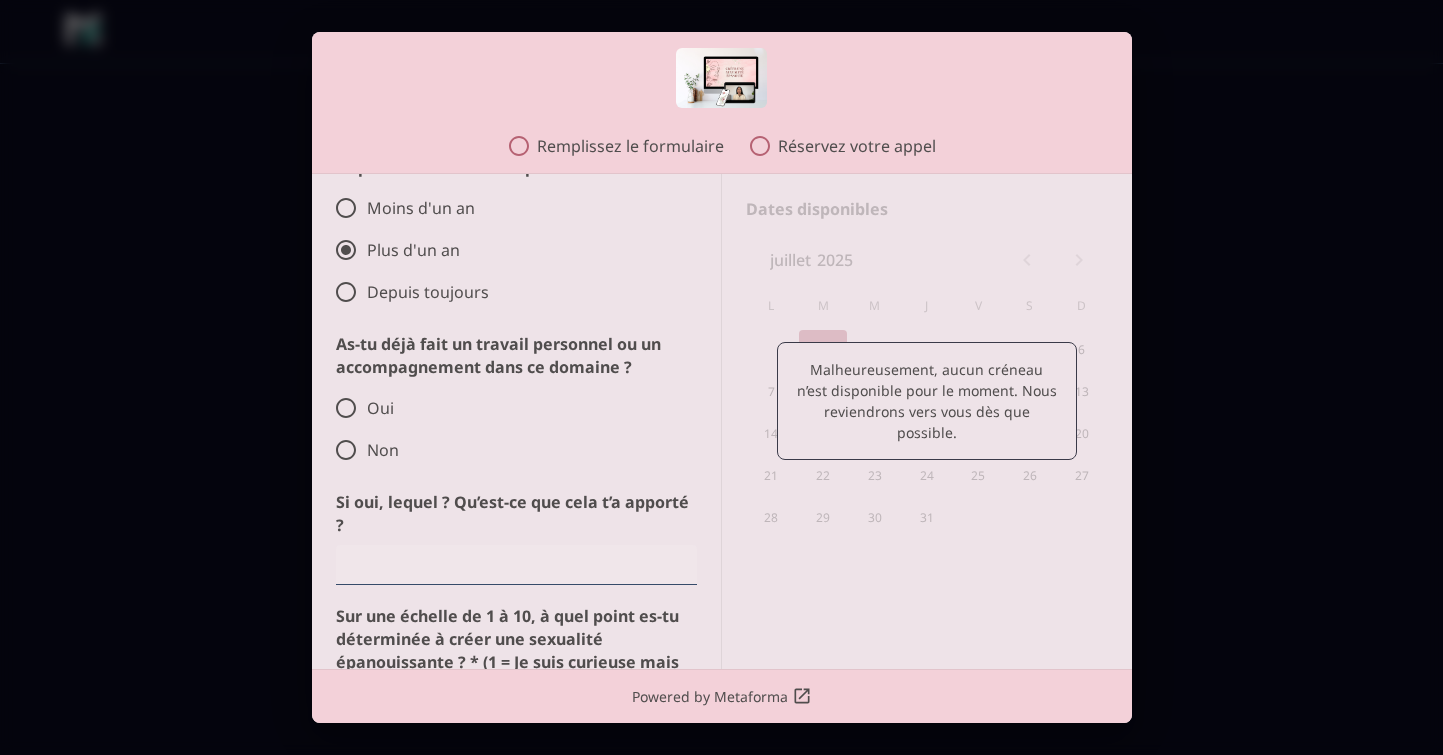 click at bounding box center (516, 565) 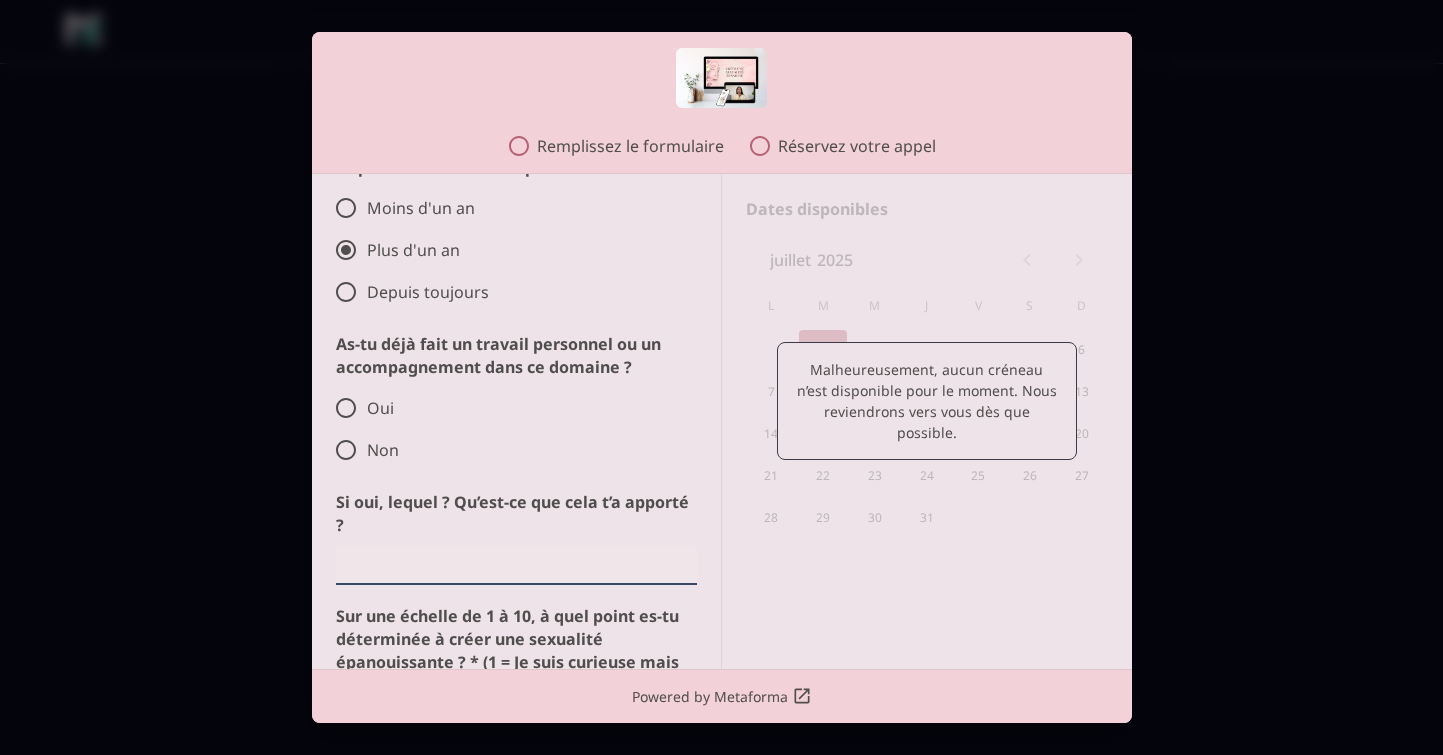 scroll, scrollTop: 1936, scrollLeft: 0, axis: vertical 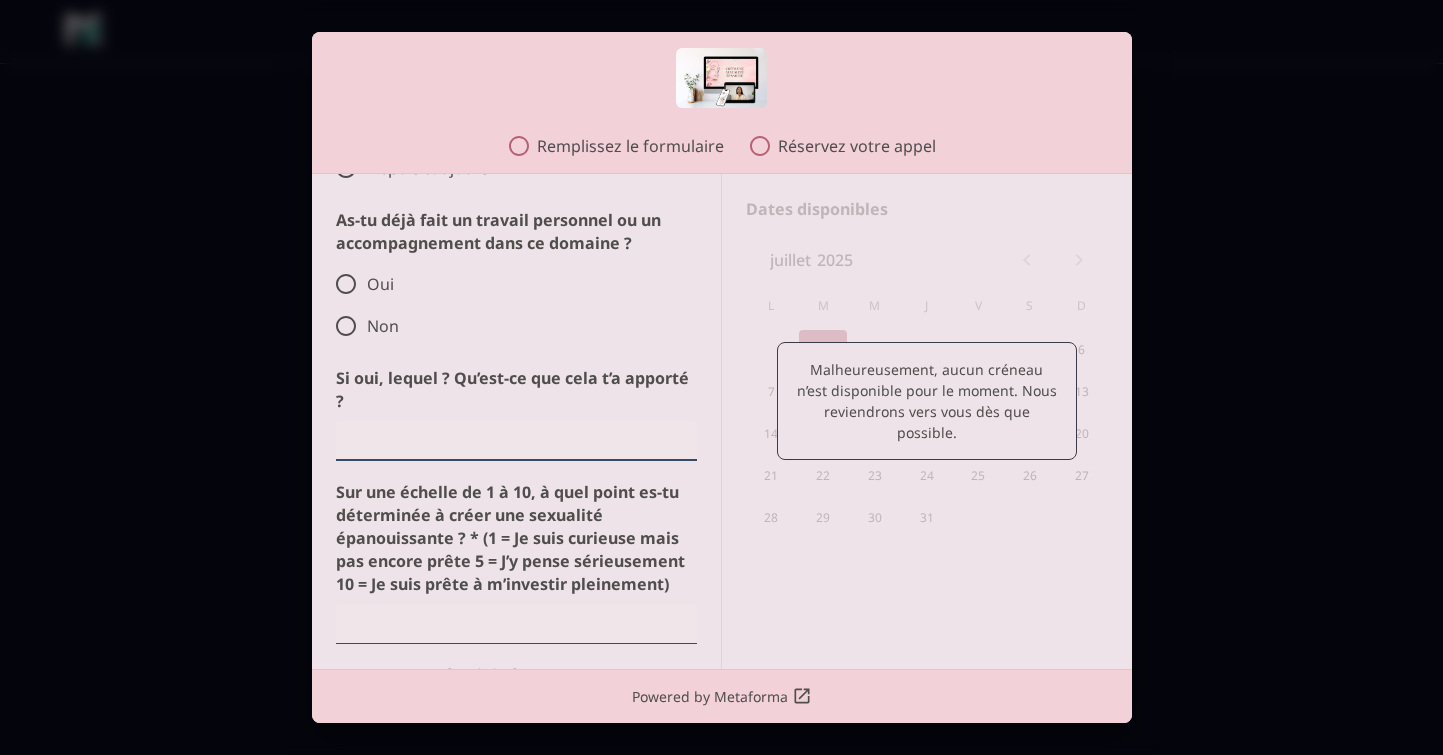 type on "***" 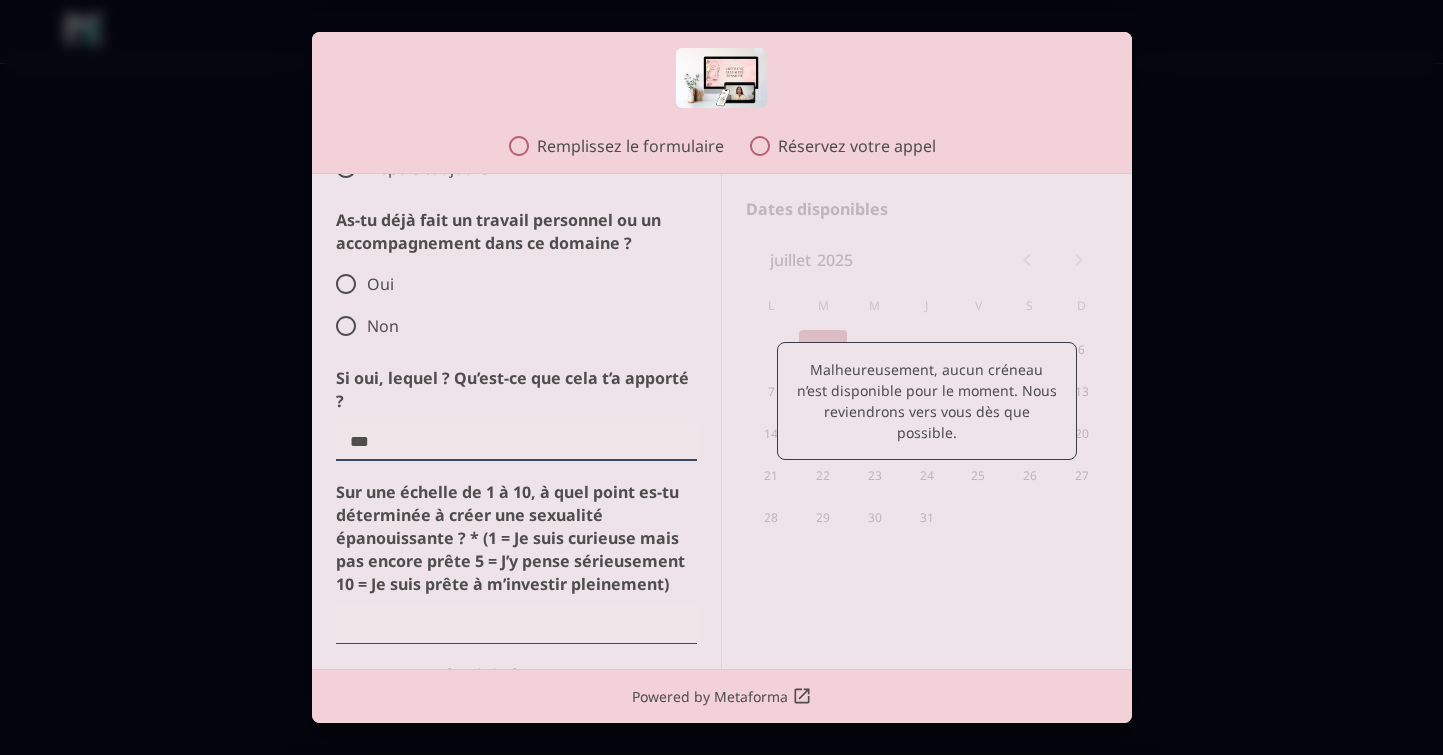 click at bounding box center [516, 624] 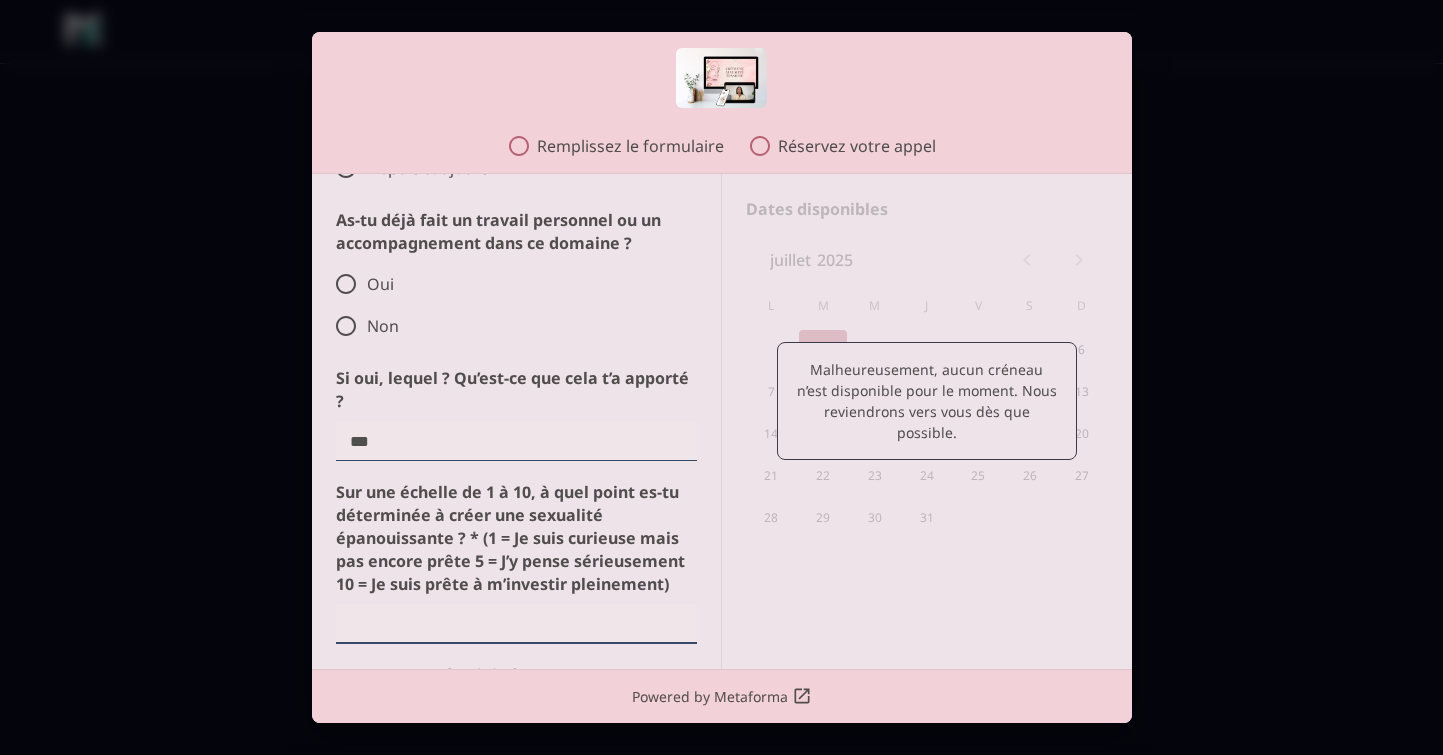 scroll, scrollTop: 2083, scrollLeft: 0, axis: vertical 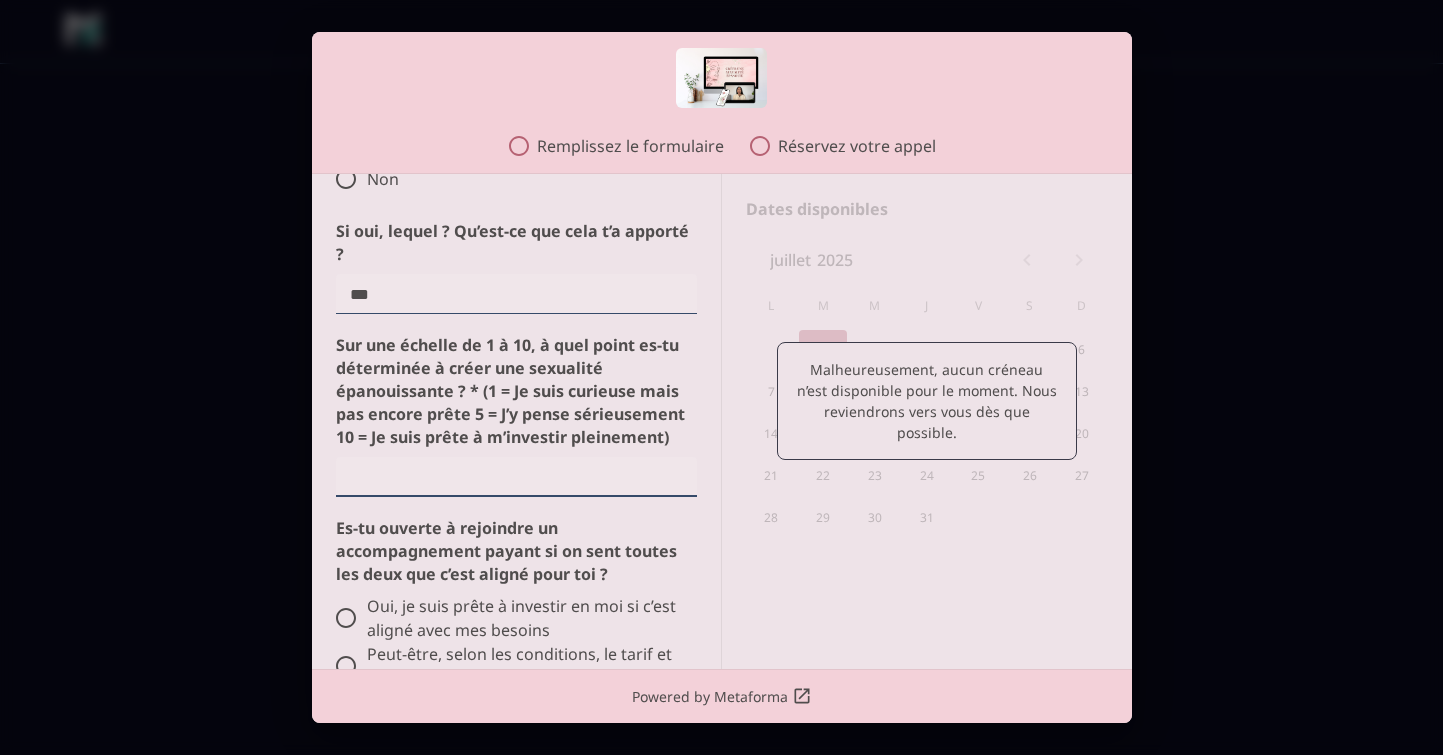 type on "*" 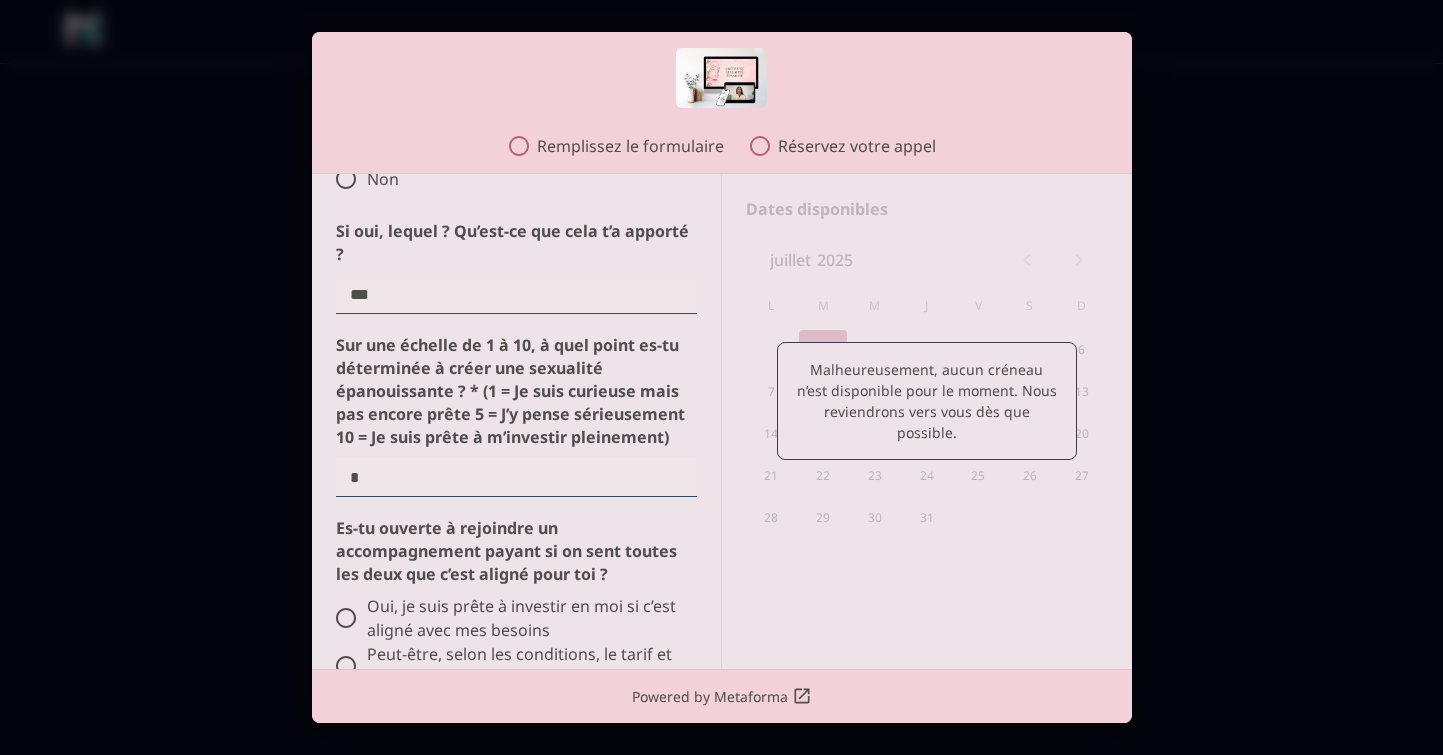 click on "Oui, je suis prête à investir en moi si c’est aligné avec mes besoins" at bounding box center (511, 618) 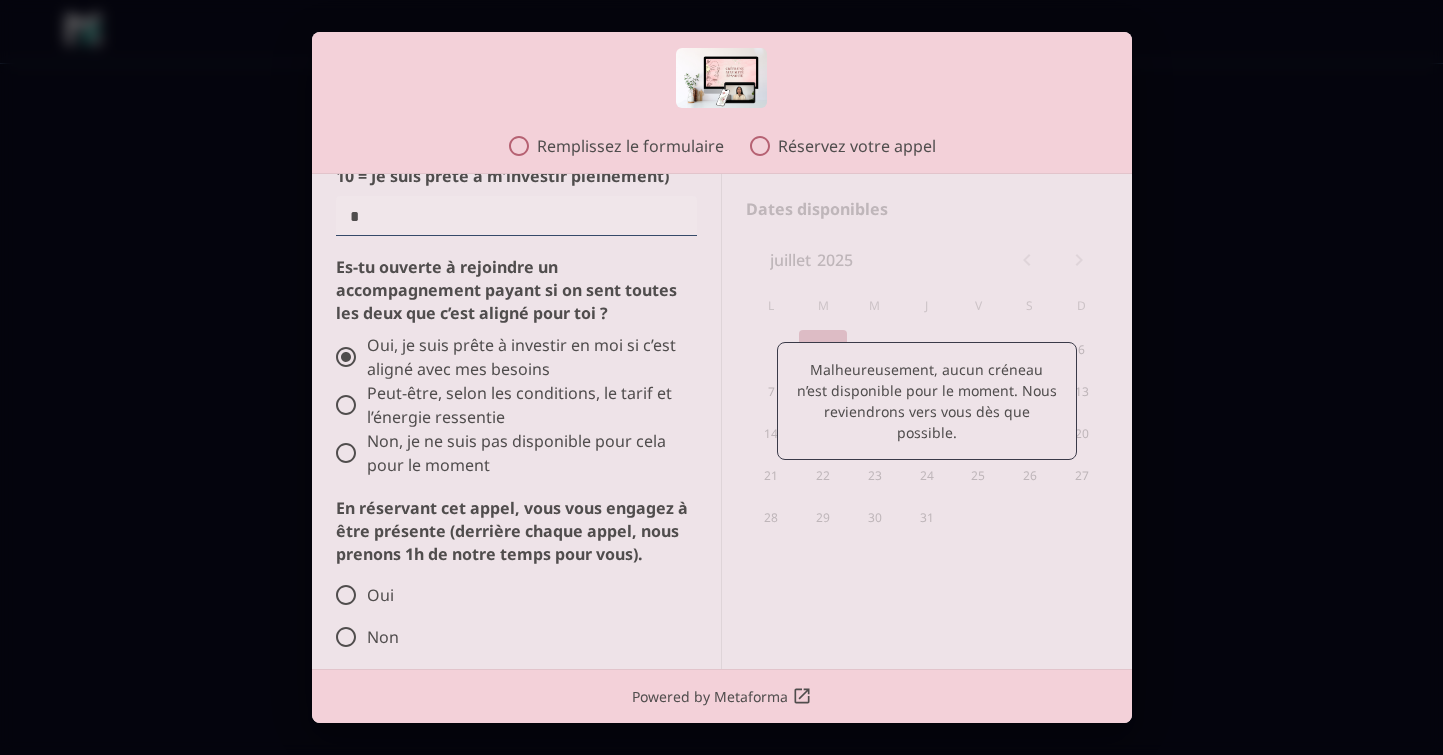 click on "Oui" at bounding box center [511, 595] 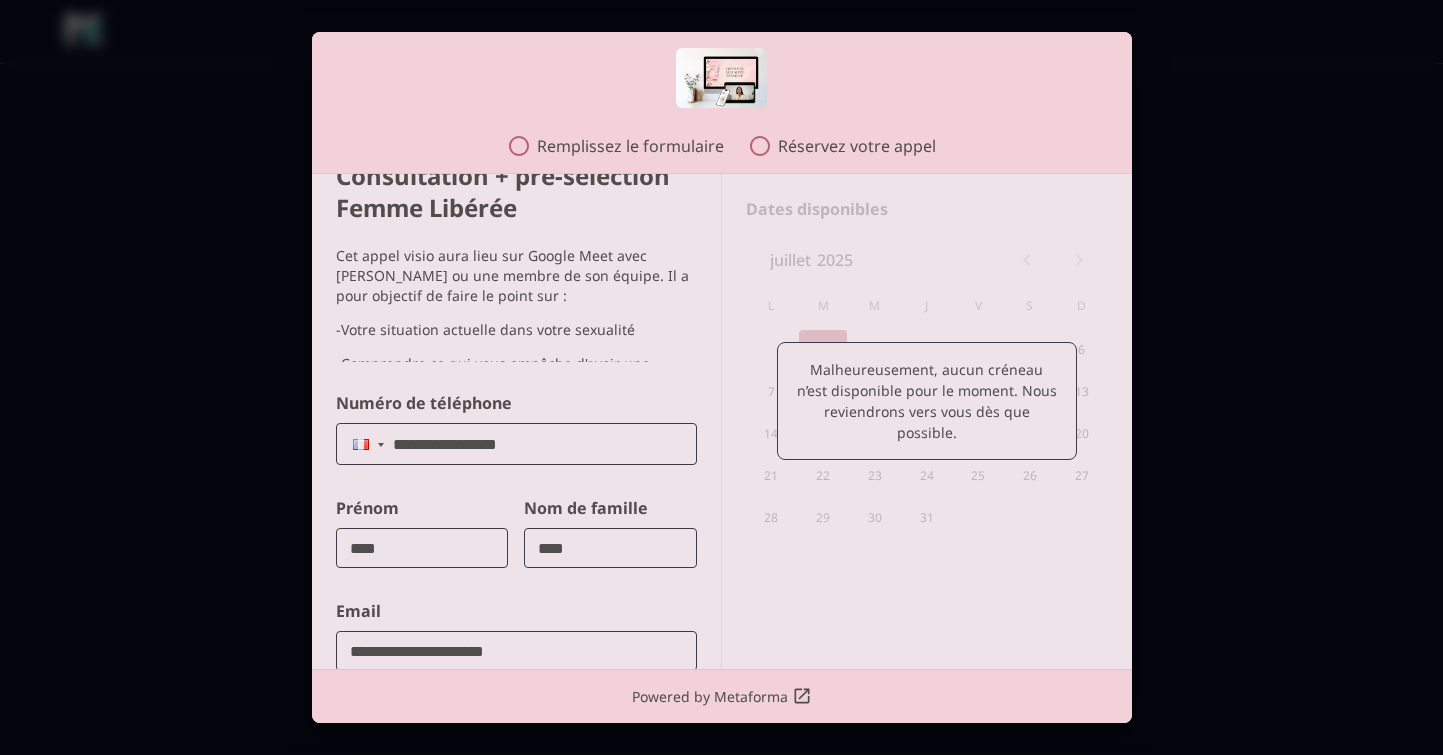 scroll, scrollTop: 0, scrollLeft: 0, axis: both 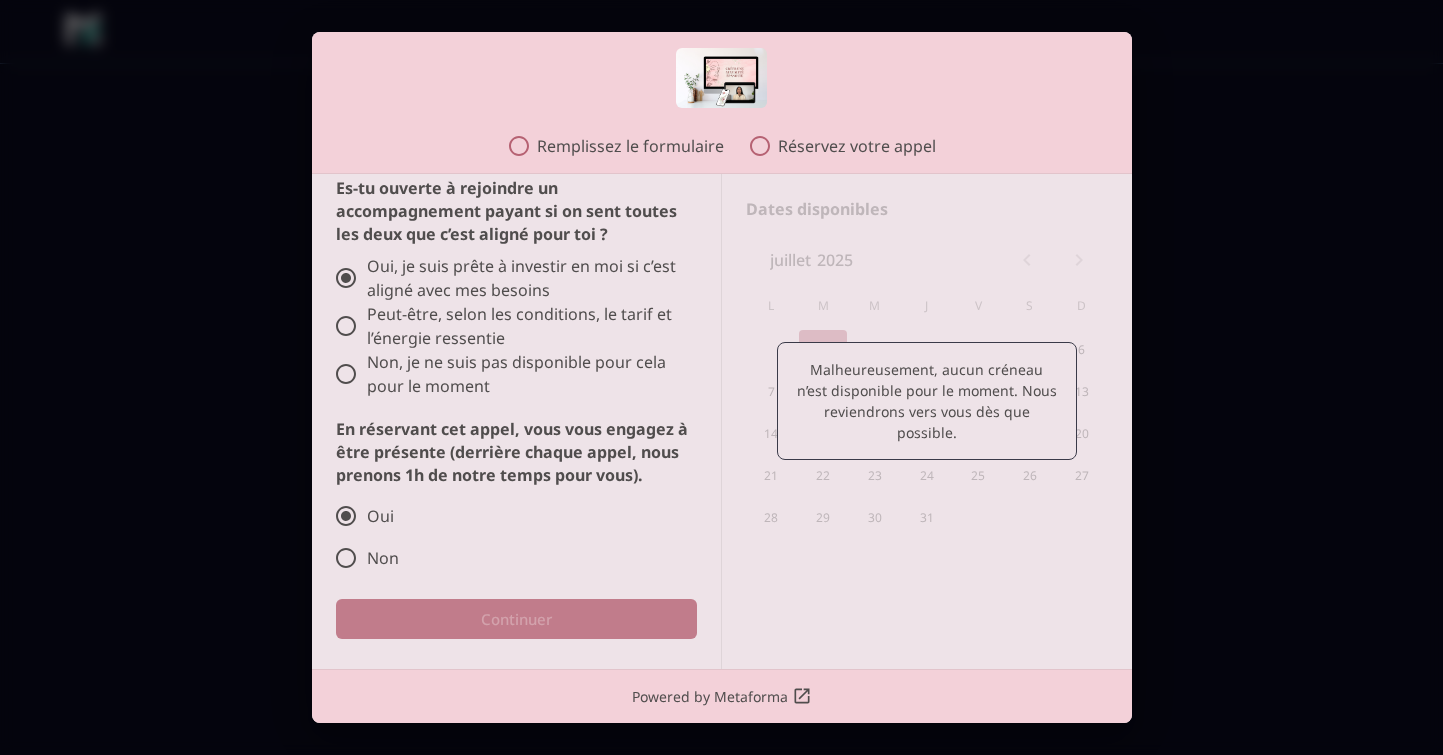 click on "En réservant cet appel, vous vous engagez à être présente (derrière chaque appel, nous prenons 1h de notre temps pour vous)." at bounding box center [516, 452] 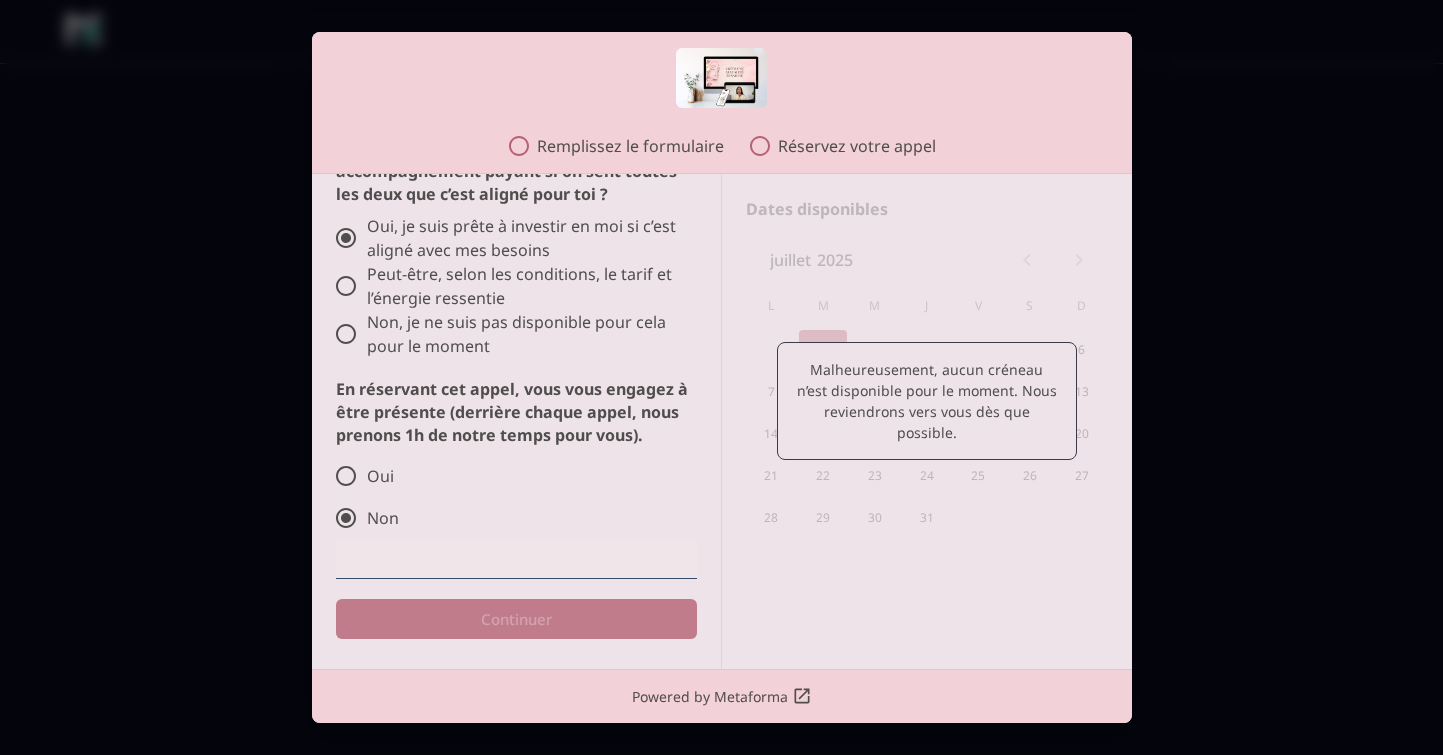 click on "Oui" at bounding box center [511, 476] 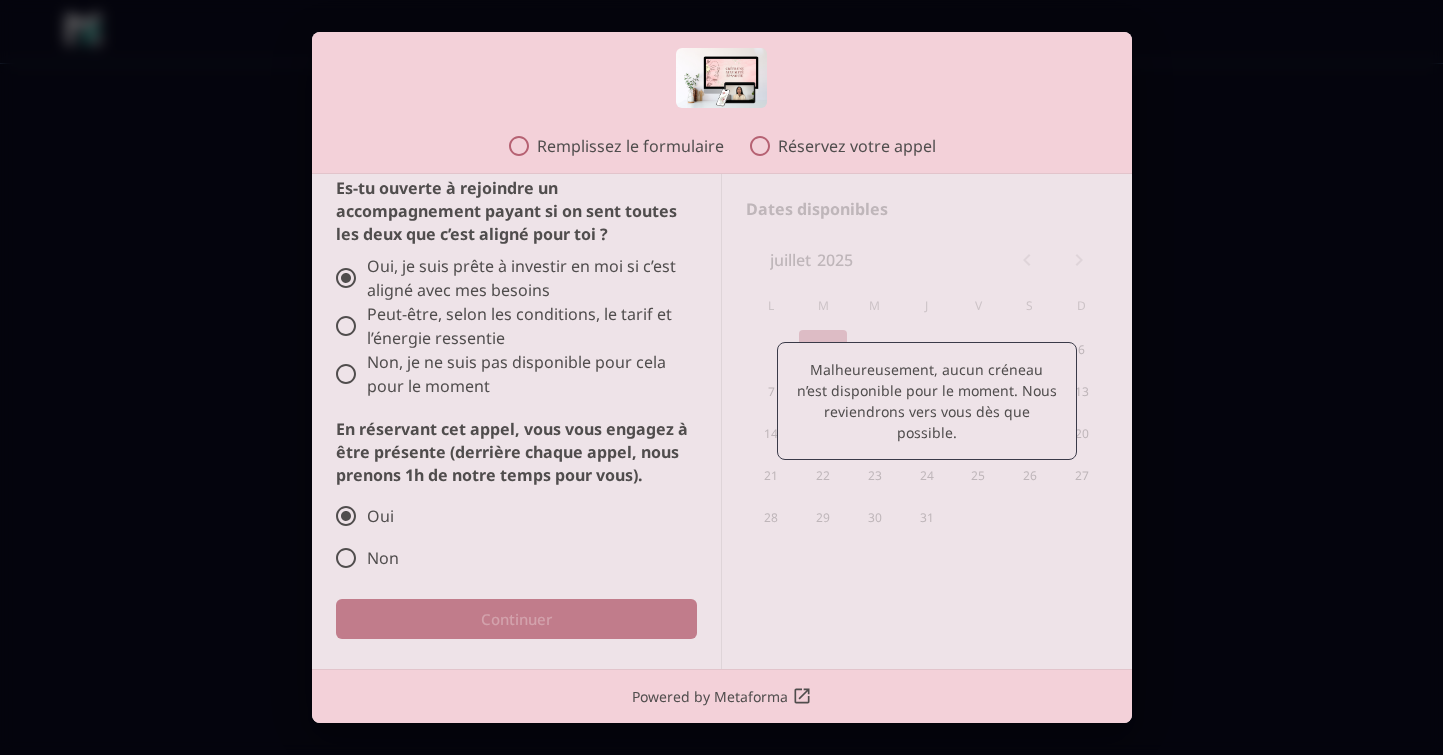 scroll, scrollTop: 2423, scrollLeft: 0, axis: vertical 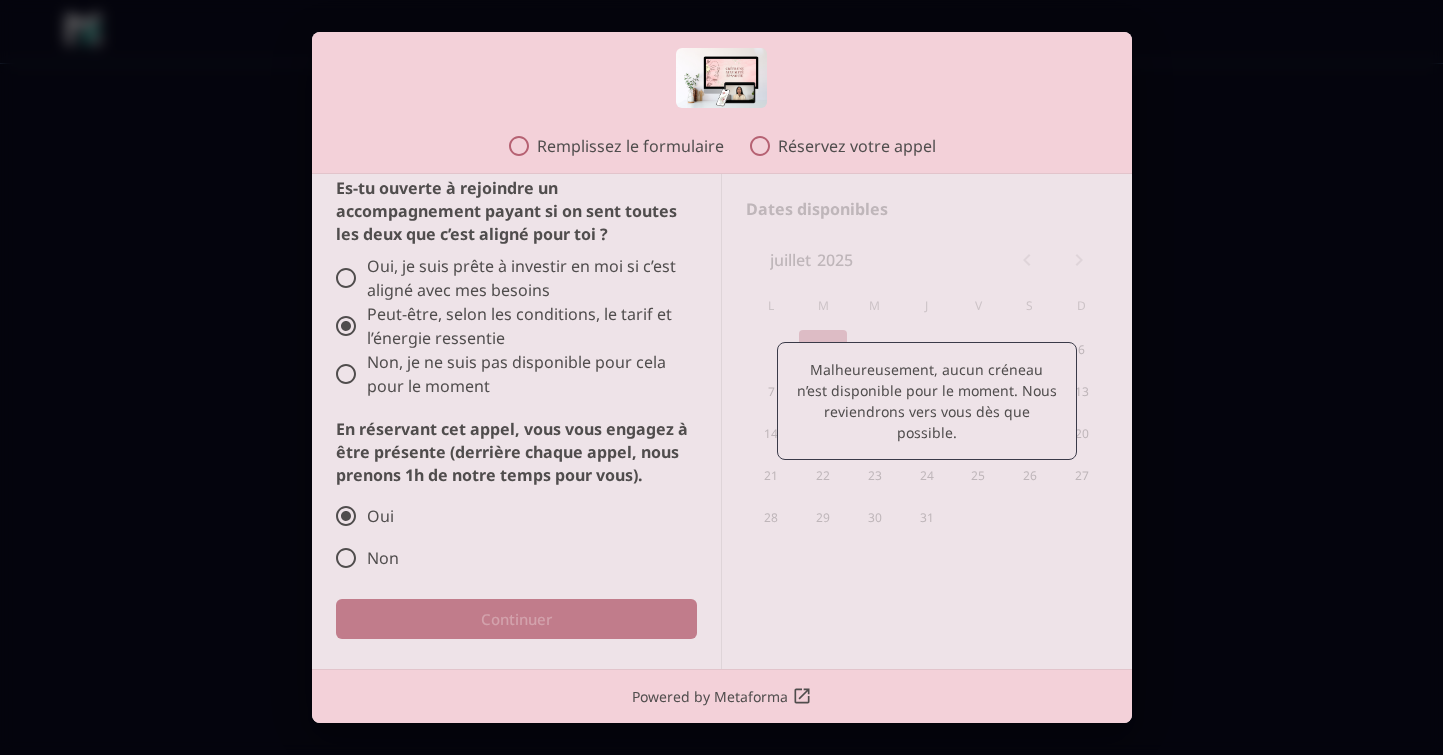 click on "Non, je ne suis pas disponible pour cela pour le moment" at bounding box center [511, 374] 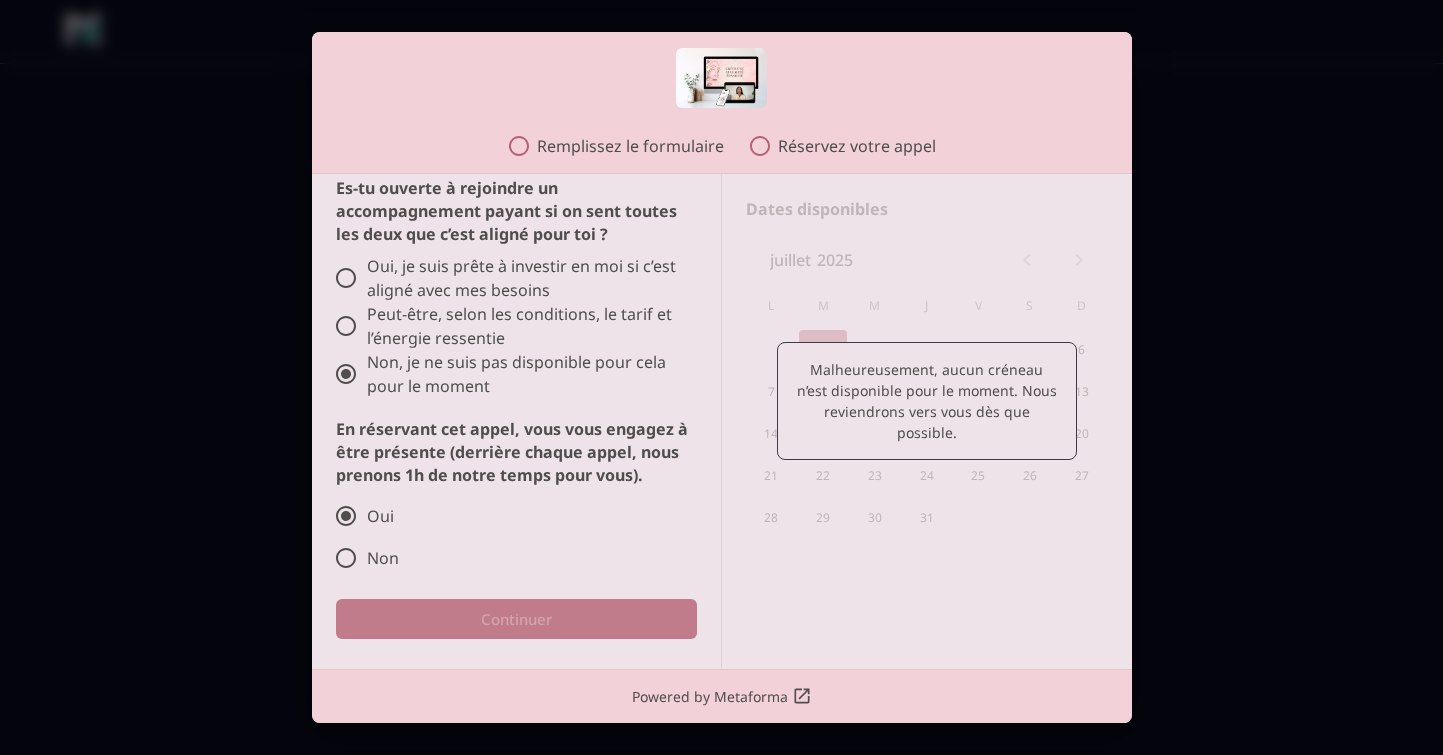 click on "Peut-être, selon les conditions, le tarif et l’énergie ressentie" at bounding box center [511, 326] 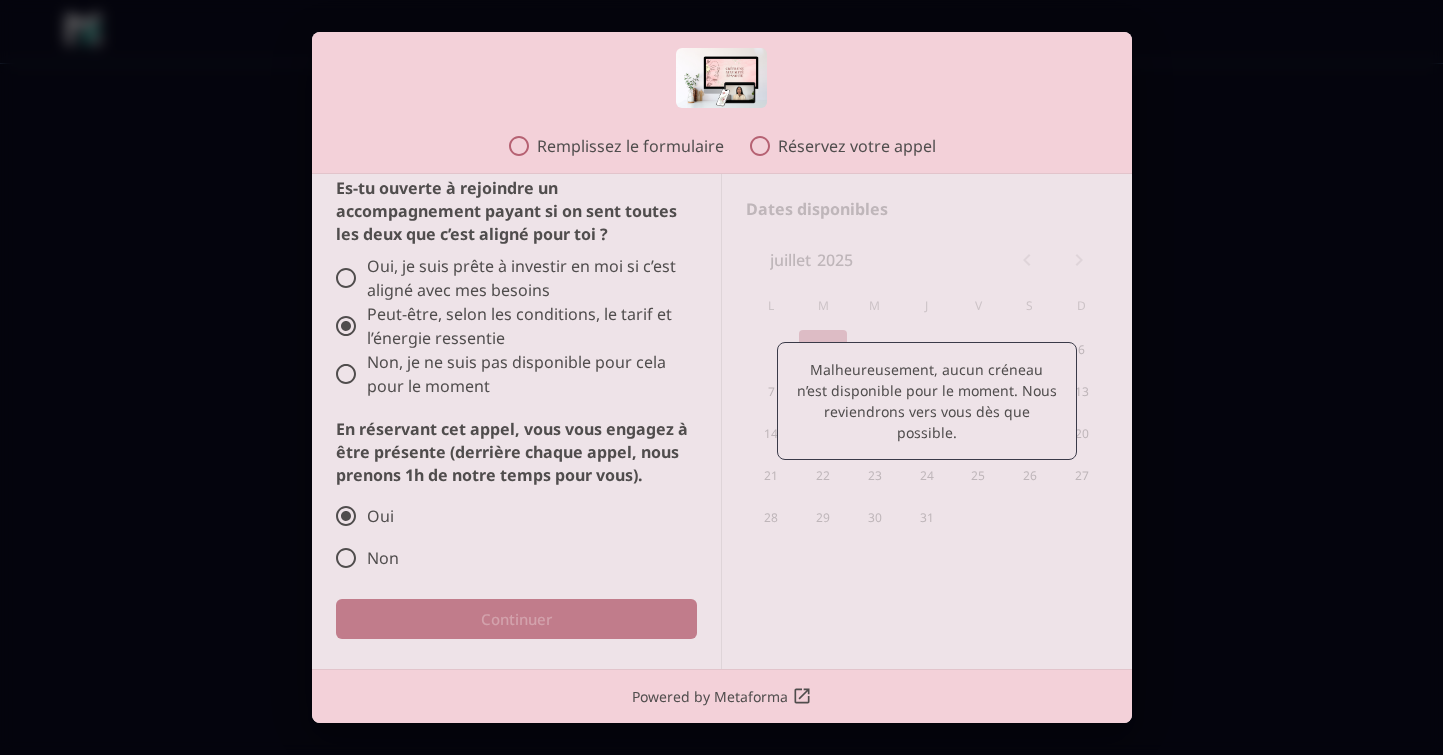 click on "Oui, je suis prête à investir en moi si c’est aligné avec mes besoins" at bounding box center (511, 278) 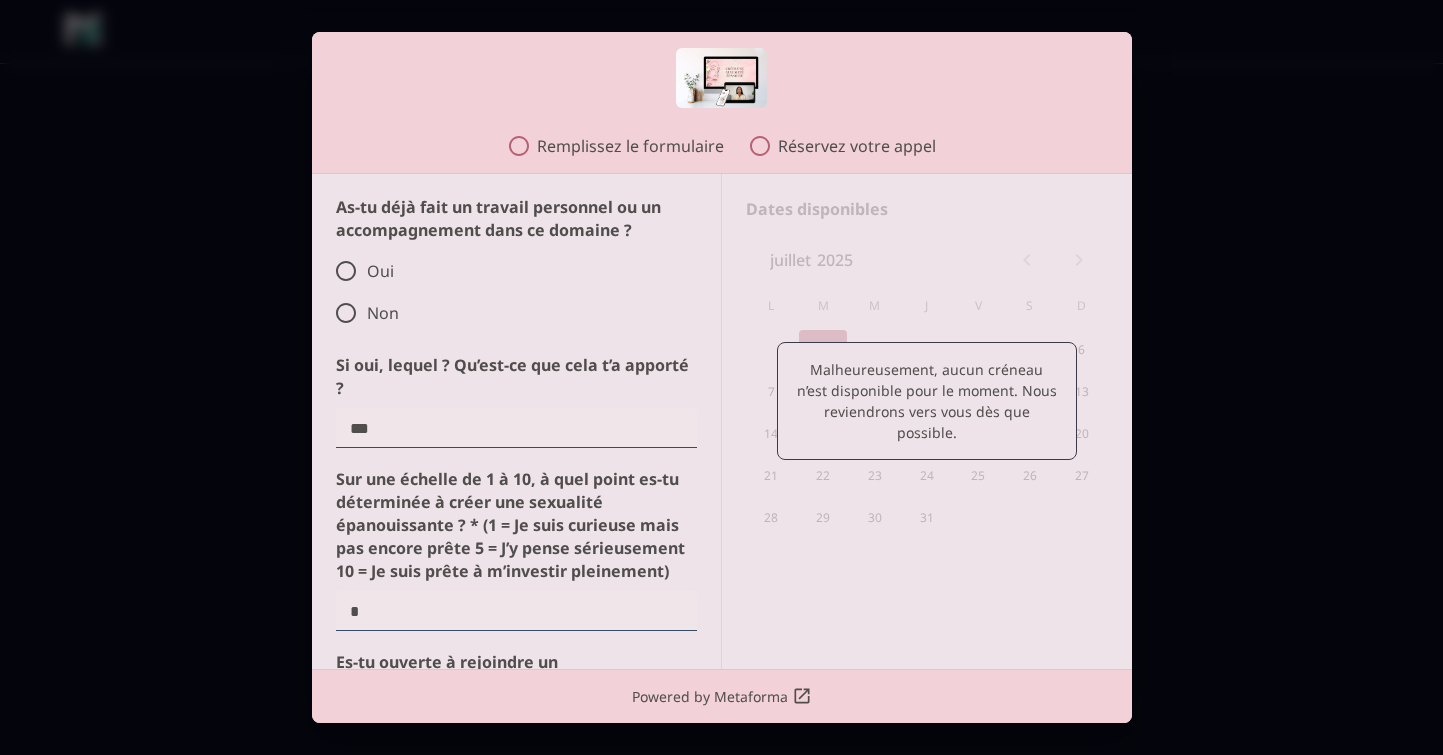scroll, scrollTop: 1786, scrollLeft: 0, axis: vertical 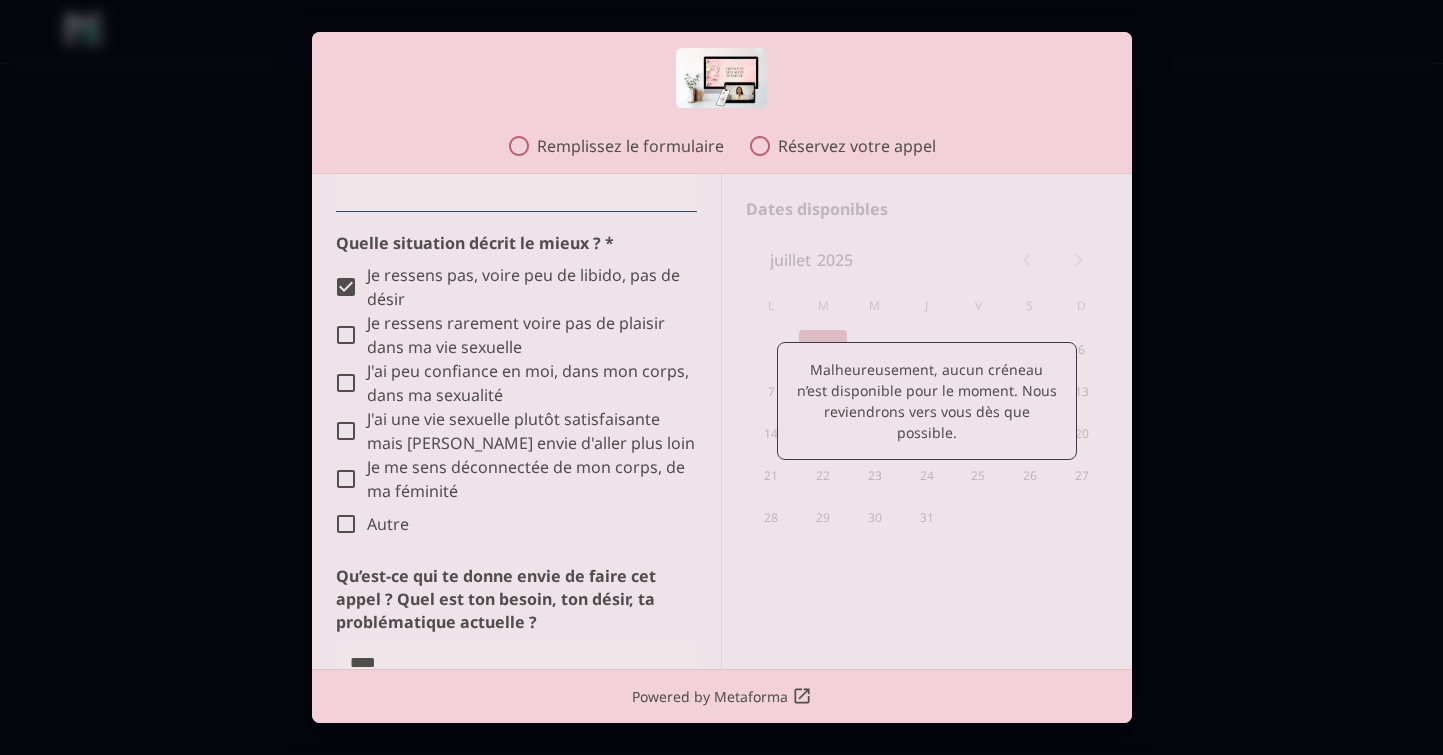 click on "Je ressens rarement voire pas de plaisir dans ma vie sexuelle" at bounding box center (511, 335) 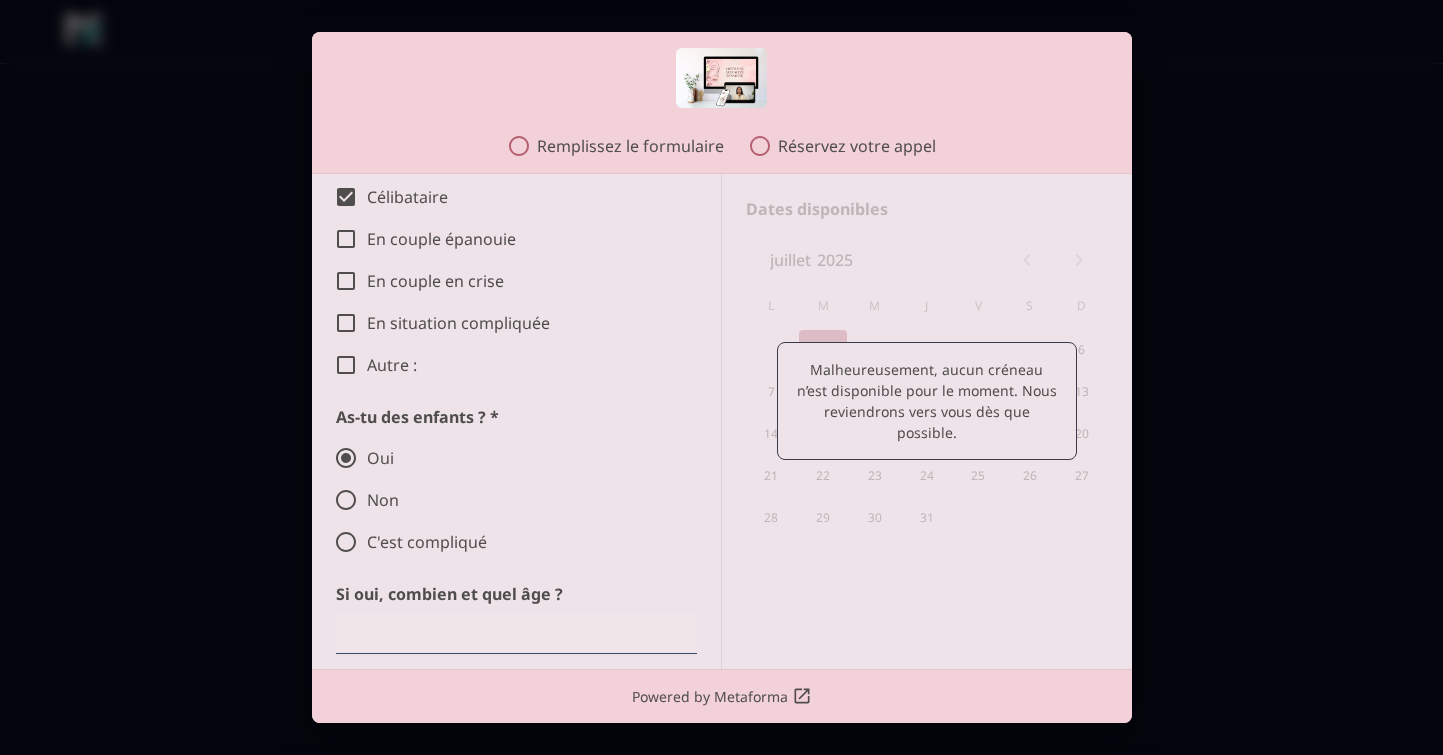 scroll, scrollTop: 820, scrollLeft: 0, axis: vertical 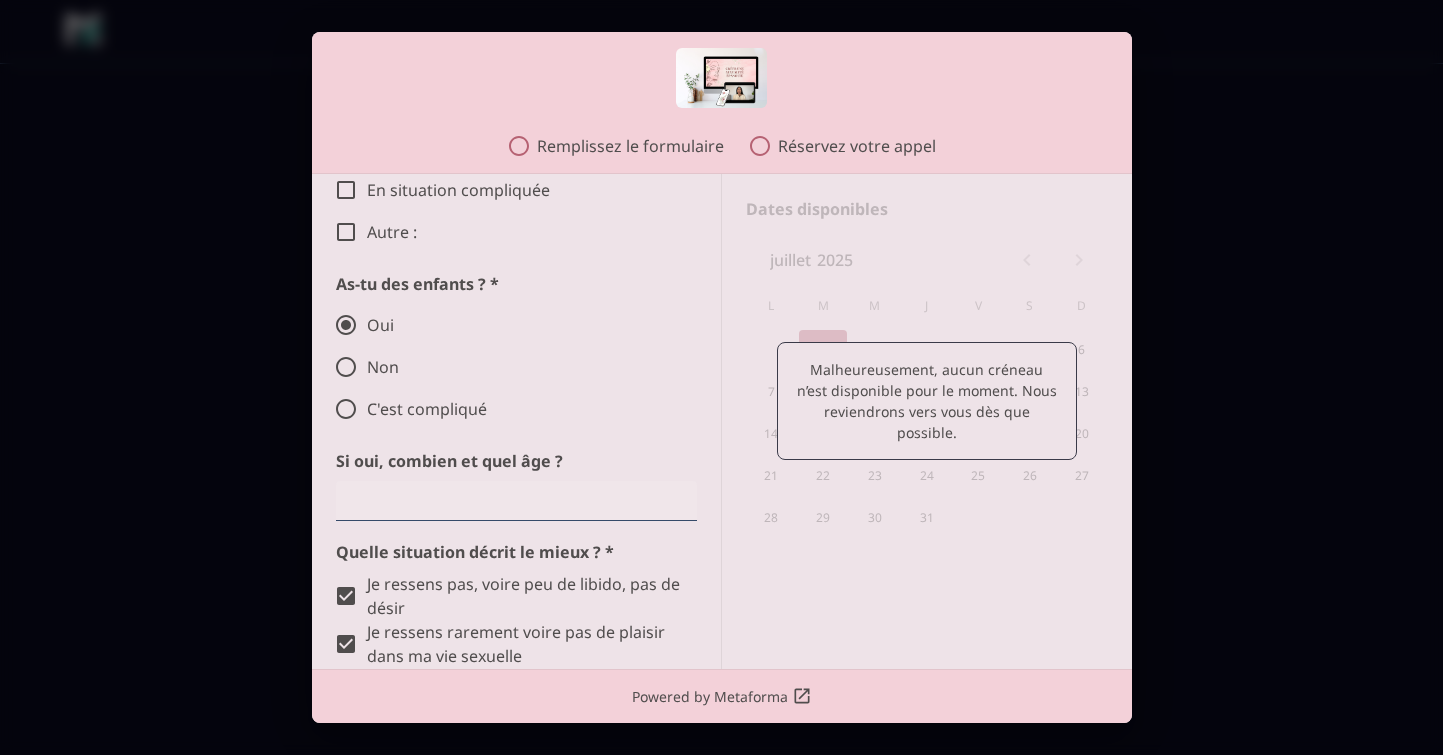 click at bounding box center [516, 501] 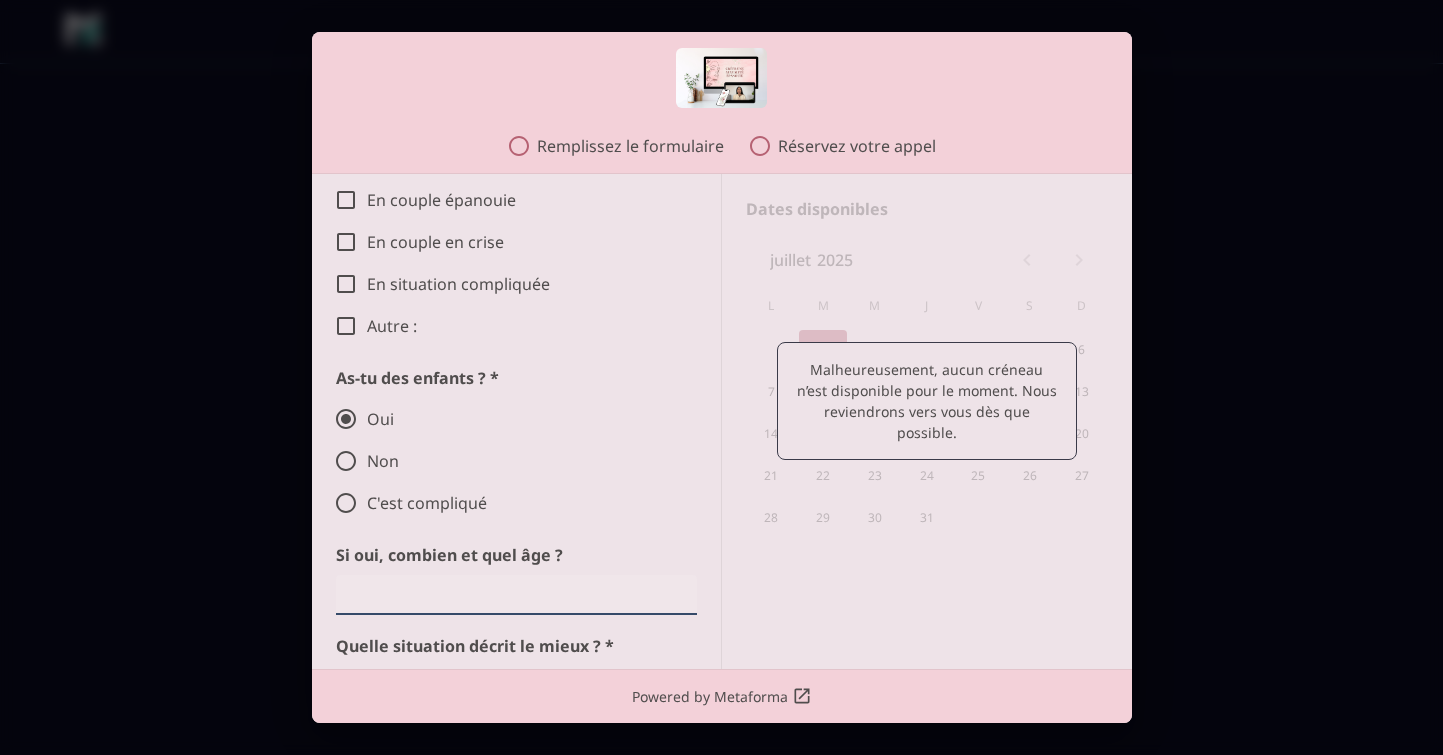 click on "Célibataire En couple épanouie En couple en crise En situation compliquée Autre :" at bounding box center (516, 242) 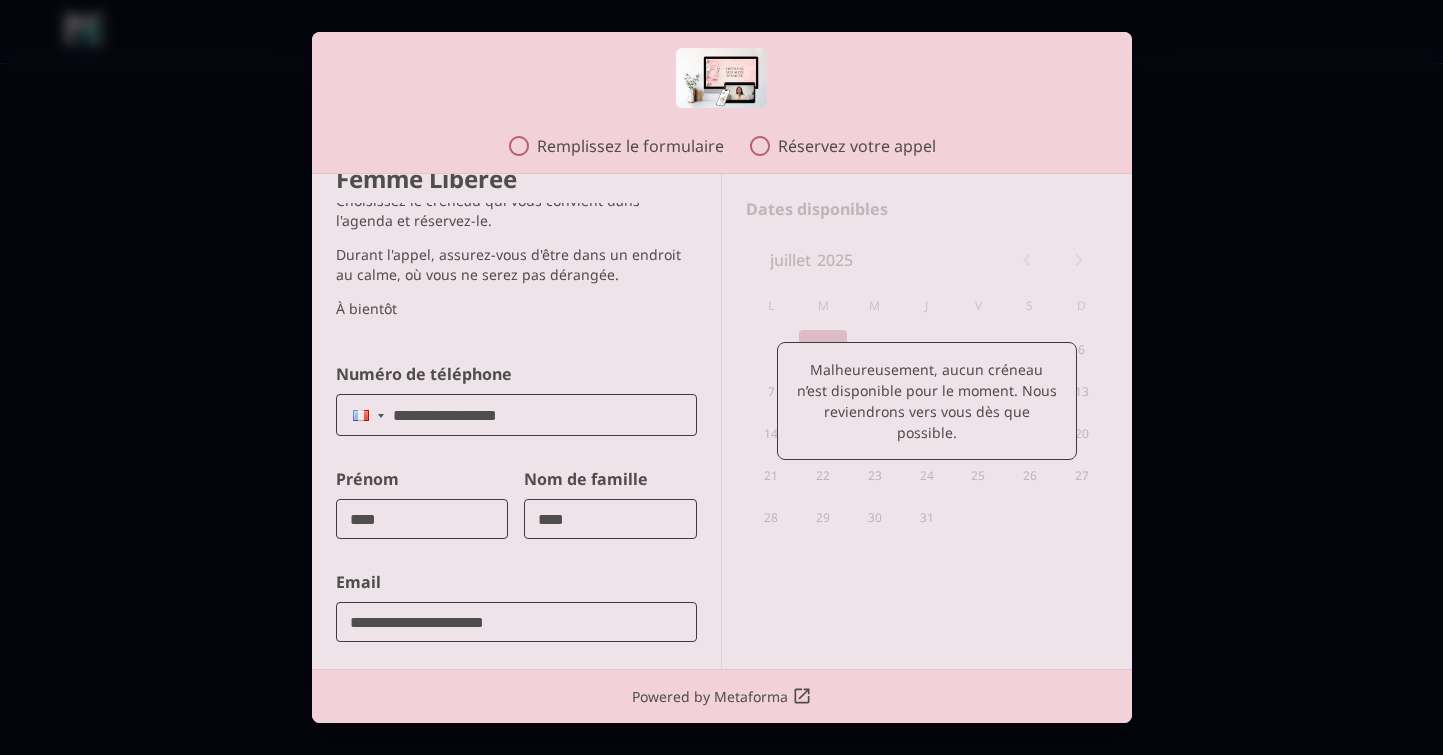 scroll, scrollTop: 0, scrollLeft: 0, axis: both 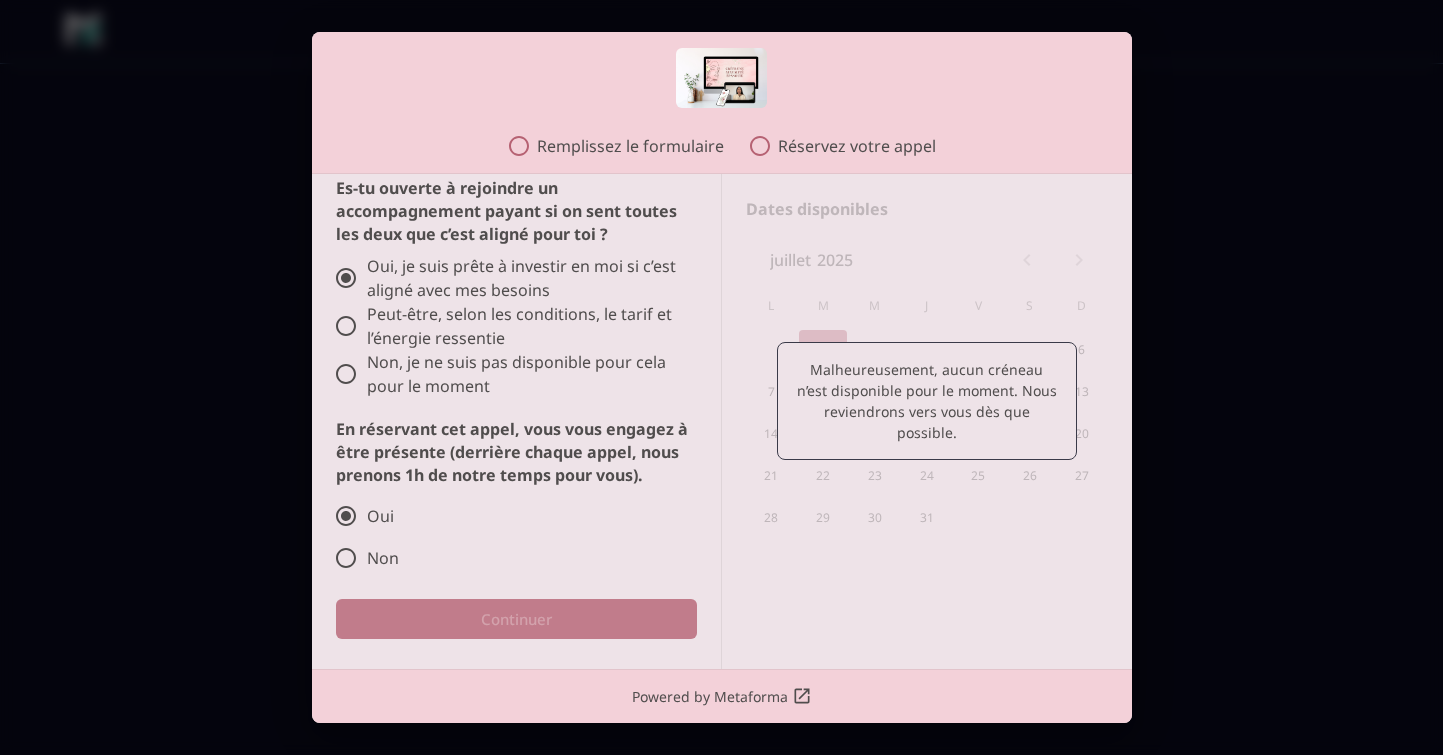 click on "Continuer" at bounding box center (516, 619) 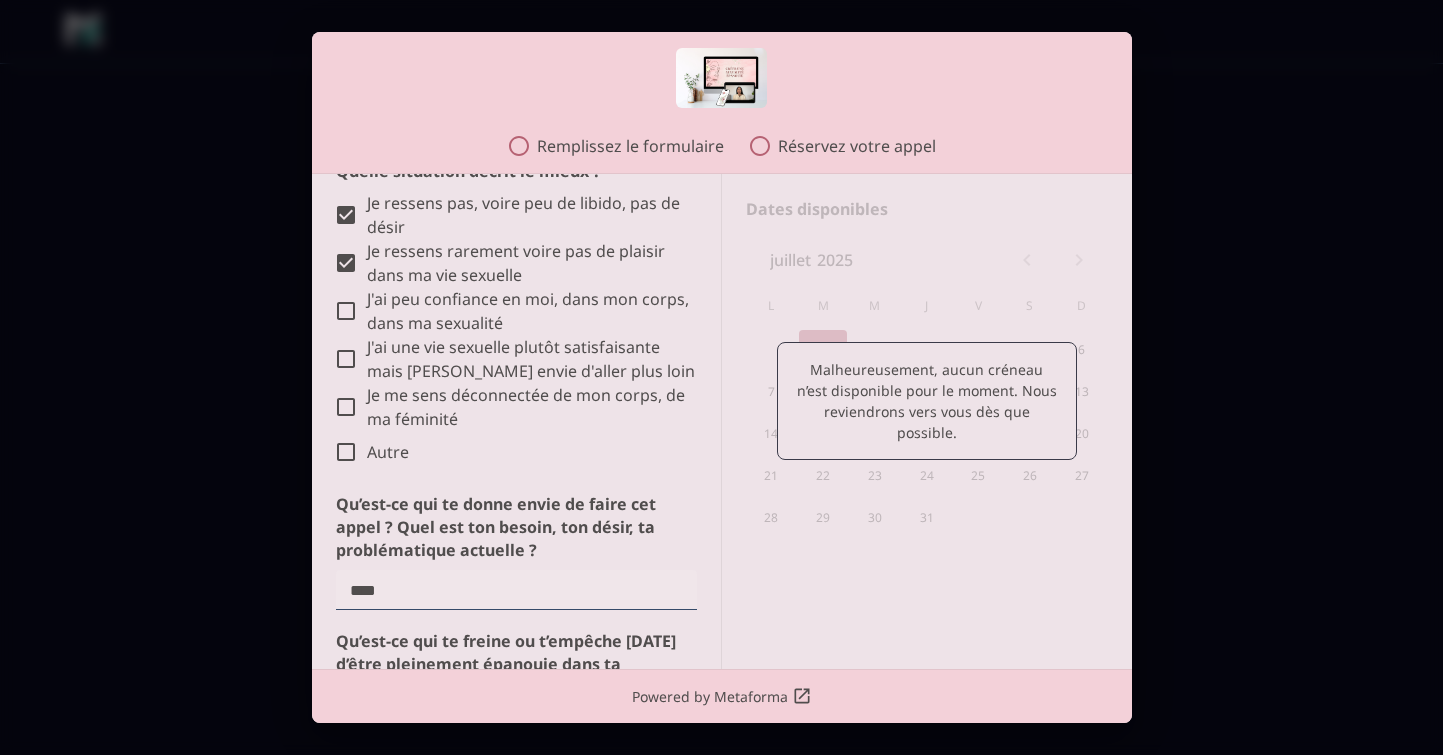 scroll, scrollTop: 1096, scrollLeft: 0, axis: vertical 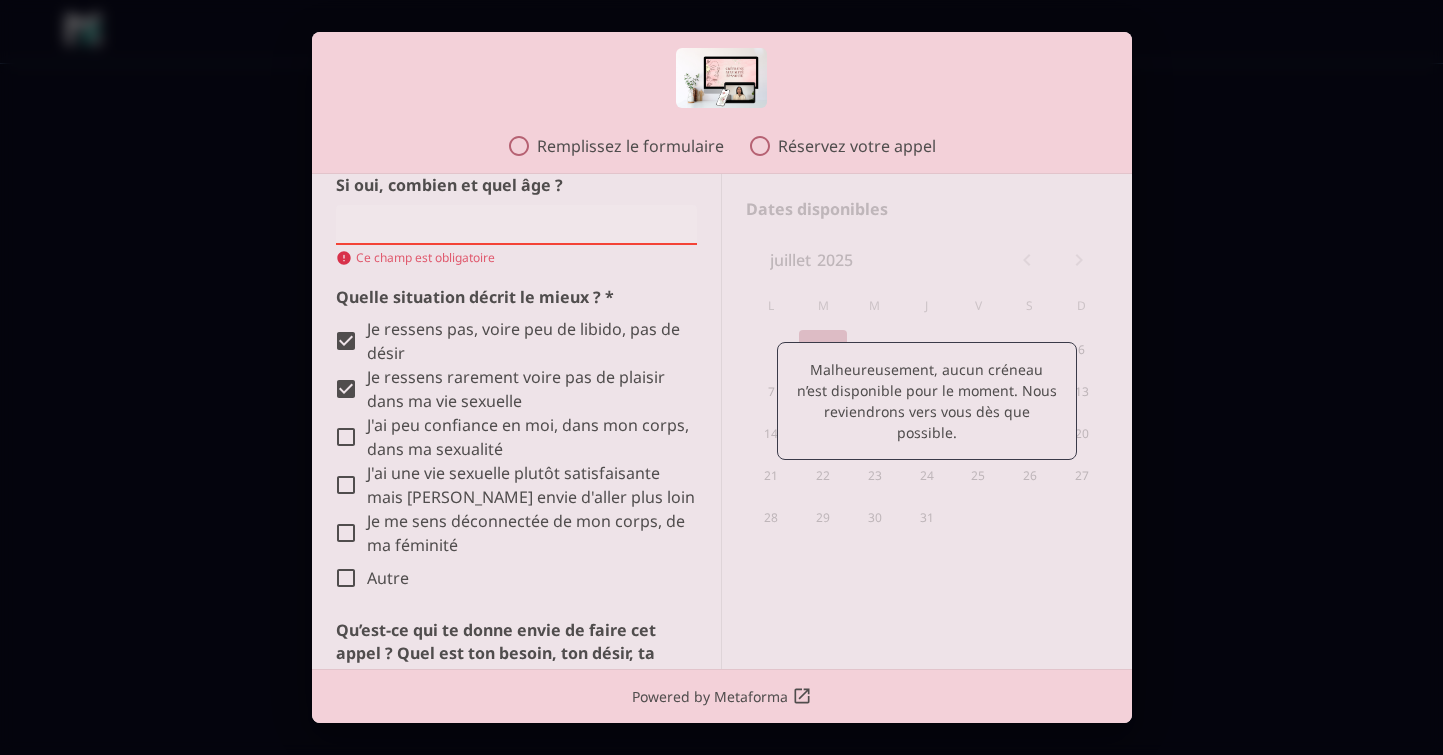 click at bounding box center [516, 225] 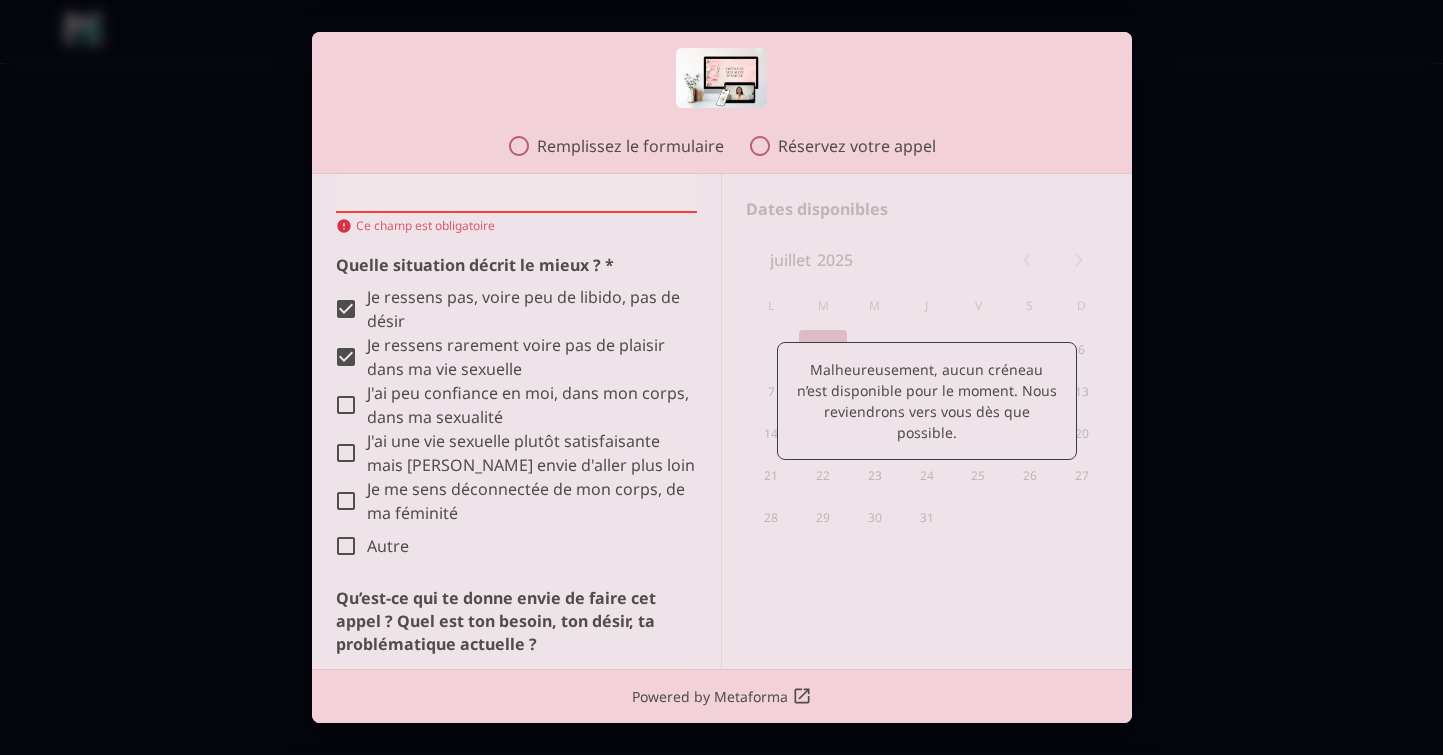 type on "******" 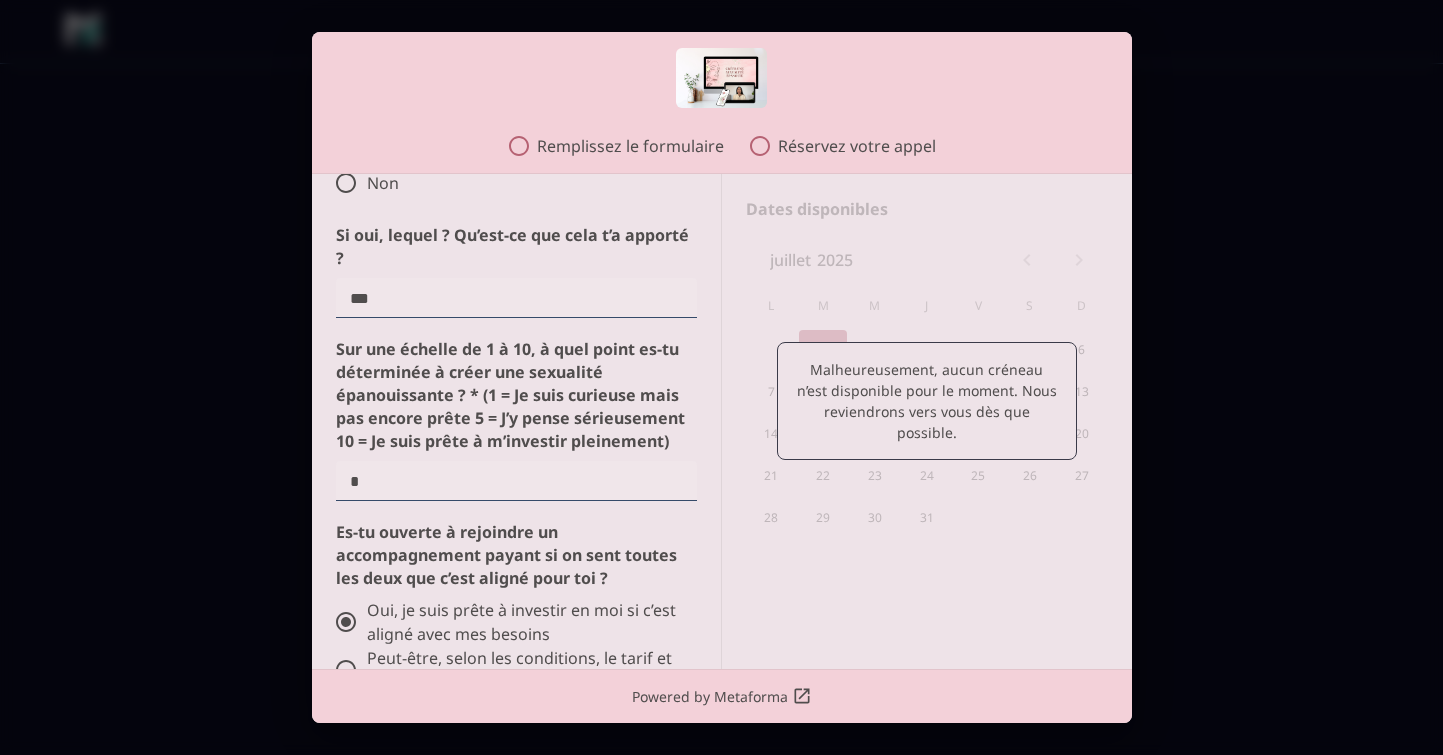 scroll, scrollTop: 2423, scrollLeft: 0, axis: vertical 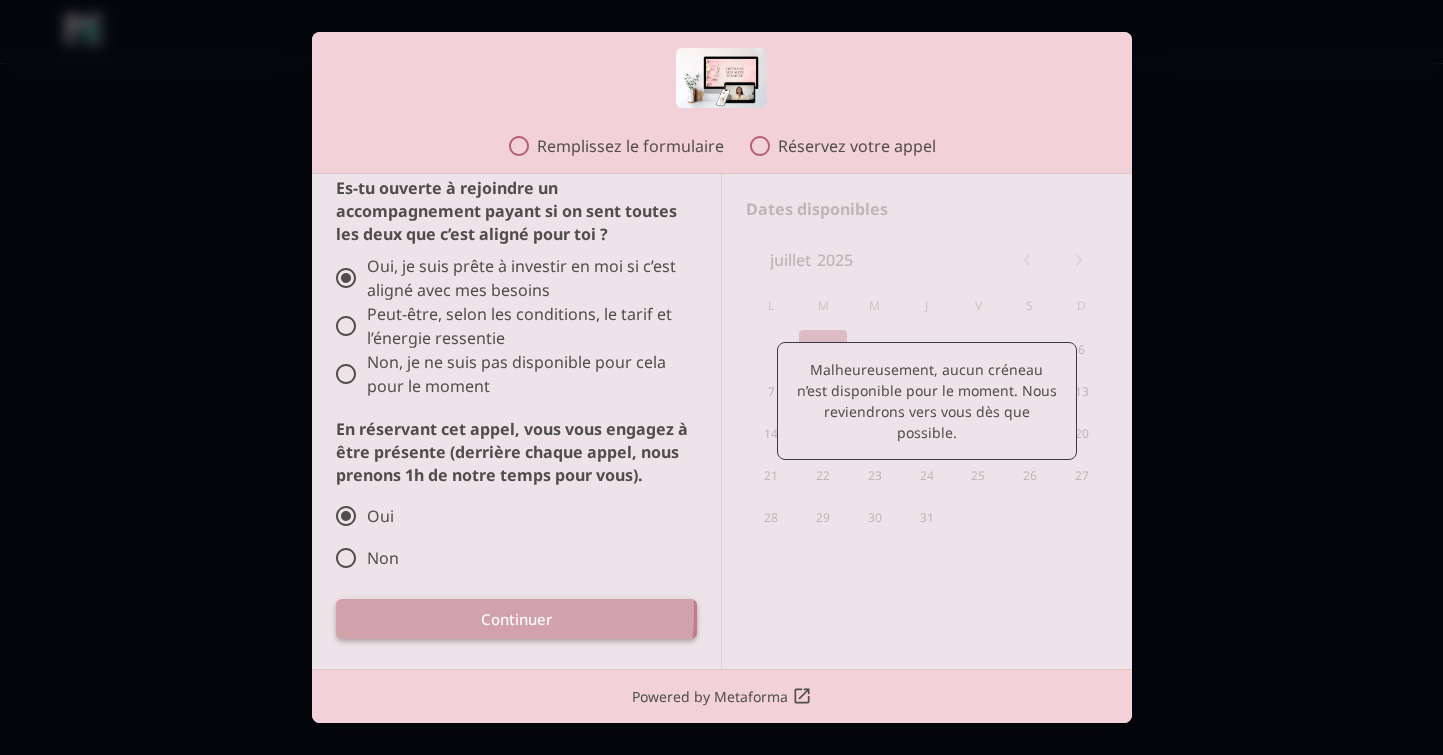 click on "Continuer" at bounding box center [516, 619] 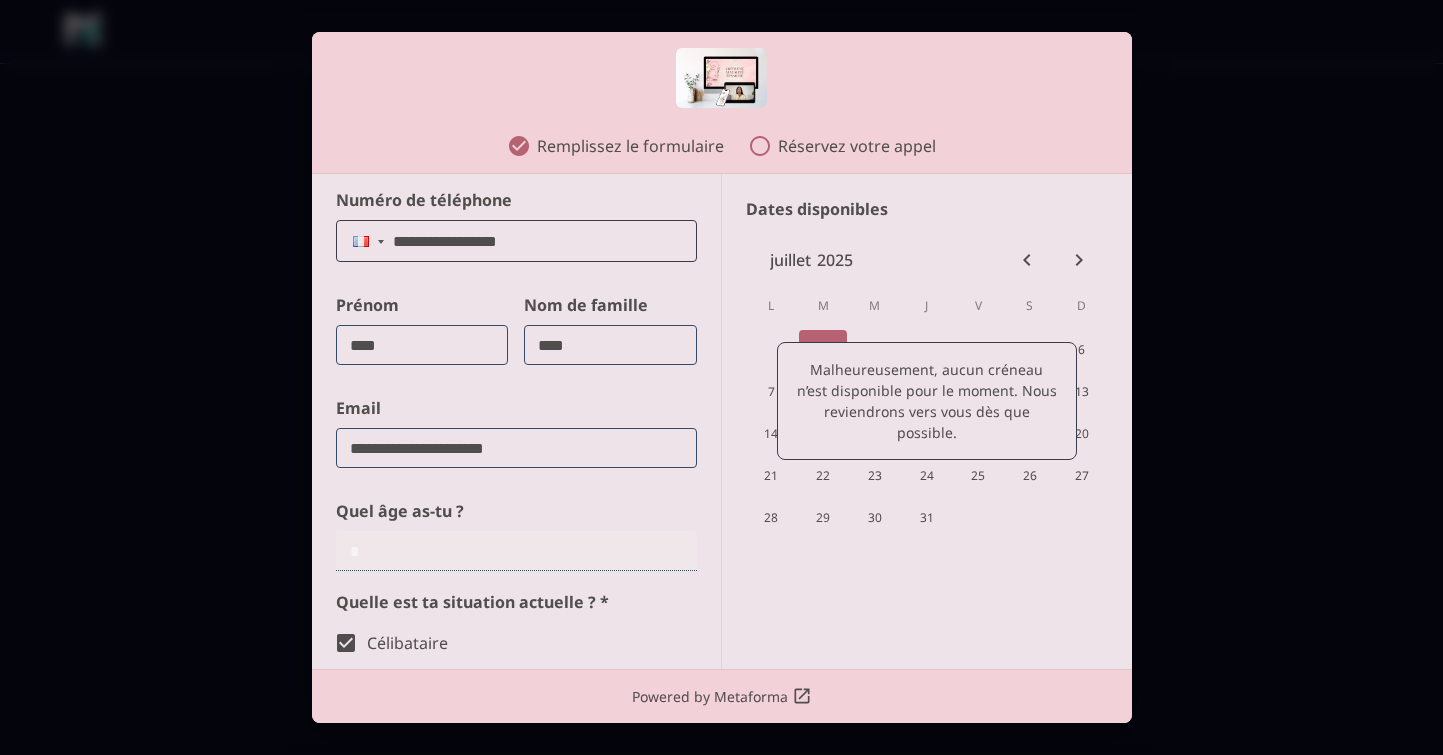 scroll, scrollTop: 0, scrollLeft: 0, axis: both 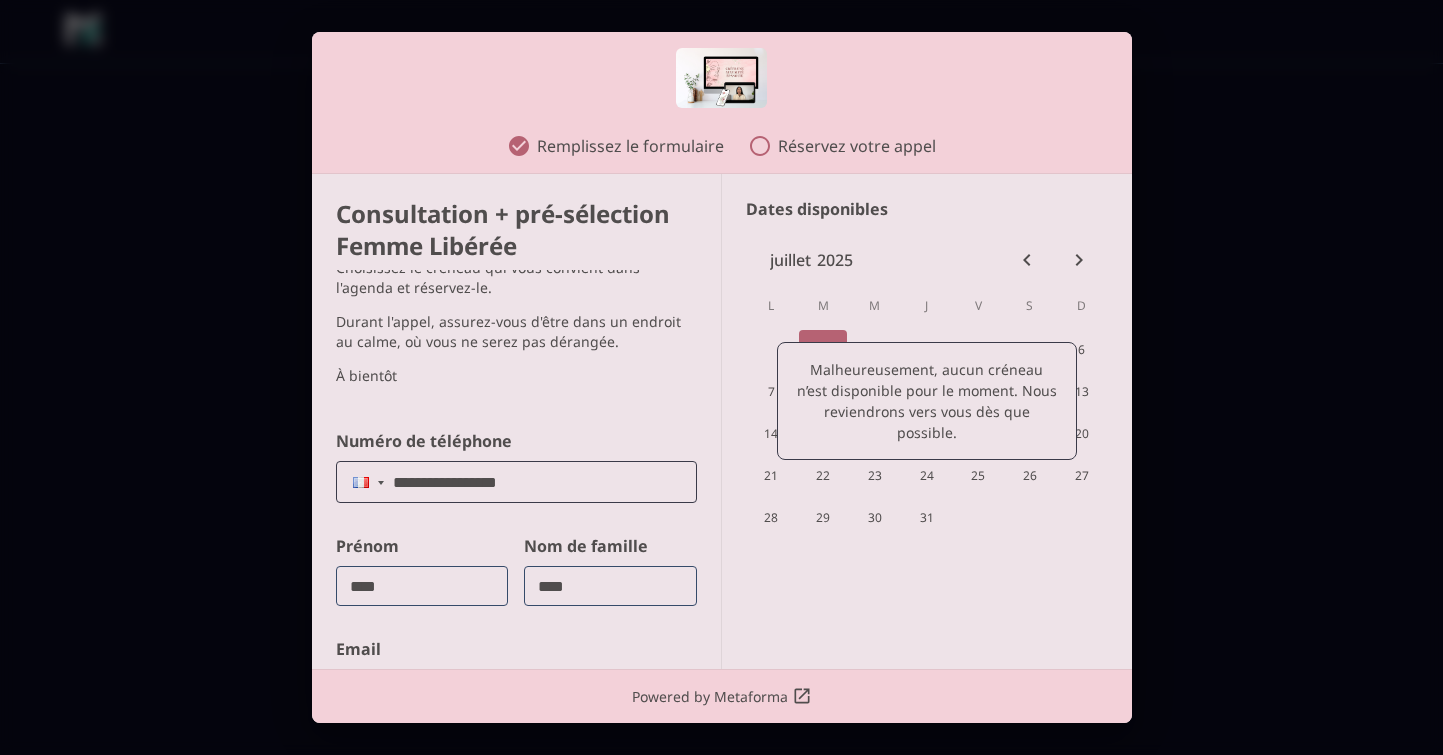 click on "Cet appel visio aura lieu sur Google Meet avec Rose ou une membre de son équipe. Il a pour objectif de faire le point sur :
-Votre situation actuelle dans votre sexualité
-Comprendre ce qui vous empêche d'avoir une sexualité épanouie
-Identifier des leviers spécifiques qui vous aideraient à créer une sexualité qui vous comble
-Evaluer si mon approche est adaptée à votre situation.
Cet appel est offert et sans aucun engagement d'achat.
Choisissez le créneau qui vous convient dans l'agenda et réservez-le.
Durant l'appel, assurez-vous d'être dans un endroit au calme, où vous ne serez pas dérangée.
À bientôt" at bounding box center [516, 335] 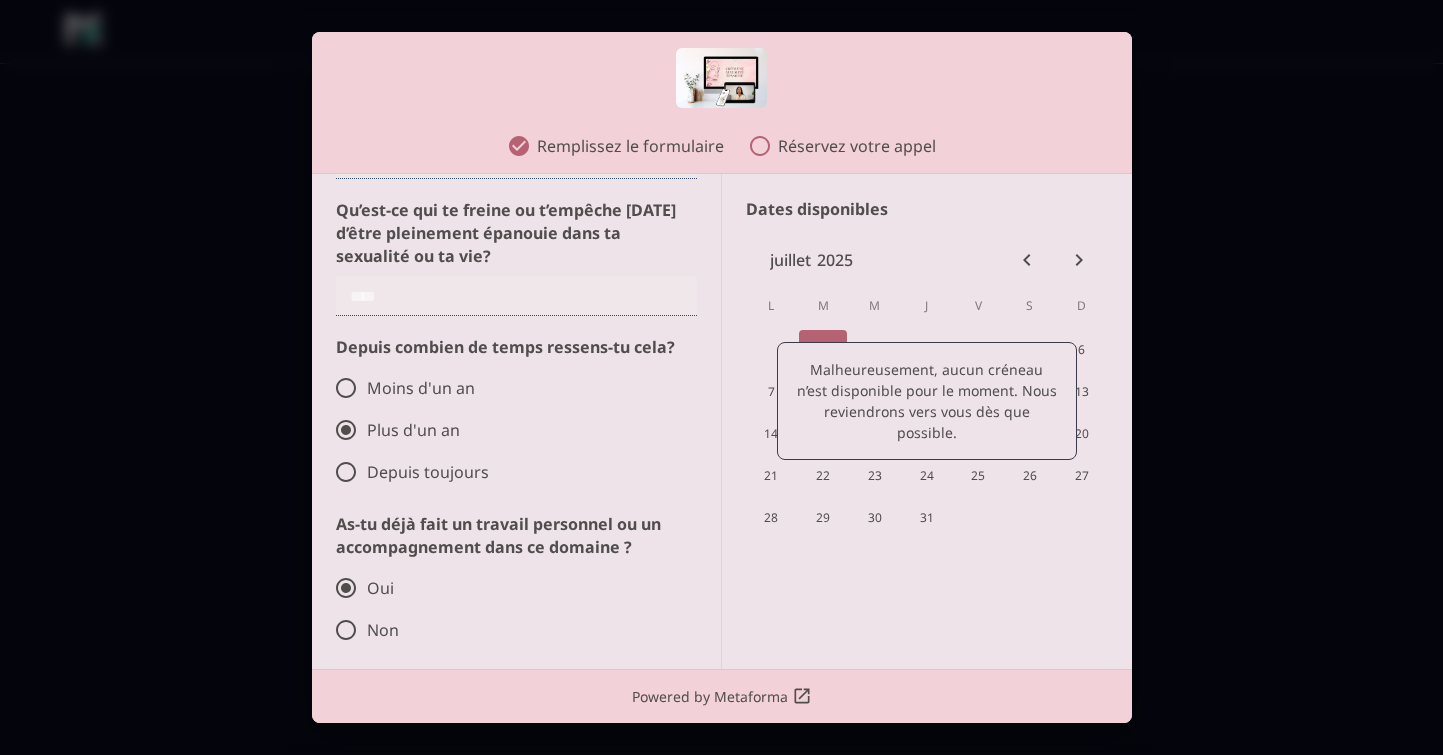 scroll, scrollTop: 1640, scrollLeft: 0, axis: vertical 